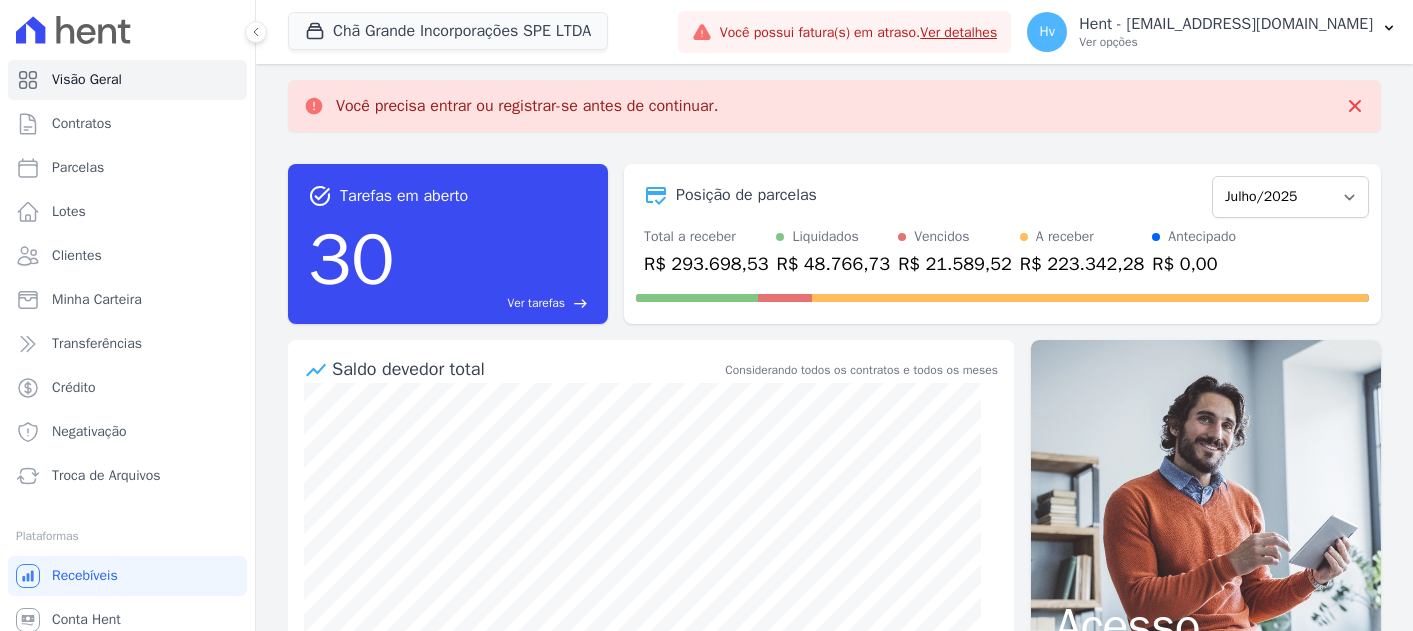 scroll, scrollTop: 0, scrollLeft: 0, axis: both 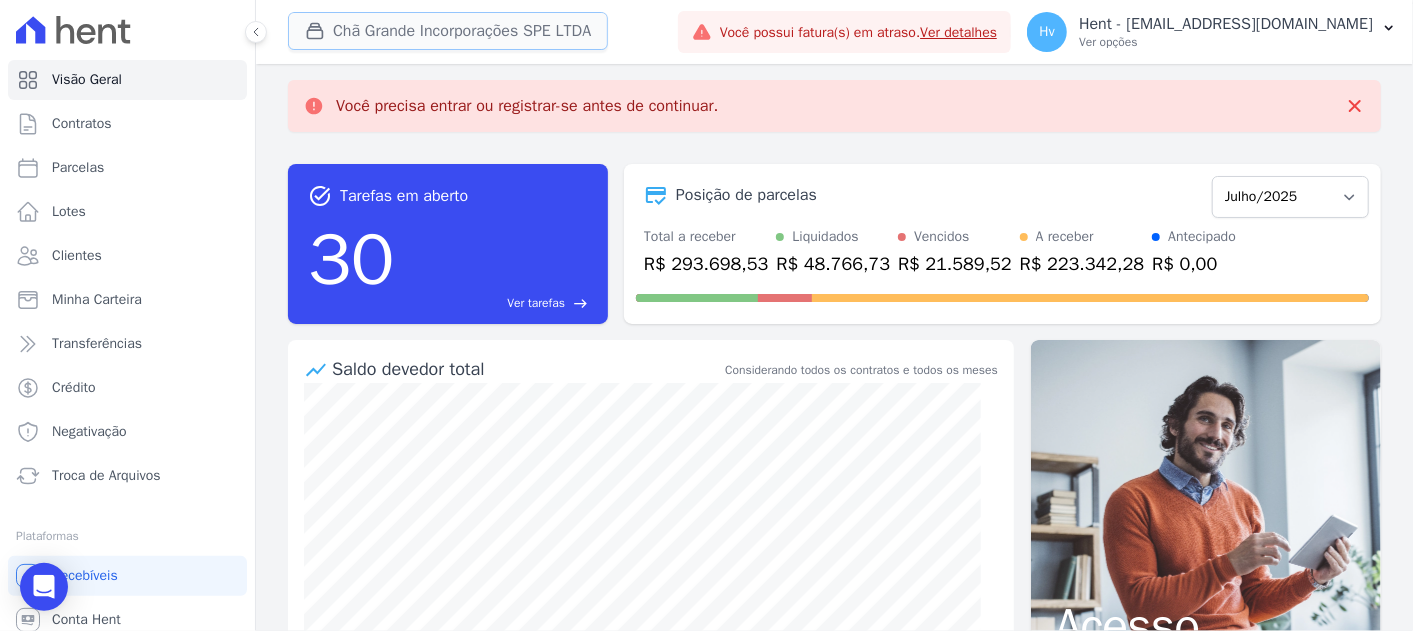 click on "Chã Grande Incorporações SPE LTDA" at bounding box center (448, 31) 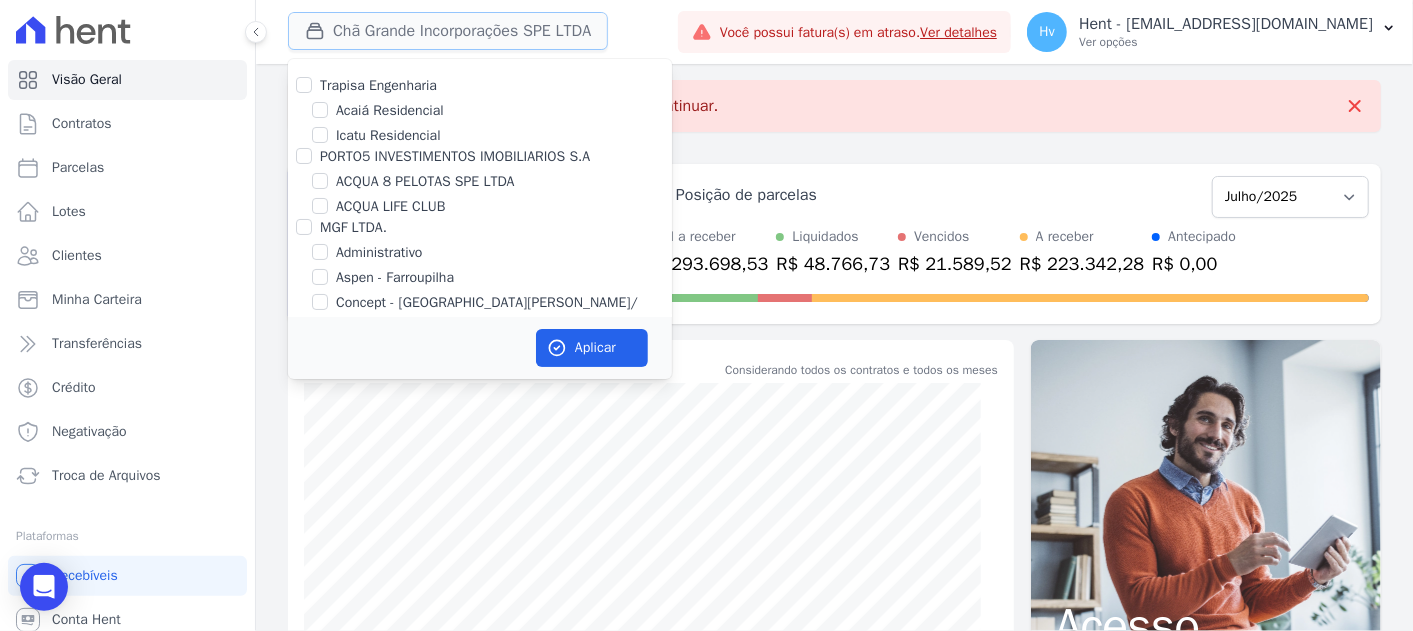 type 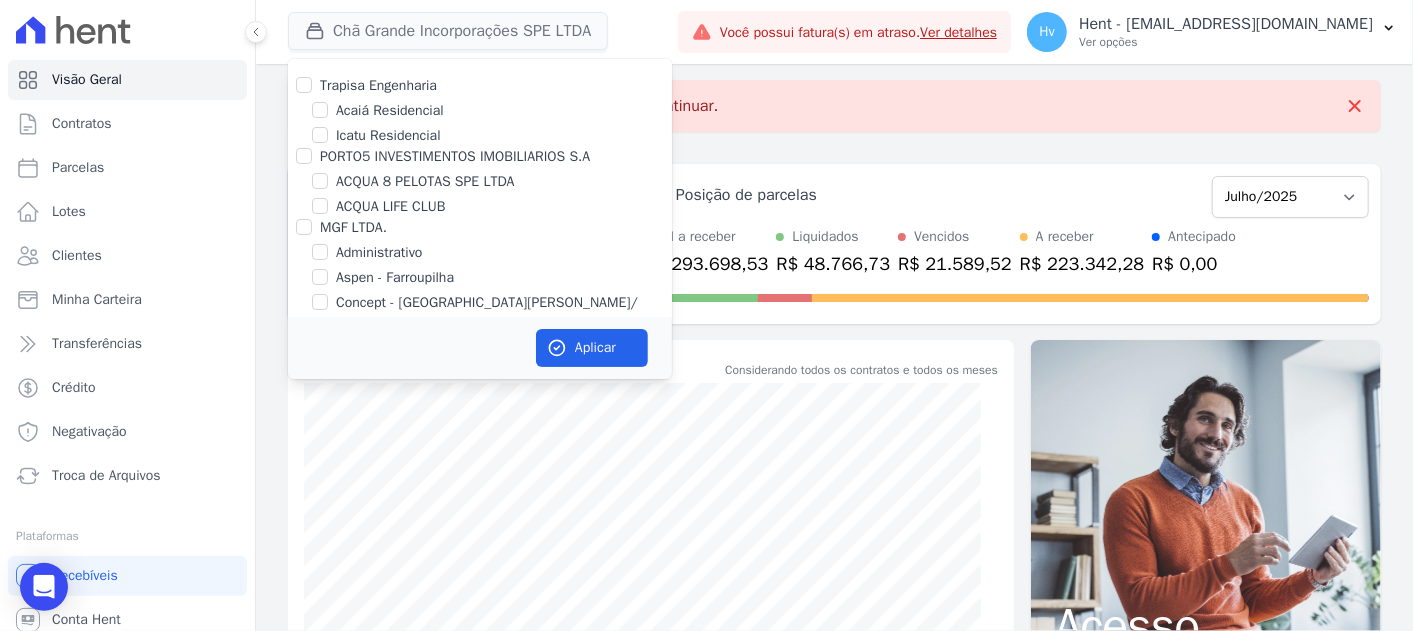 scroll, scrollTop: 12500, scrollLeft: 0, axis: vertical 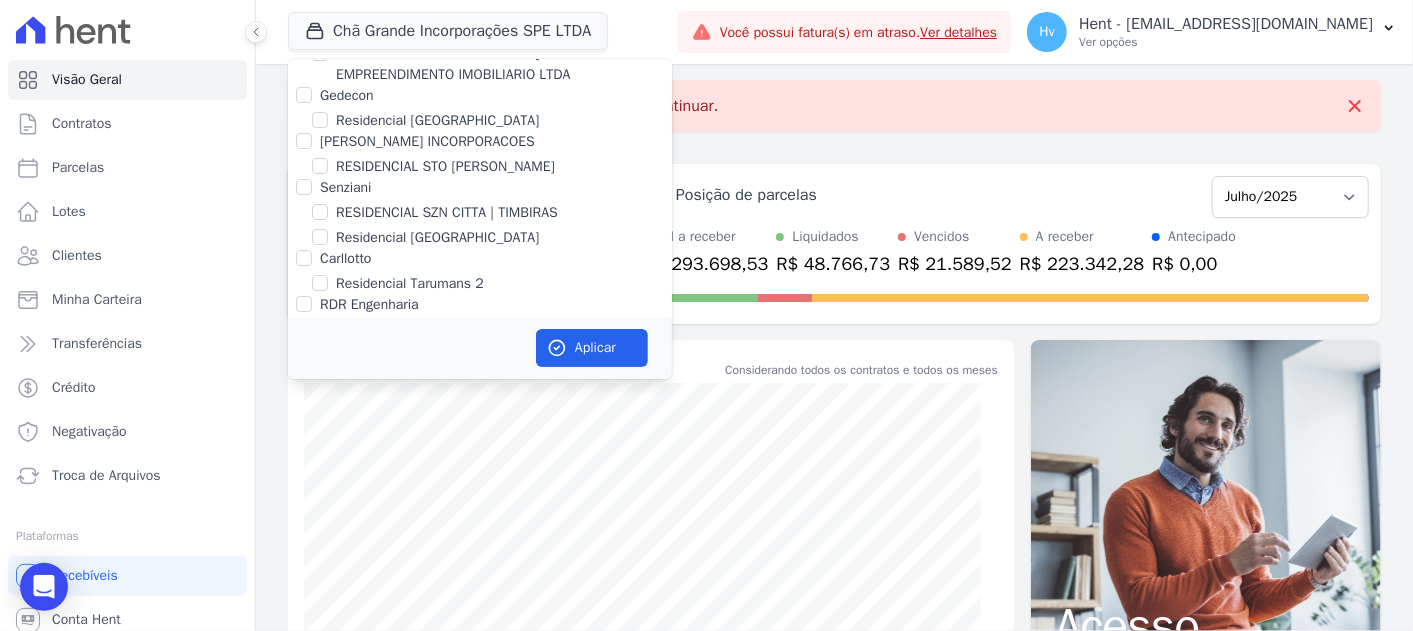 click on "RESIDENCIAL SZN CITTA | TIMBIRAS" at bounding box center (447, 212) 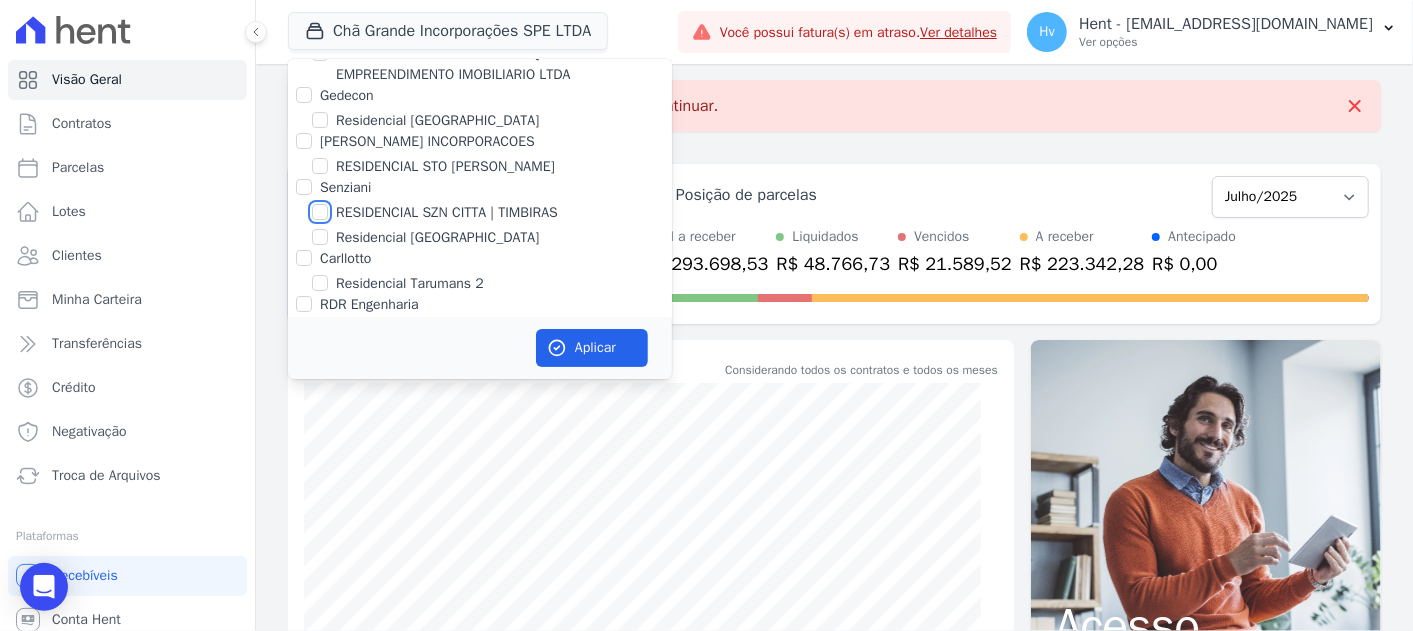 click on "RESIDENCIAL SZN CITTA | TIMBIRAS" at bounding box center (320, 212) 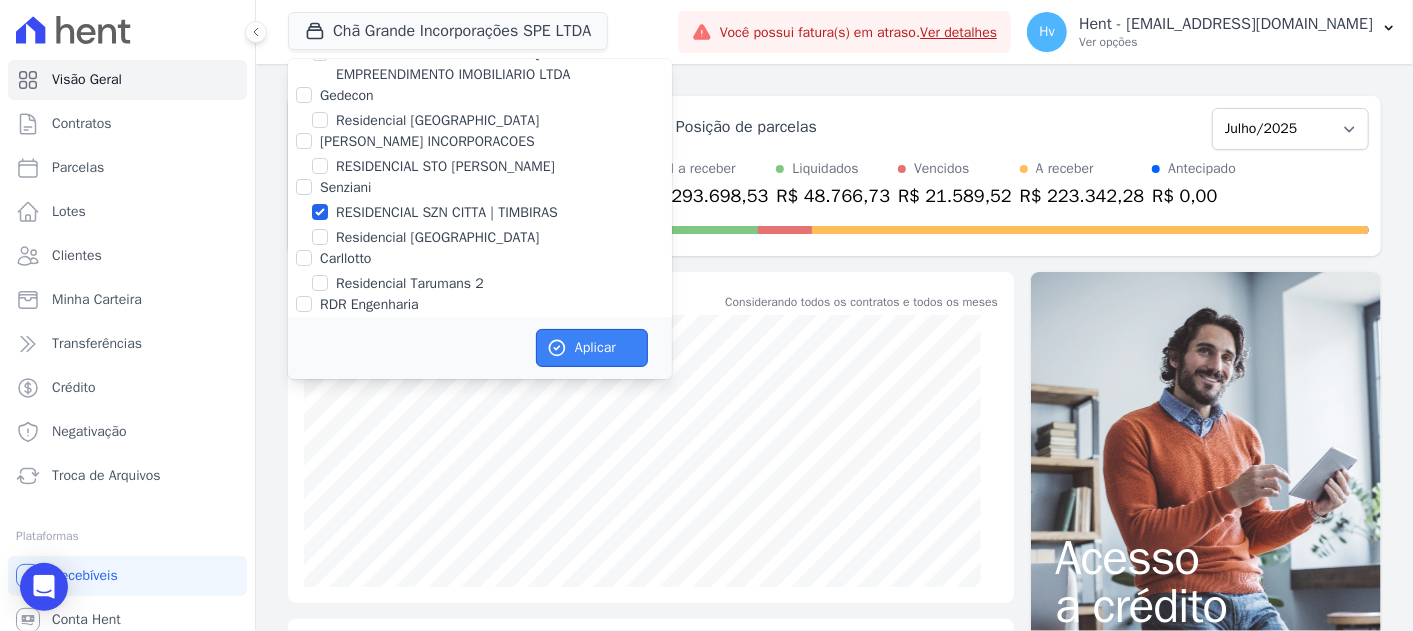 drag, startPoint x: 616, startPoint y: 344, endPoint x: 627, endPoint y: 343, distance: 11.045361 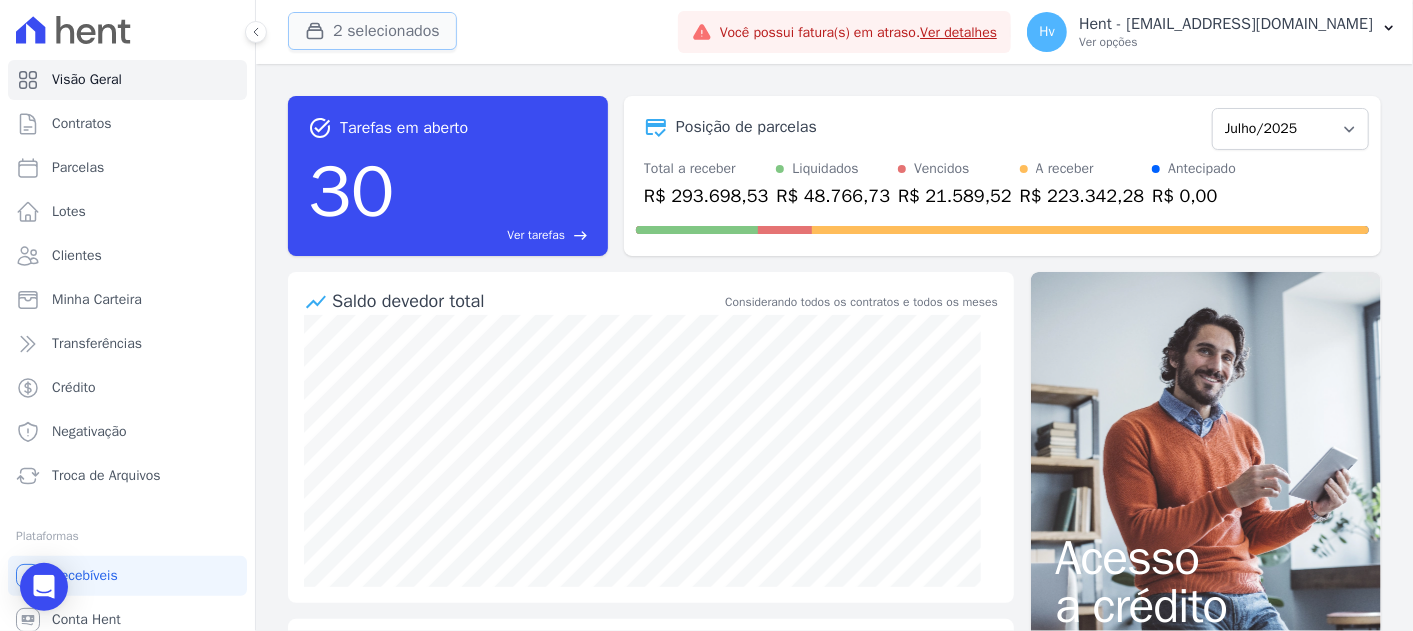 click on "2 selecionados" at bounding box center [372, 31] 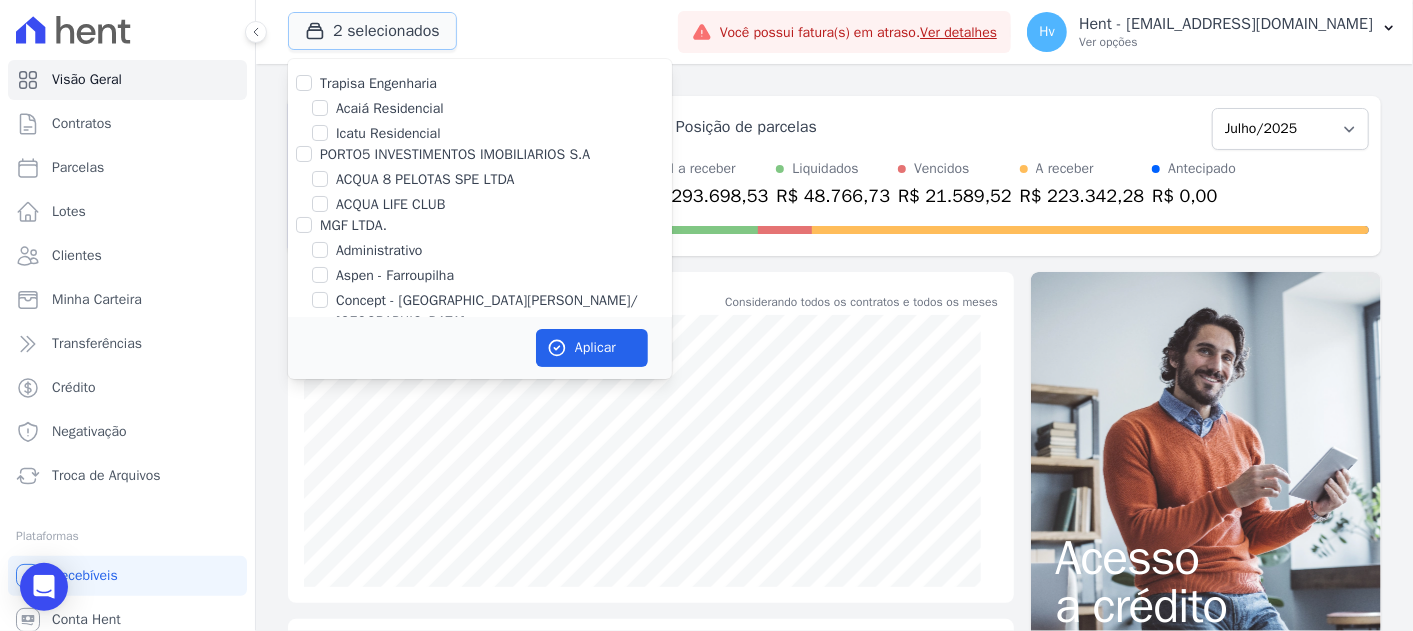 scroll, scrollTop: 0, scrollLeft: 0, axis: both 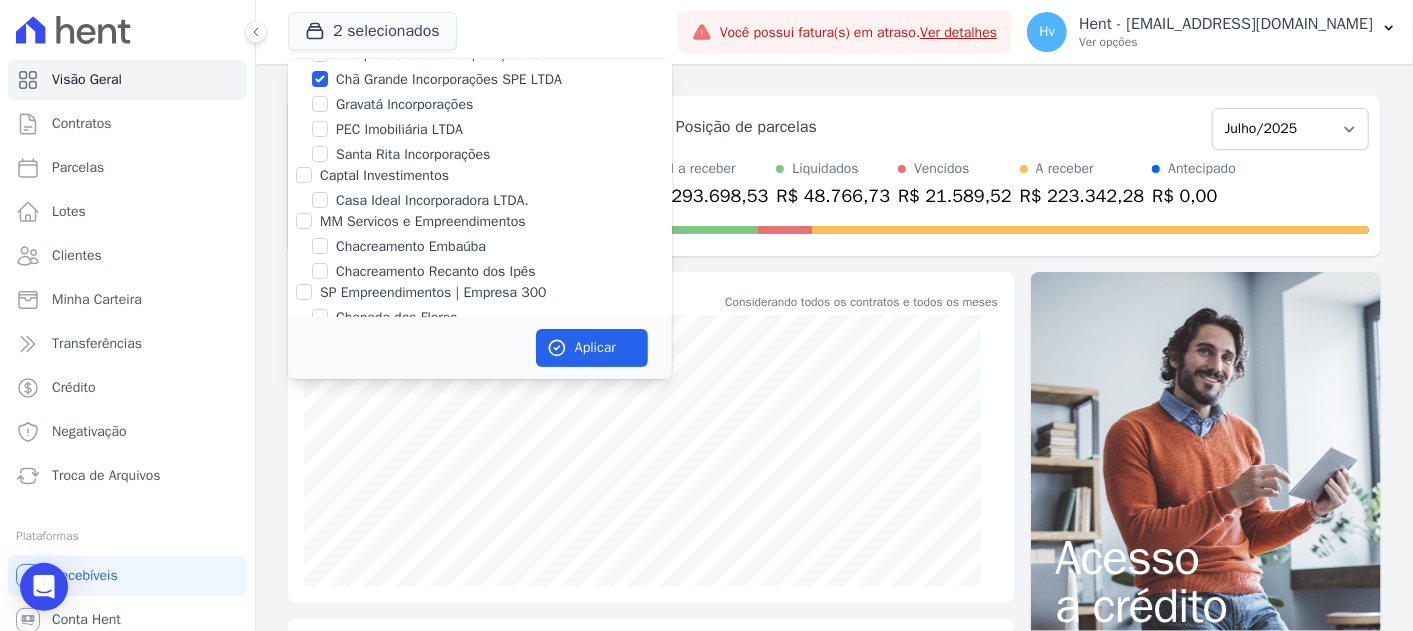 click on "Chã Grande Incorporações SPE LTDA" at bounding box center (449, 79) 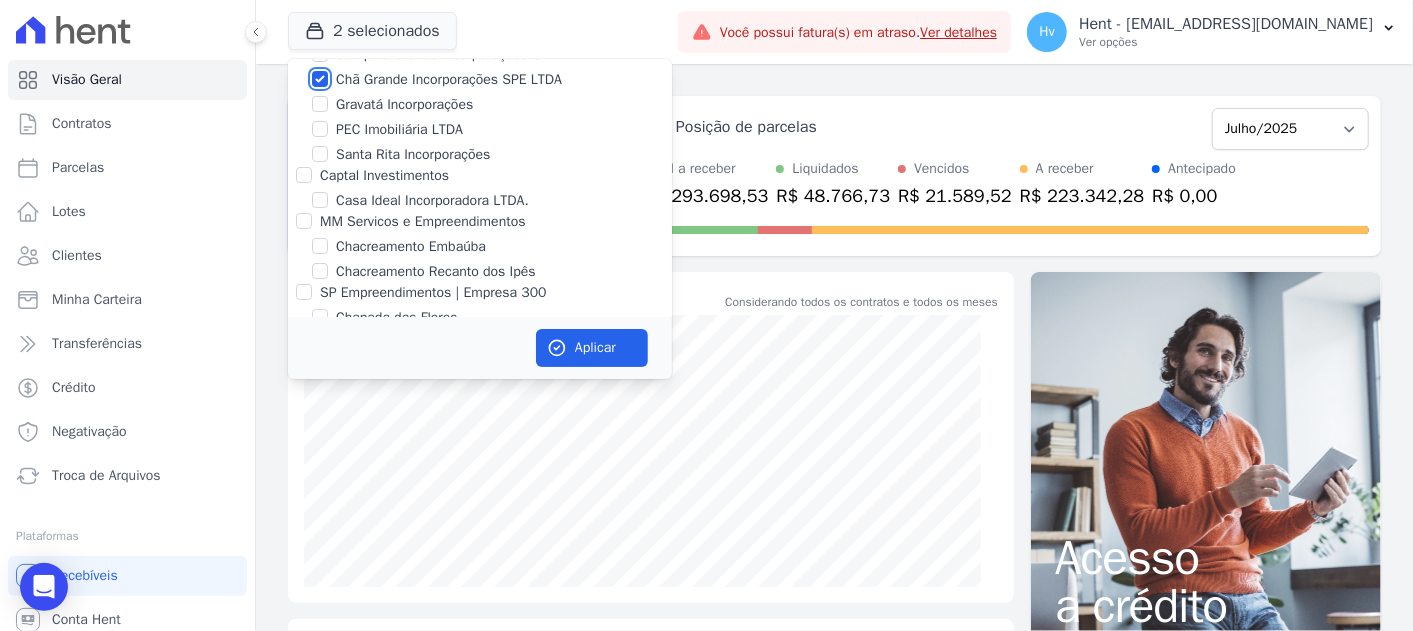 click on "Chã Grande Incorporações SPE LTDA" at bounding box center [320, 79] 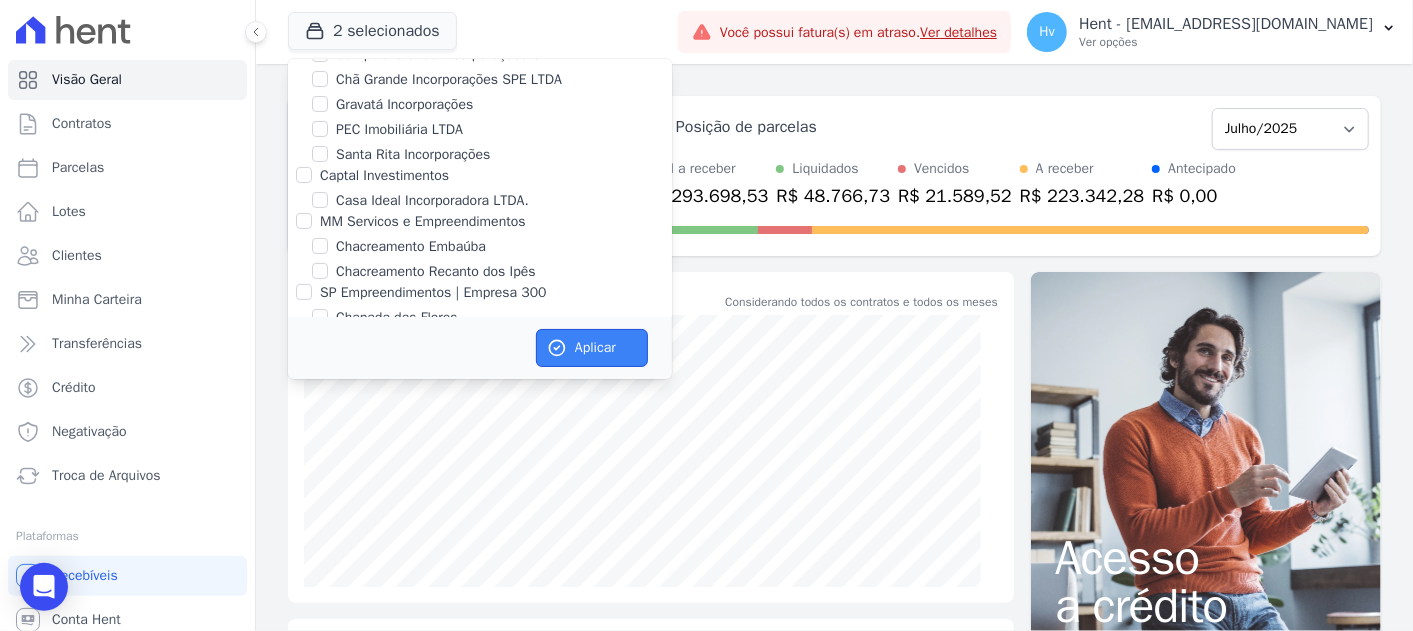 click on "Aplicar" at bounding box center (592, 348) 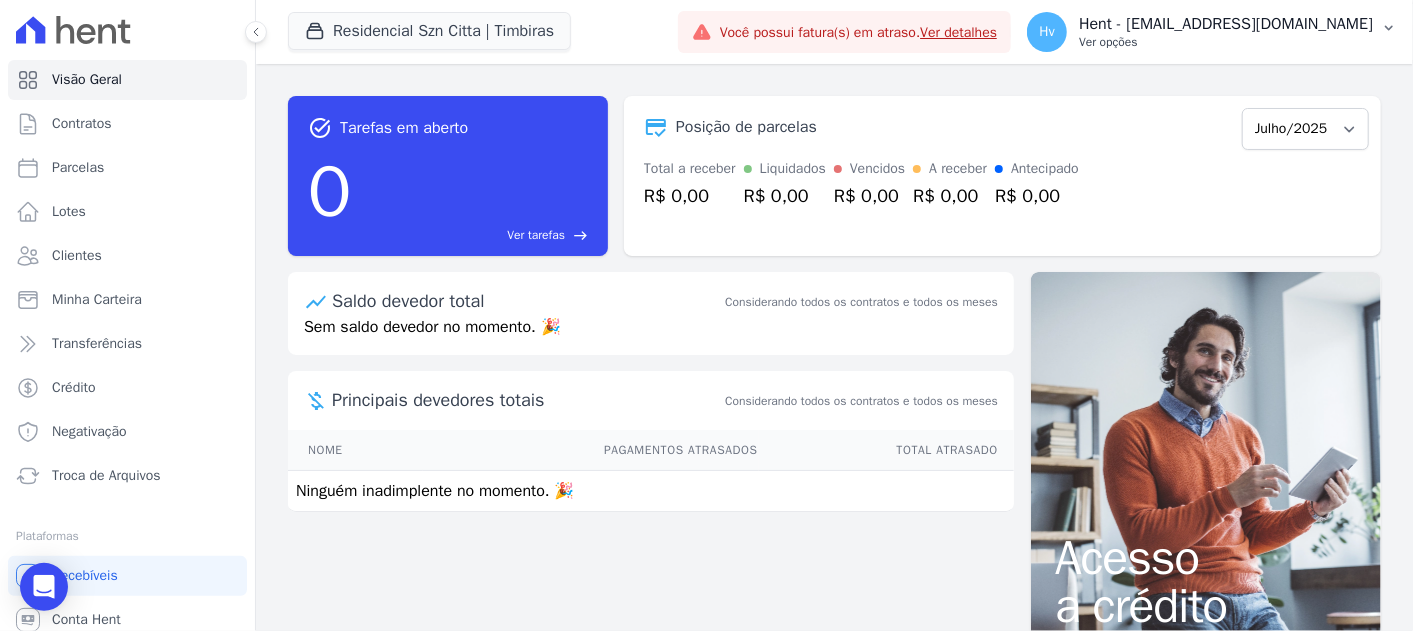click on "Hent -  viviane.morandi@e-arke.com
Ver opções" at bounding box center (1226, 32) 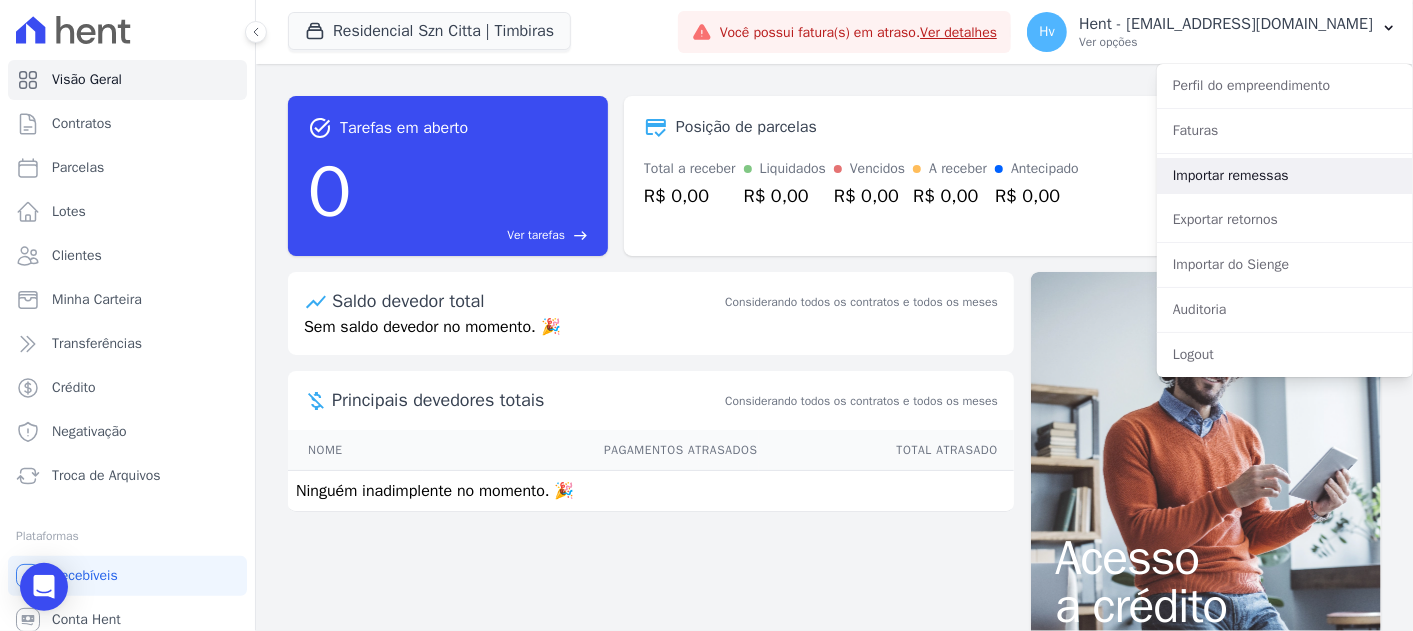 click on "Importar remessas" at bounding box center (1285, 176) 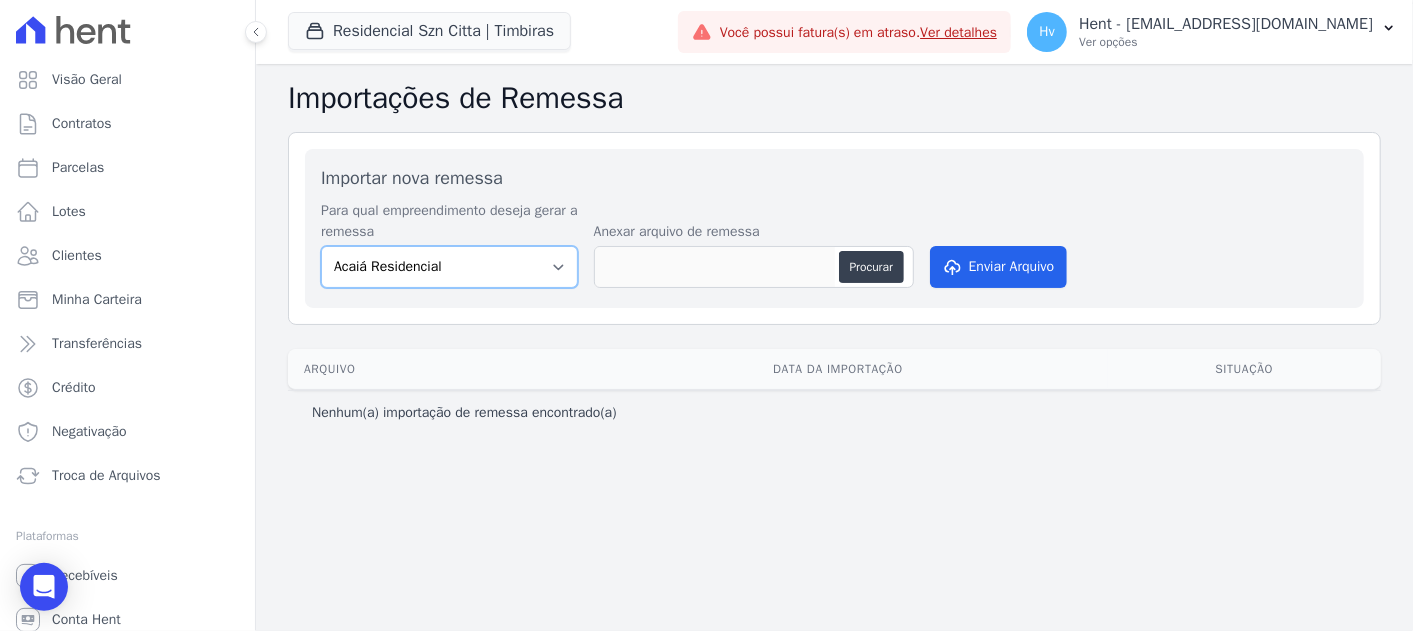click on "Acaiá Residencial
Administrativo
AGILE ELOI MENDES SPE SA
Agile Pavican São Lourenço - Loteadores
Agile Pavican São Lourenço SPE LTDA
AGUAS DE GUANABARA INCORPORACAO IMOBILIARIA SPE LTDA
AGUAS DO ALVORADA INCORPORACAO IMOBILIARIA SPE LTDA
AJMC Empreendimentos
Alameda dos Ipês
Aldeia Smart
Alexandria Condomínios
Alfenense Negócios Imobiliários
Amaré Arpoador
Amazon Residence Construtora LTDA
ANANINDEUA 01 INCORPORACAO IMOBILIARIA SPE LTDA
AQUARELA CITY INCORPORACAO IMOBILIARIA LTDA
Areias do Planalto
Areias do Planalto - Interno
Aroka Incorporadora e Administradora LTDA.
Art Prime - Irajá
Arty Park - Gravatai
Aspen - Farroupilha
Audace Home Studio
Audace Mondeo
Aurora
Aurora  II - LBA
Aurora I - LBA
BAHAMAS EAST VILLAGE
Baia Formosa Parque
Belas Artes 2º tranche
Bem Viver | Saint Raphael
Bio Residencial
Brisa do Parque Ill
Campina Grande Incorporações SPE LTDA
Campo Belo Jaú
Casa Ideal Incorporadora LTDA." at bounding box center [449, 267] 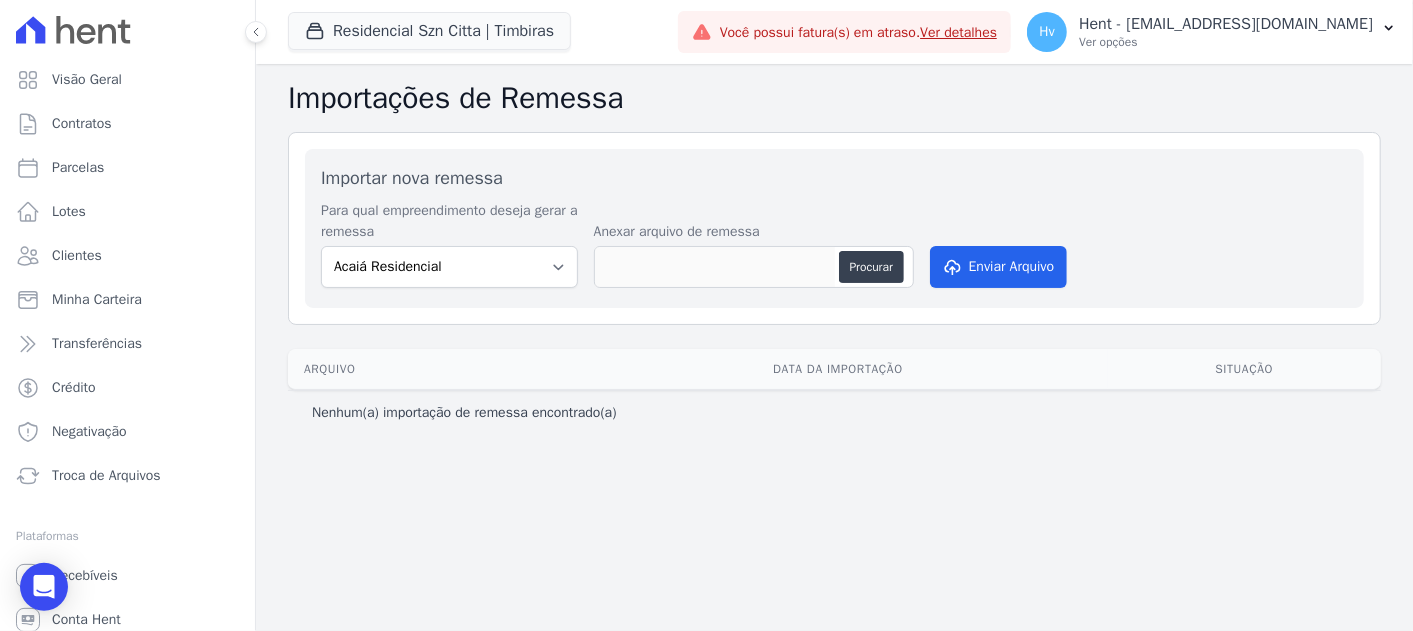 click on "Importações de Remessa
Importar nova remessa
Para qual empreendimento deseja gerar a remessa
Acaiá Residencial
Administrativo
AGILE [PERSON_NAME] SPE SA
Agile Pavican [GEOGRAPHIC_DATA] - Loteadores
Agile [GEOGRAPHIC_DATA] SPE LTDA
[GEOGRAPHIC_DATA] INCORPORACAO IMOBILIARIA SPE LTDA
AGUAS DO ALVORADA INCORPORACAO IMOBILIARIA SPE LTDA
AJMC Empreendimentos
Alameda dos Ipês
Aldeia Smart
Alexandria Condomínios
Alfenense Negócios Imobiliários
Amaré Arpoador
Amazon Residence Construtora LTDA
ANANINDEUA 01 INCORPORACAO IMOBILIARIA SPE LTDA
AQUARELA CITY INCORPORACAO IMOBILIARIA LTDA
Areias do [GEOGRAPHIC_DATA] do Planalto - Interno
Aroka Incorporadora e Administradora LTDA.
Art Prime - Irajá
[GEOGRAPHIC_DATA] - Gravatai
[GEOGRAPHIC_DATA] - Farroupilha
Audace Home Studio
Audace Mondeo
Aurora" at bounding box center (834, 347) 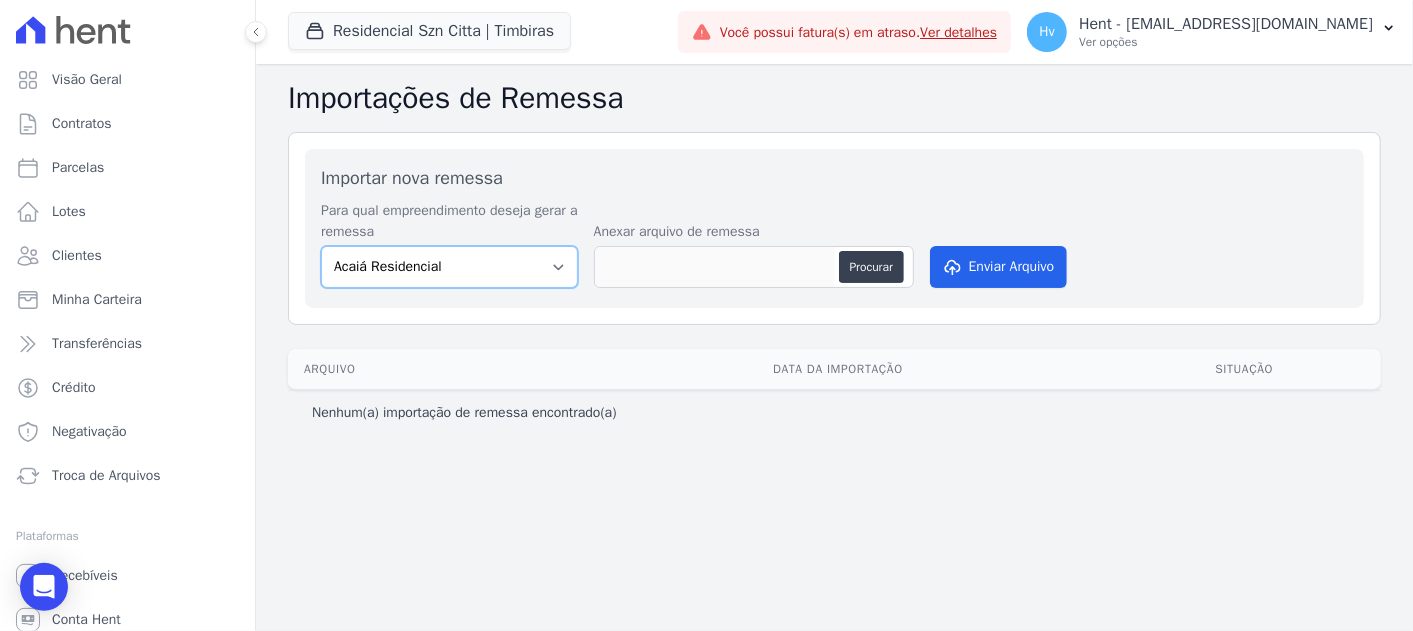click on "Acaiá Residencial
Administrativo
AGILE ELOI MENDES SPE SA
Agile Pavican São Lourenço - Loteadores
Agile Pavican São Lourenço SPE LTDA
AGUAS DE GUANABARA INCORPORACAO IMOBILIARIA SPE LTDA
AGUAS DO ALVORADA INCORPORACAO IMOBILIARIA SPE LTDA
AJMC Empreendimentos
Alameda dos Ipês
Aldeia Smart
Alexandria Condomínios
Alfenense Negócios Imobiliários
Amaré Arpoador
Amazon Residence Construtora LTDA
ANANINDEUA 01 INCORPORACAO IMOBILIARIA SPE LTDA
AQUARELA CITY INCORPORACAO IMOBILIARIA LTDA
Areias do Planalto
Areias do Planalto - Interno
Aroka Incorporadora e Administradora LTDA.
Art Prime - Irajá
Arty Park - Gravatai
Aspen - Farroupilha
Audace Home Studio
Audace Mondeo
Aurora
Aurora  II - LBA
Aurora I - LBA
BAHAMAS EAST VILLAGE
Baia Formosa Parque
Belas Artes 2º tranche
Bem Viver | Saint Raphael
Bio Residencial
Brisa do Parque Ill
Campina Grande Incorporações SPE LTDA
Campo Belo Jaú
Casa Ideal Incorporadora LTDA." at bounding box center [449, 267] 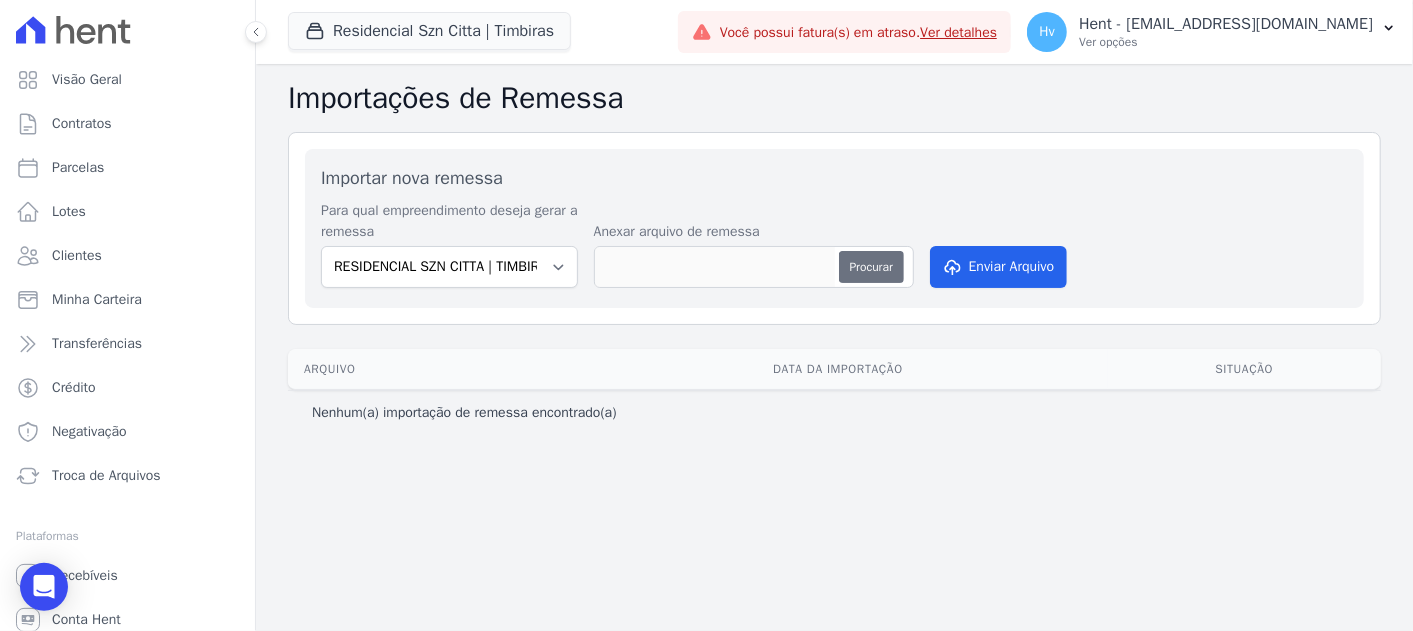 click on "Procurar" at bounding box center [871, 267] 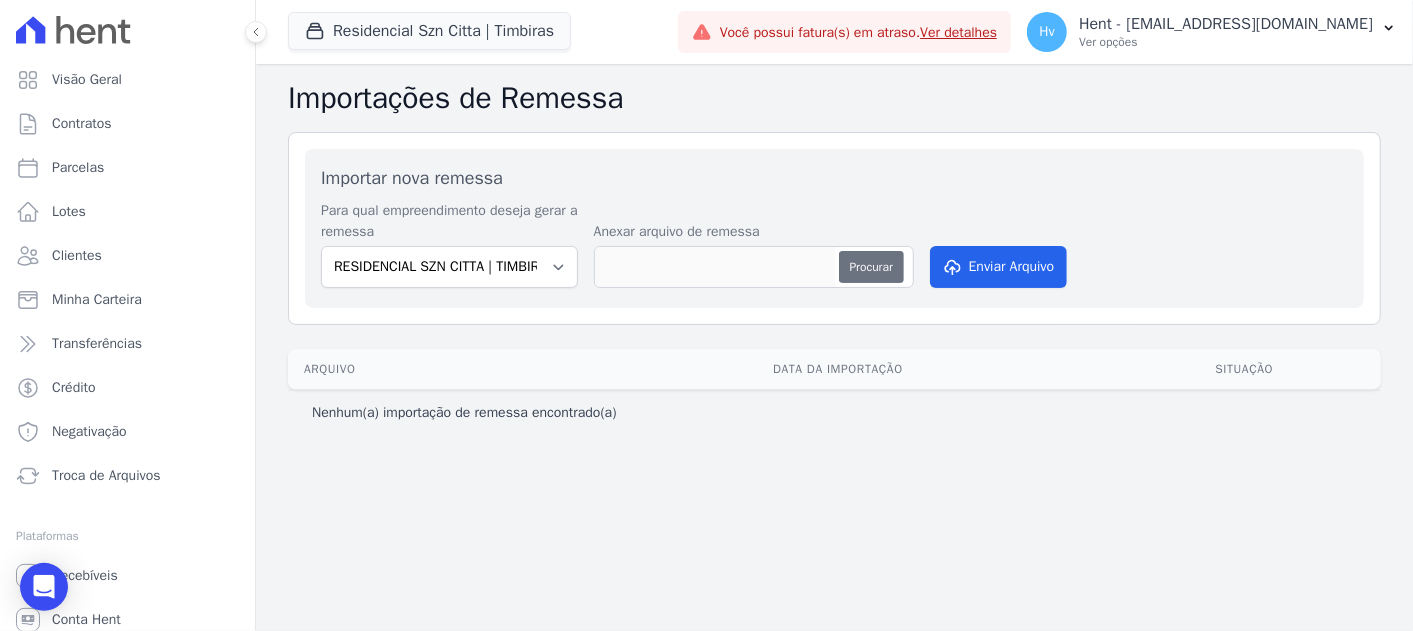 type on "601675" 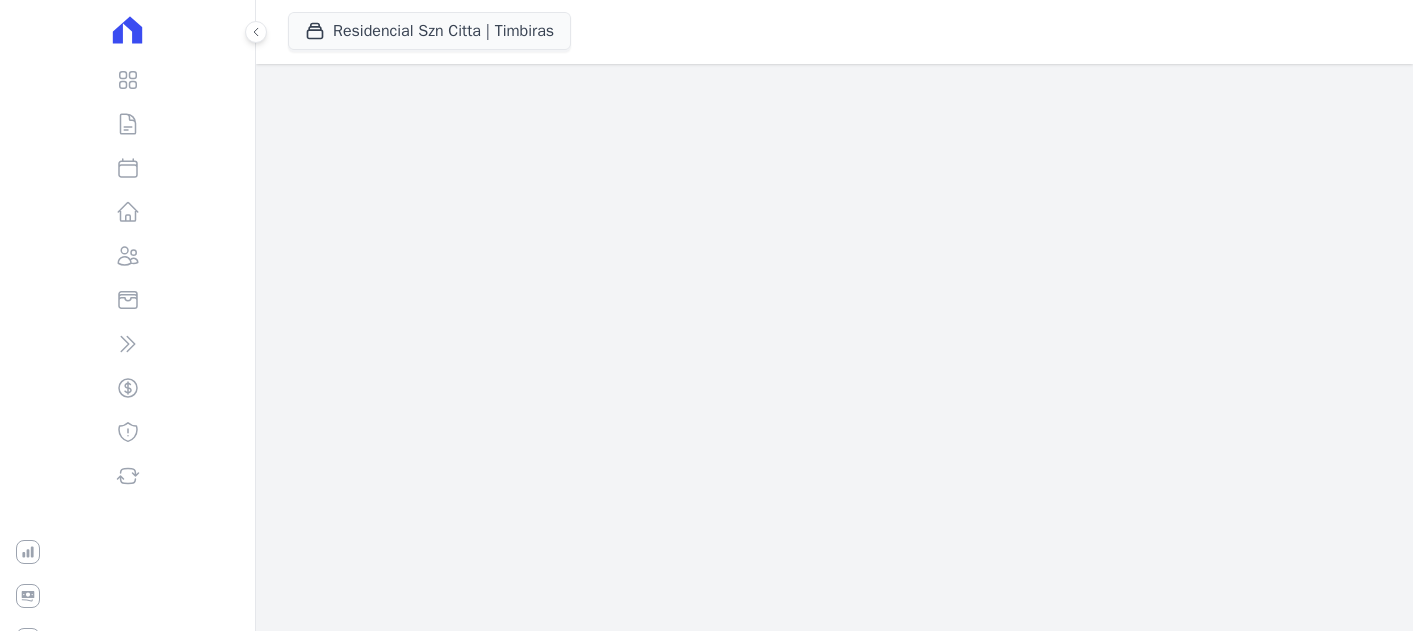 scroll, scrollTop: 0, scrollLeft: 0, axis: both 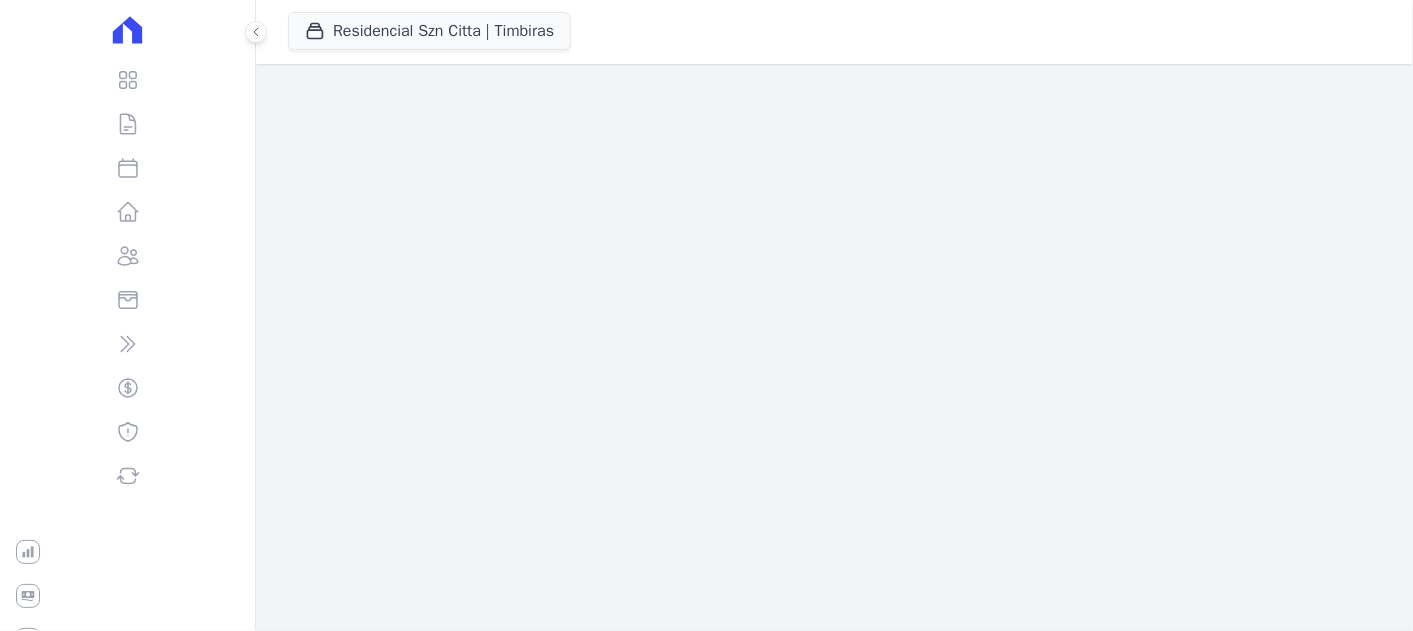 select on "b1671d8b-ca11-4474-a7a9-6f53319d4f79" 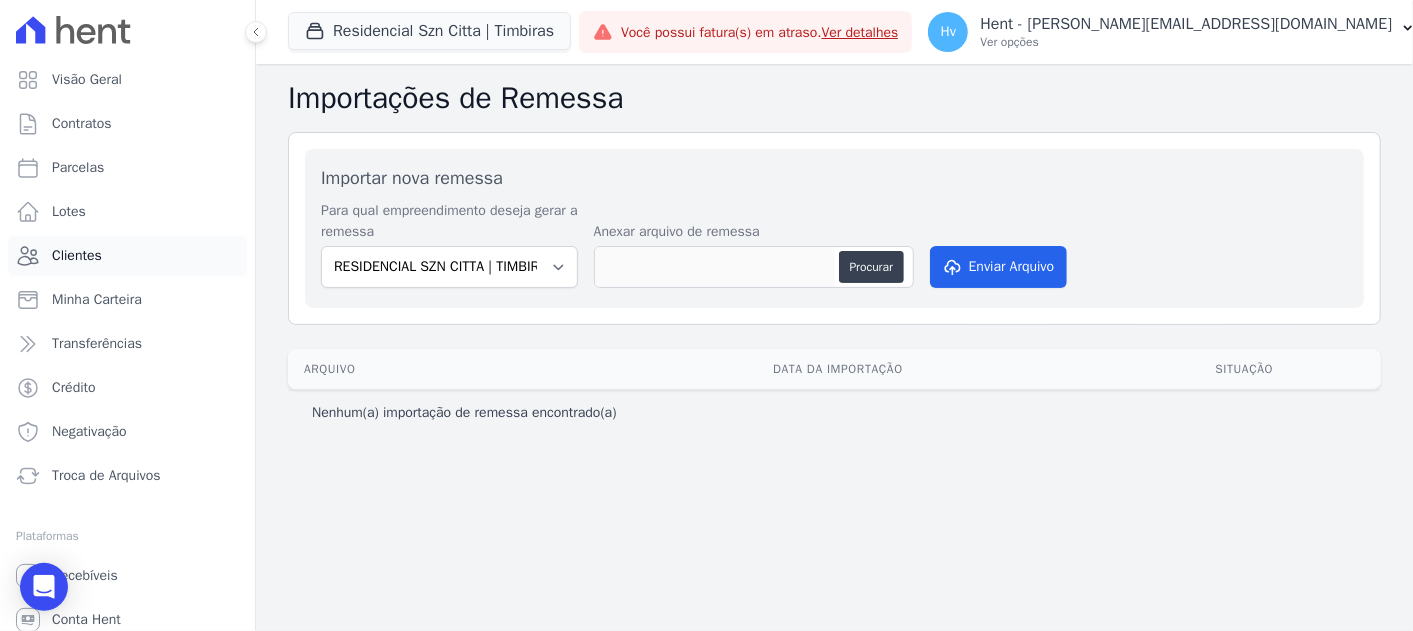 click on "Clientes" at bounding box center (127, 256) 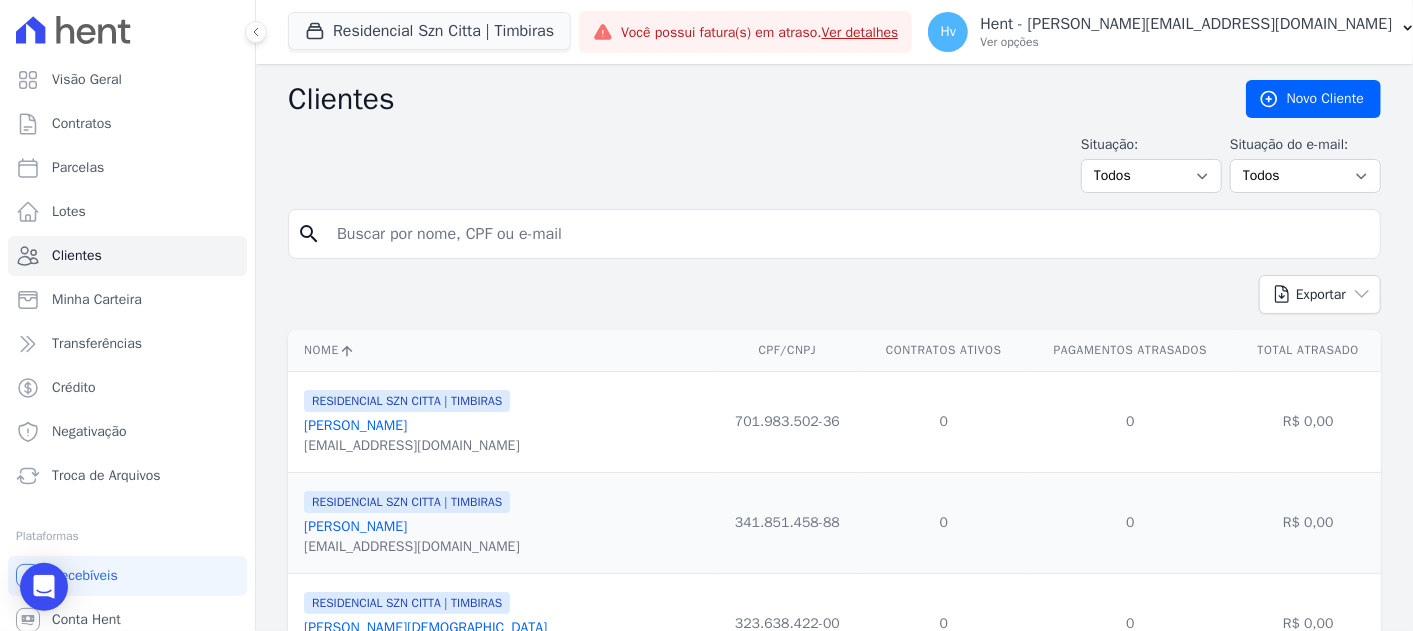 click at bounding box center (848, 234) 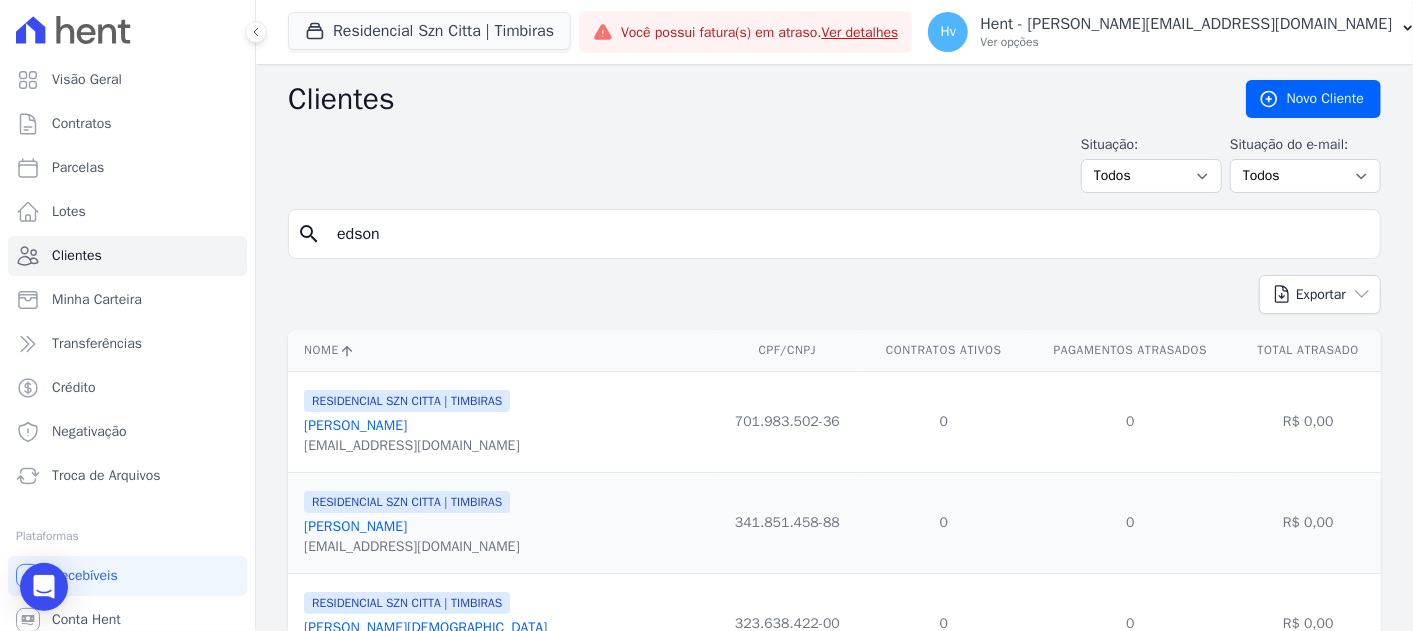 type on "edson" 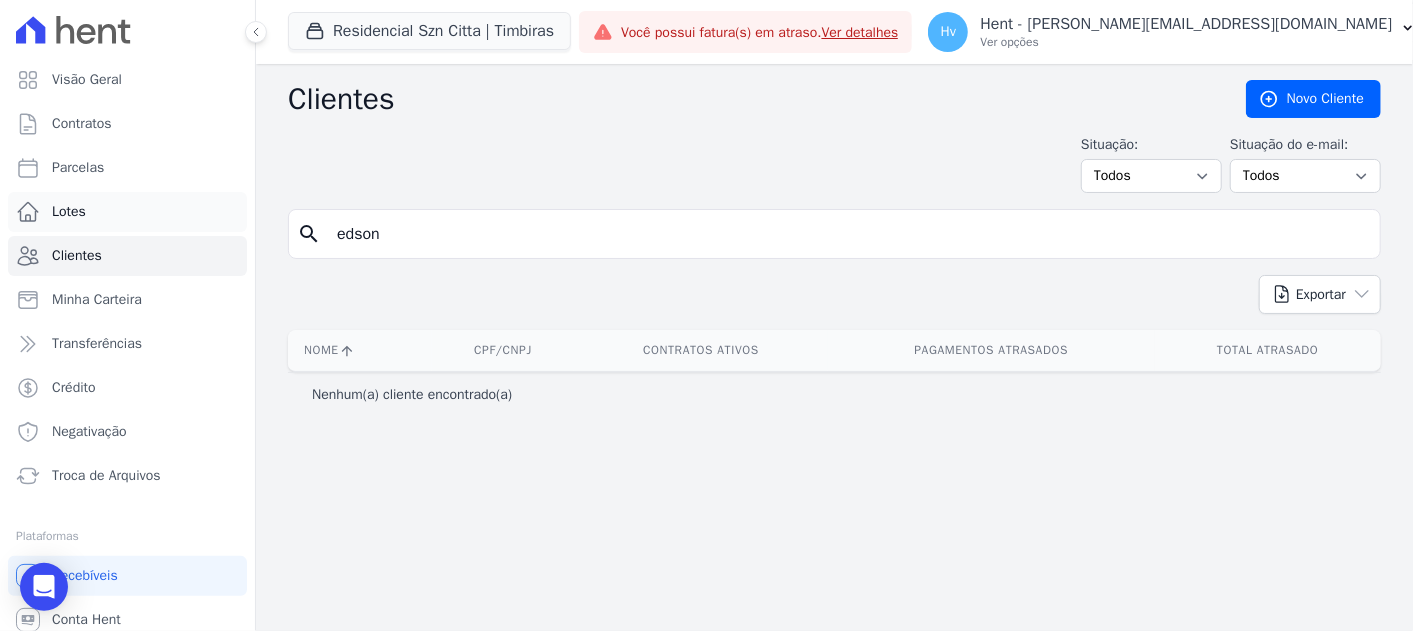 drag, startPoint x: 425, startPoint y: 240, endPoint x: 188, endPoint y: 195, distance: 241.23433 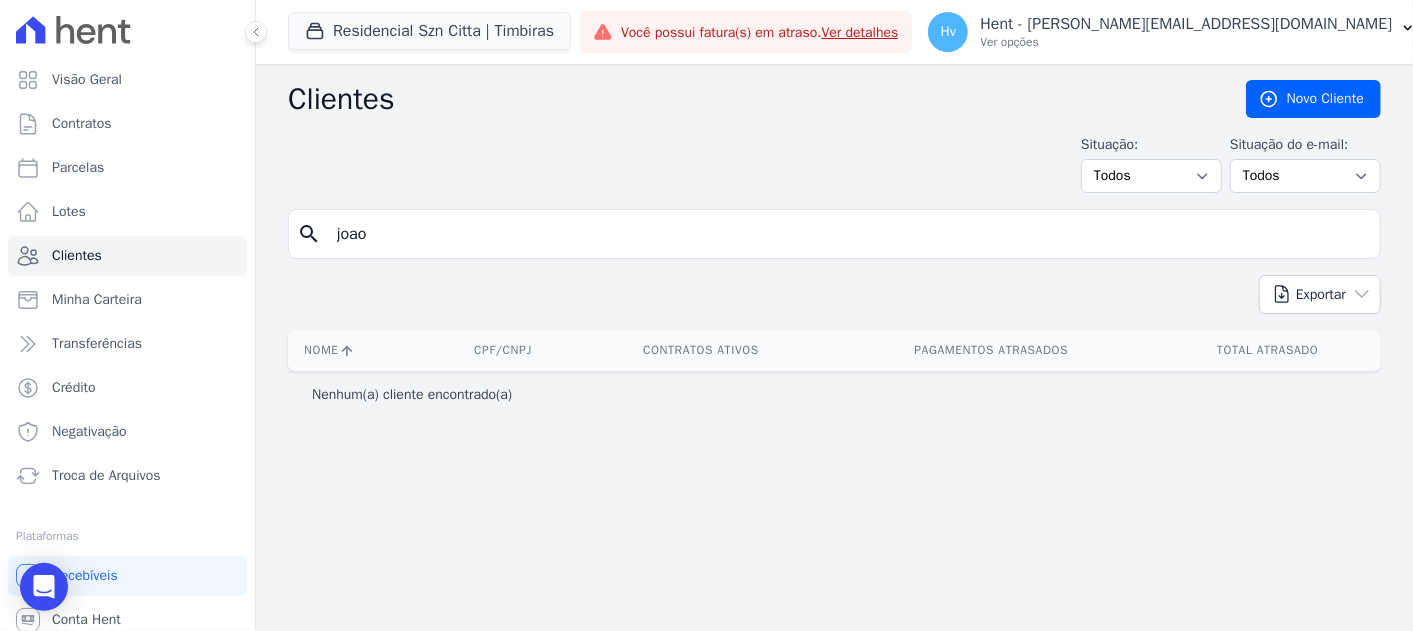 type on "joao" 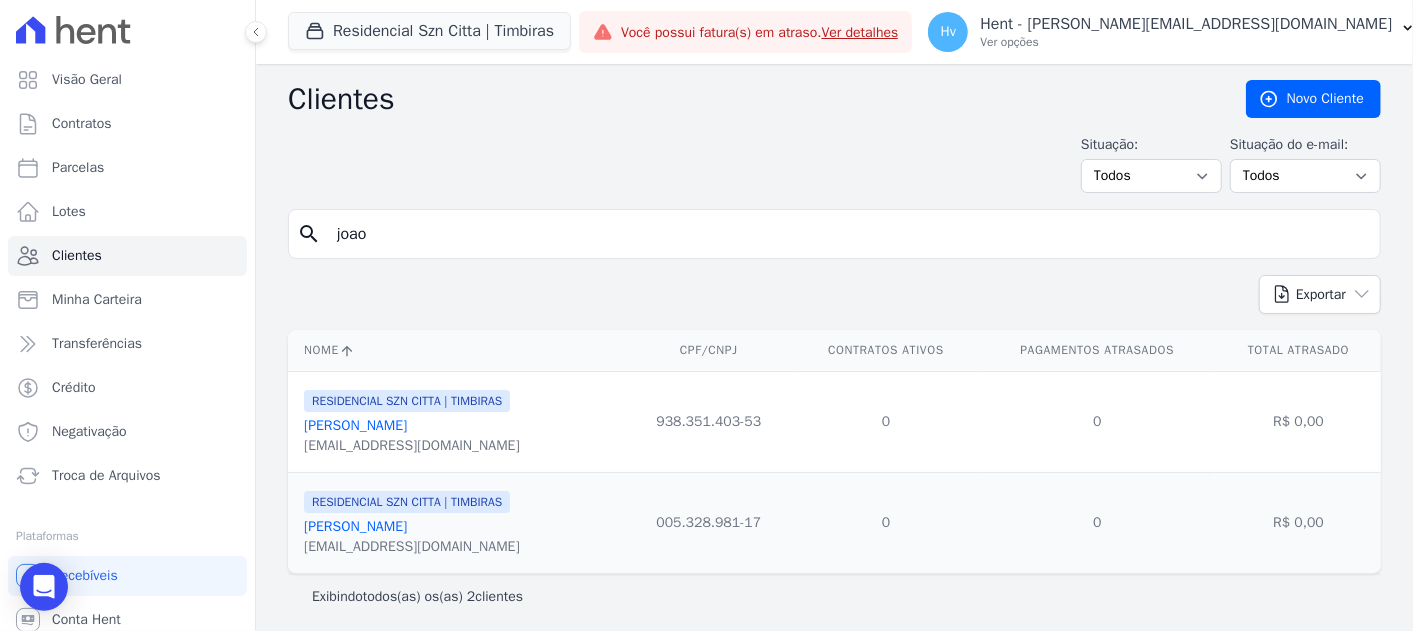 scroll, scrollTop: 2, scrollLeft: 0, axis: vertical 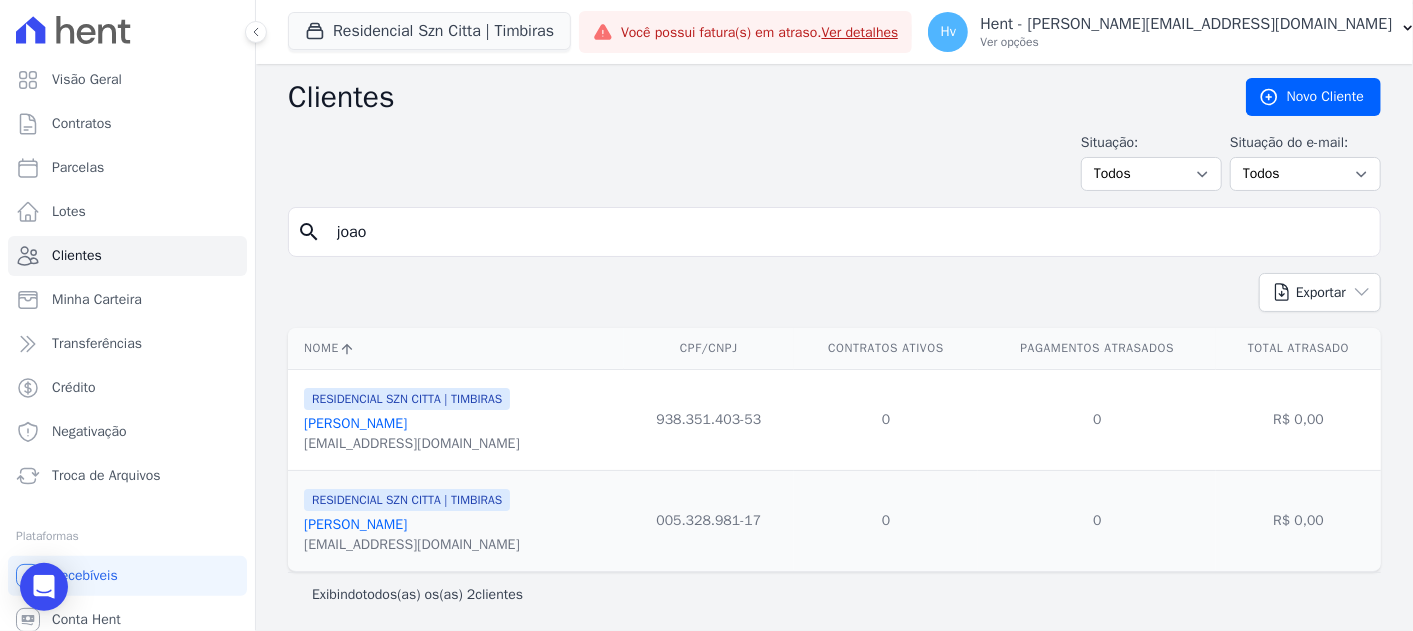click on "joao" at bounding box center [848, 232] 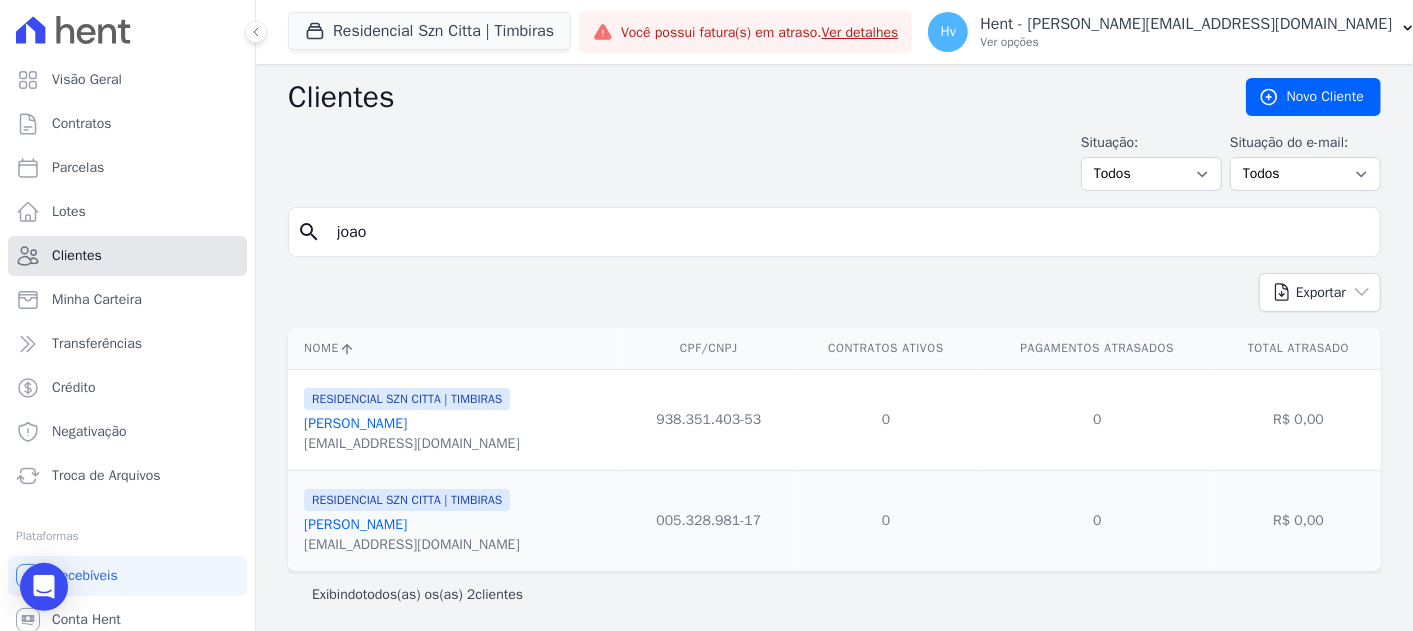 click on "Clientes" at bounding box center (77, 256) 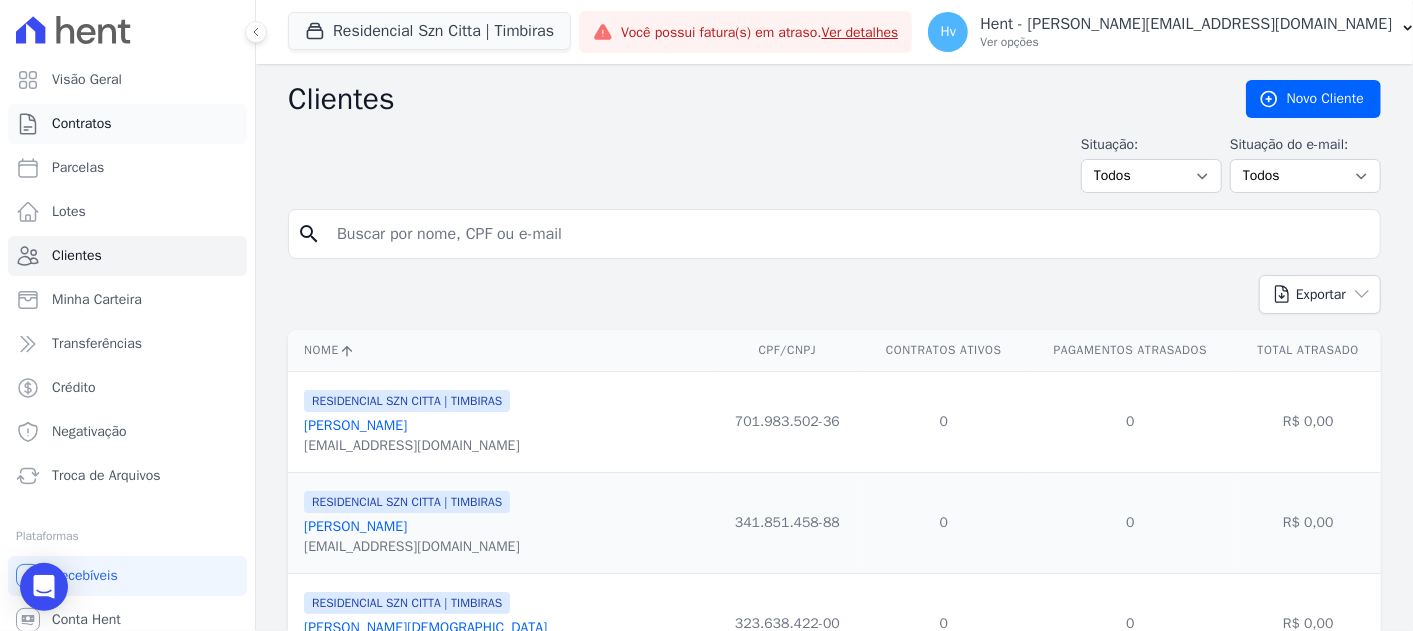 click on "Contratos" at bounding box center (127, 124) 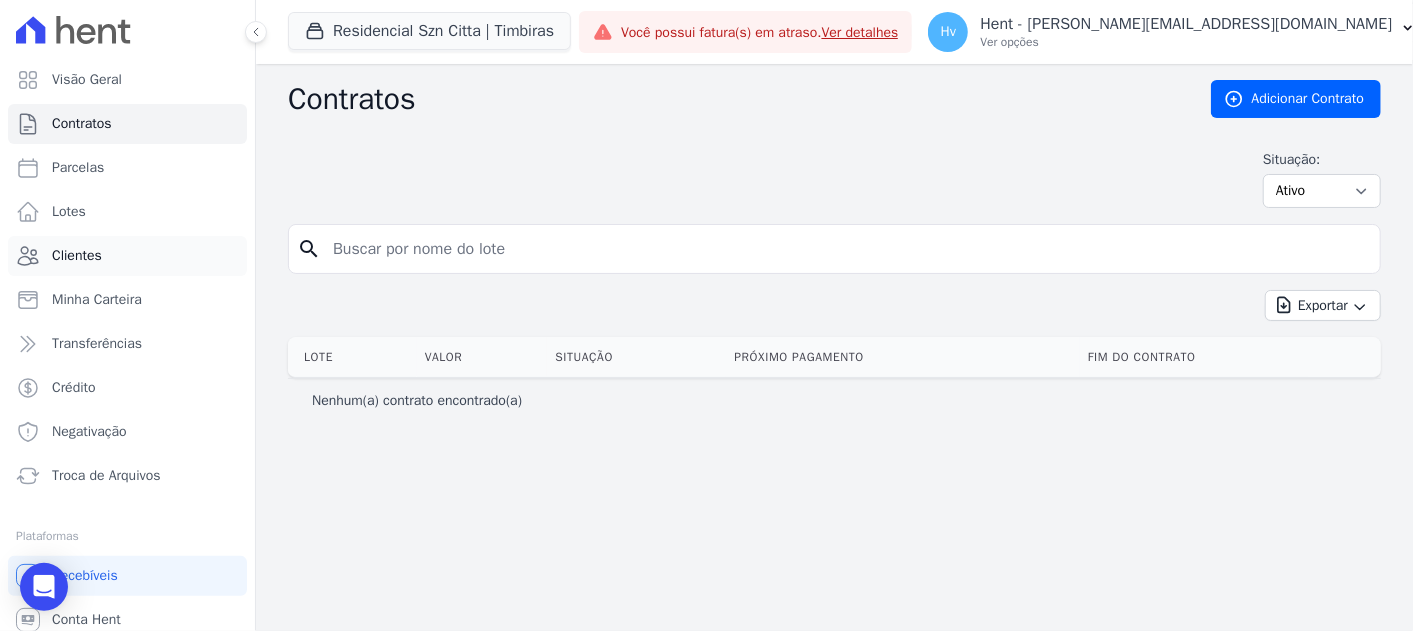 click on "Clientes" at bounding box center [77, 256] 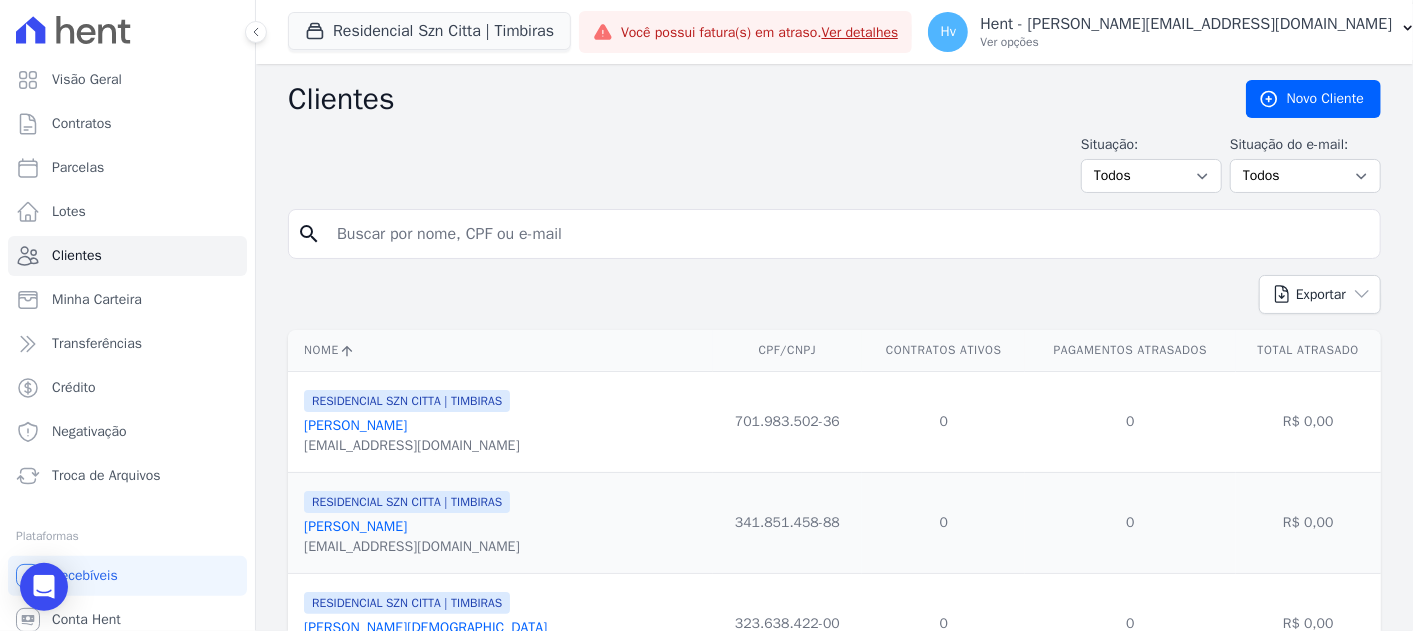 click at bounding box center [848, 234] 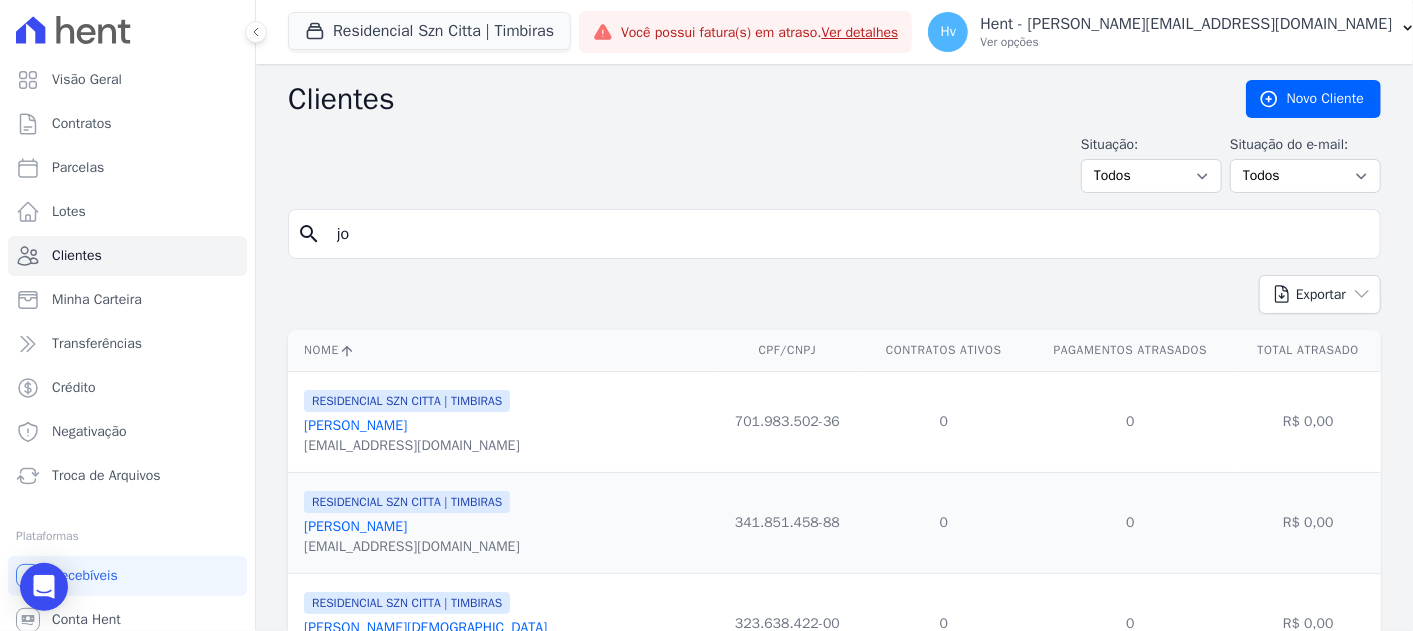 type on "jo" 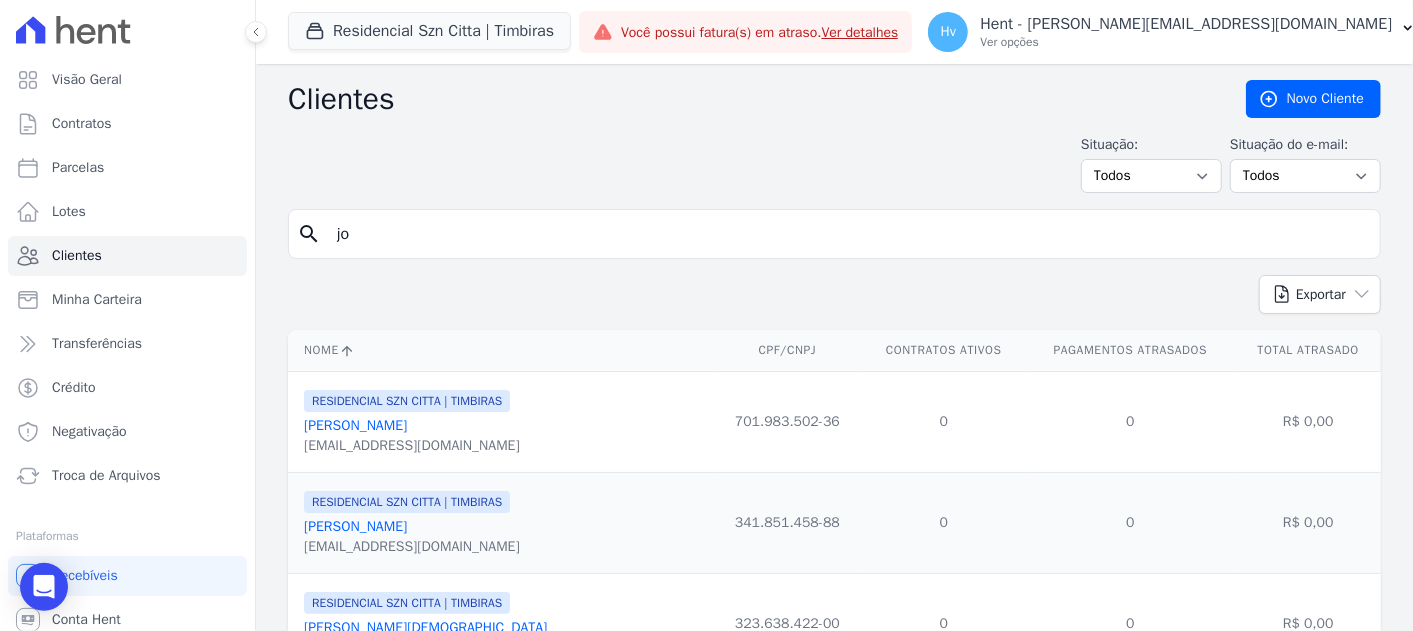 drag, startPoint x: 400, startPoint y: 224, endPoint x: 543, endPoint y: 231, distance: 143.17122 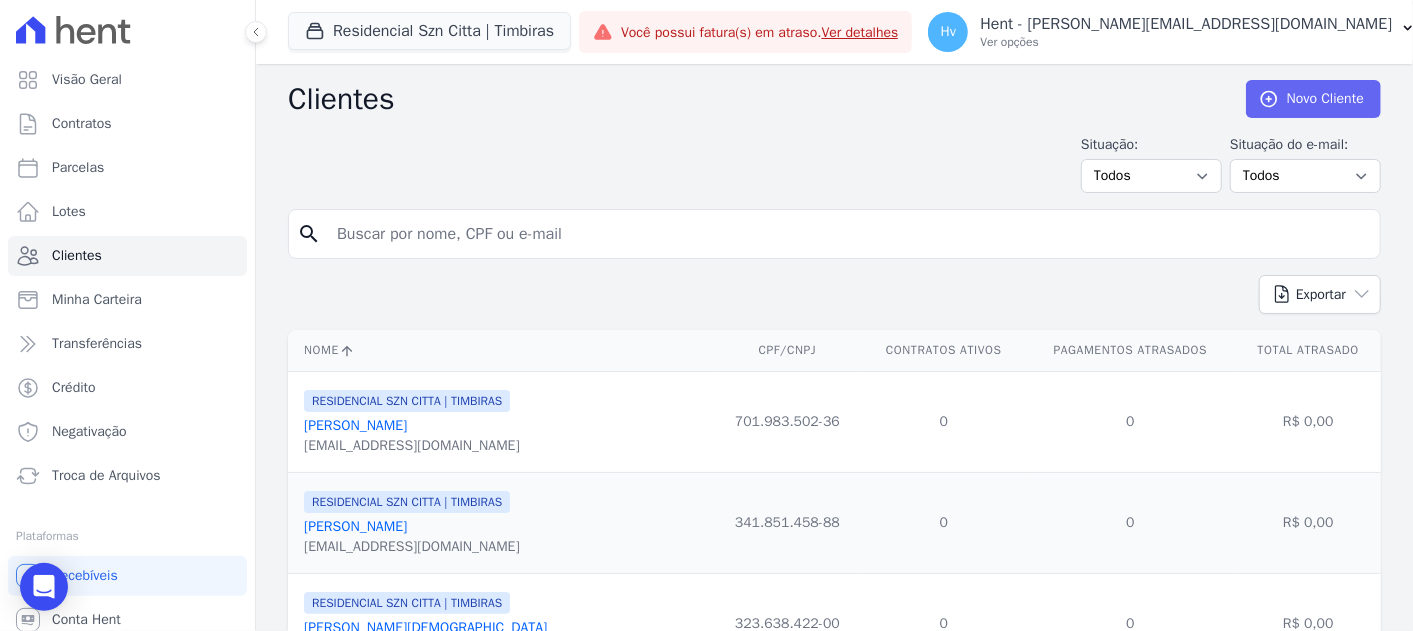 type 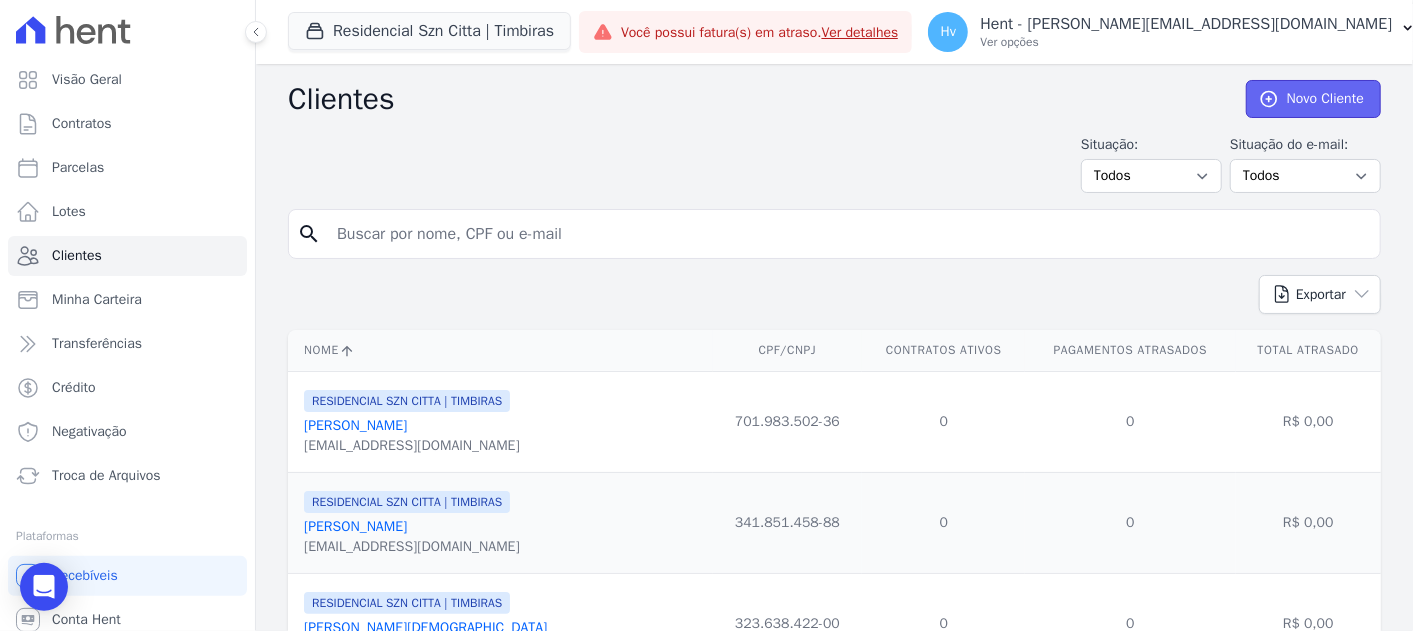 click on "Novo Cliente" at bounding box center [1313, 99] 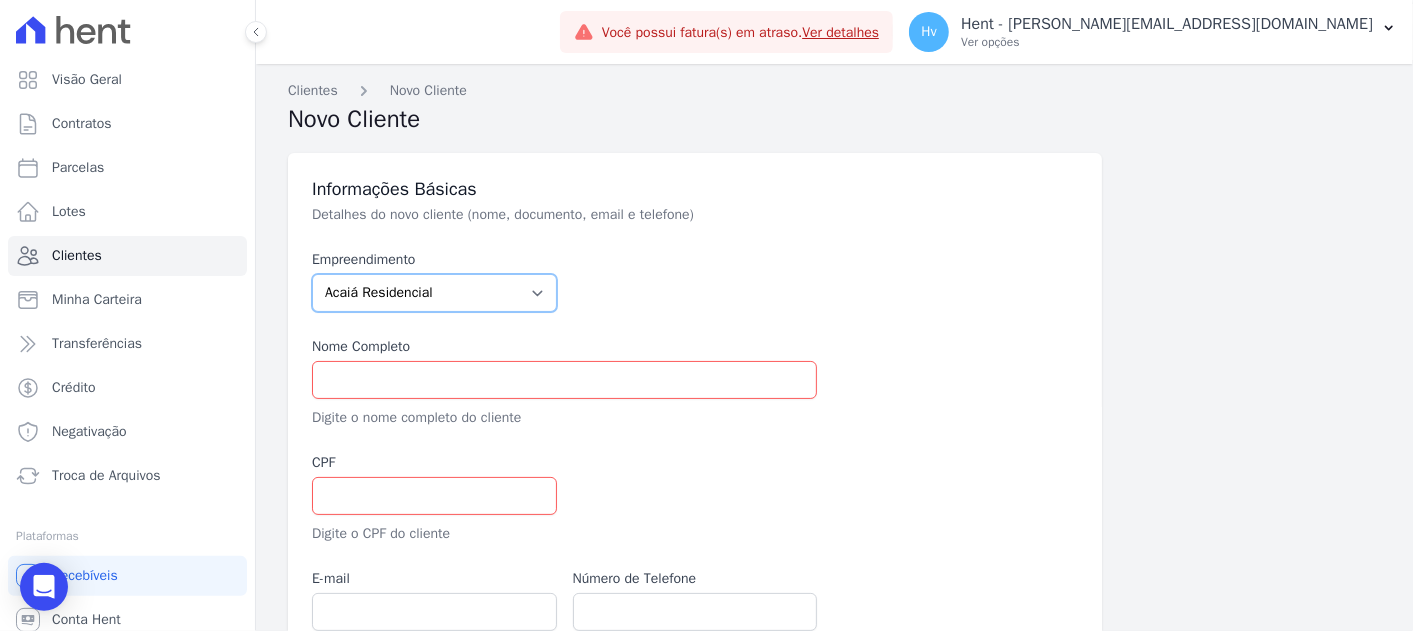 click on "Acaiá Residencial
ACQUA 8 PELOTAS SPE LTDA
ACQUA LIFE CLUB
Administrativo
AGILE ELOI MENDES SPE SA
Agile Pavican São Lourenço - Loteadores
Agile Pavican São Lourenço SPE LTDA
AGUAS DE GUANABARA INCORPORACAO IMOBILIARIA SPE LTDA
AGUAS DO ALVORADA INCORPORACAO IMOBILIARIA SPE LTDA
AJMC Empreendimentos
Alameda dos Ipês
Aldeia Smart
Alexandria Condomínios
Alfenense Negócios Imobiliários
ALTOS DE SANTANA
Amaré Arpoador
Amazon Residence Construtora LTDA
ANANINDEUA 01 INCORPORACAO IMOBILIARIA SPE LTDA
AQUARELA CITY INCORPORACAO IMOBILIARIA LTDA
Arcos Itaquera
Areias do Planalto
Areias do Planalto - Interno
Aroka Incorporadora e Administradora LTDA.
ARTE VILA MATILDE
Art Prime - Irajá
Arty Park - Gravatai
ARVO HOME CLUB - SOLICASA
Aspen - Farroupilha
Audace Home Studio
Audace Mondeo
Aurora
Aurora  II - LBA
Aurora I - LBA
BAHAMAS EAST VILLAGE
Baia Formosa Parque
Belas Artes
Belas Artes 2º tranche
Bem Viver | Saint Raphael" at bounding box center (434, 293) 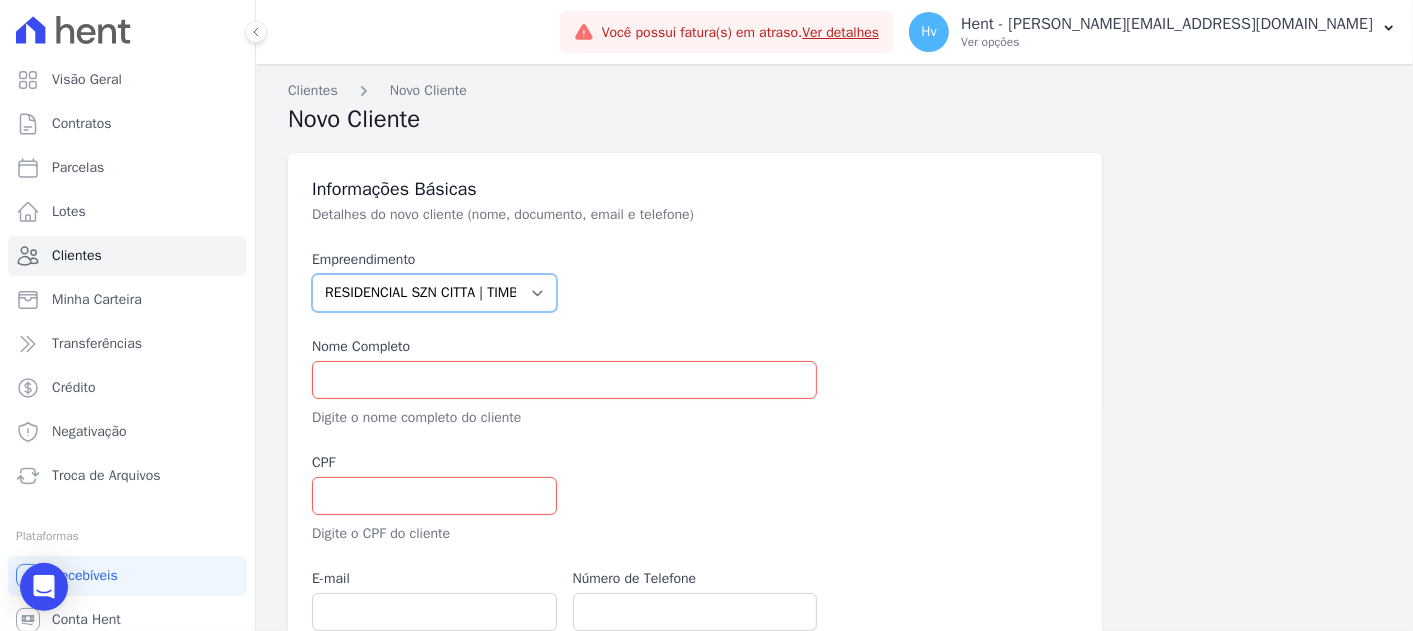 click on "Acaiá Residencial
ACQUA 8 PELOTAS SPE LTDA
ACQUA LIFE CLUB
Administrativo
AGILE ELOI MENDES SPE SA
Agile Pavican São Lourenço - Loteadores
Agile Pavican São Lourenço SPE LTDA
AGUAS DE GUANABARA INCORPORACAO IMOBILIARIA SPE LTDA
AGUAS DO ALVORADA INCORPORACAO IMOBILIARIA SPE LTDA
AJMC Empreendimentos
Alameda dos Ipês
Aldeia Smart
Alexandria Condomínios
Alfenense Negócios Imobiliários
ALTOS DE SANTANA
Amaré Arpoador
Amazon Residence Construtora LTDA
ANANINDEUA 01 INCORPORACAO IMOBILIARIA SPE LTDA
AQUARELA CITY INCORPORACAO IMOBILIARIA LTDA
Arcos Itaquera
Areias do Planalto
Areias do Planalto - Interno
Aroka Incorporadora e Administradora LTDA.
ARTE VILA MATILDE
Art Prime - Irajá
Arty Park - Gravatai
ARVO HOME CLUB - SOLICASA
Aspen - Farroupilha
Audace Home Studio
Audace Mondeo
Aurora
Aurora  II - LBA
Aurora I - LBA
BAHAMAS EAST VILLAGE
Baia Formosa Parque
Belas Artes
Belas Artes 2º tranche
Bem Viver | Saint Raphael" at bounding box center [434, 293] 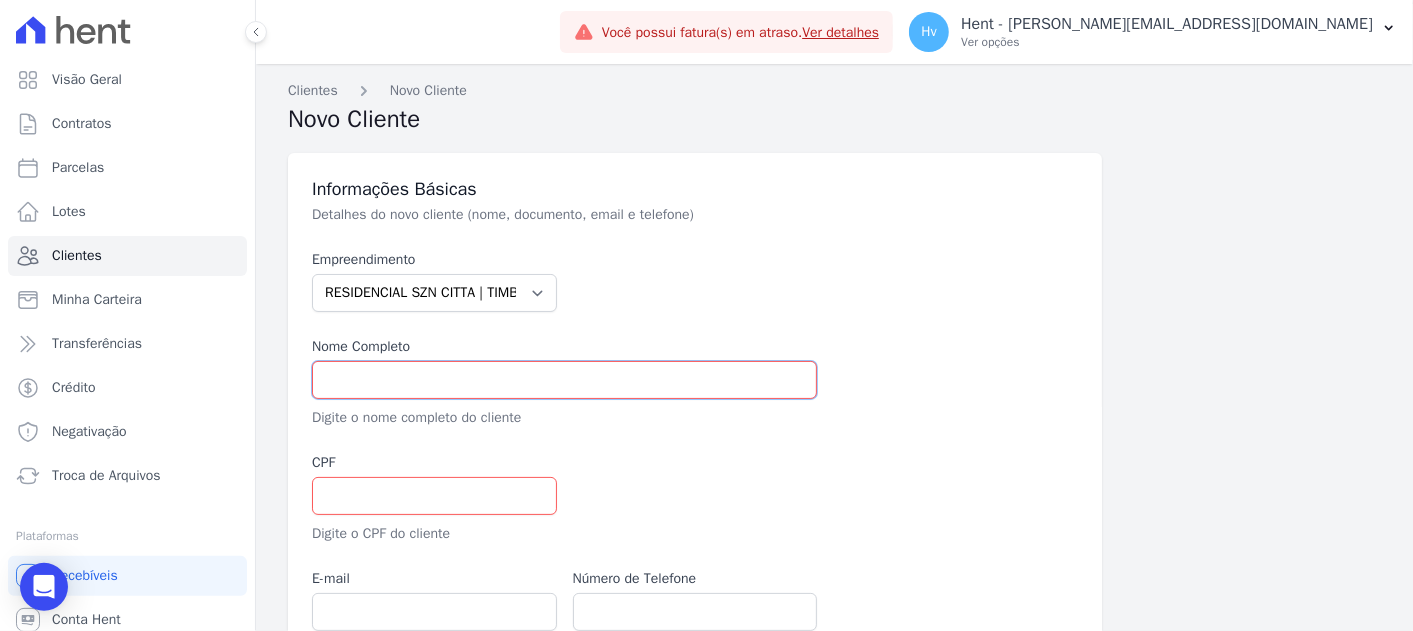 click at bounding box center (564, 380) 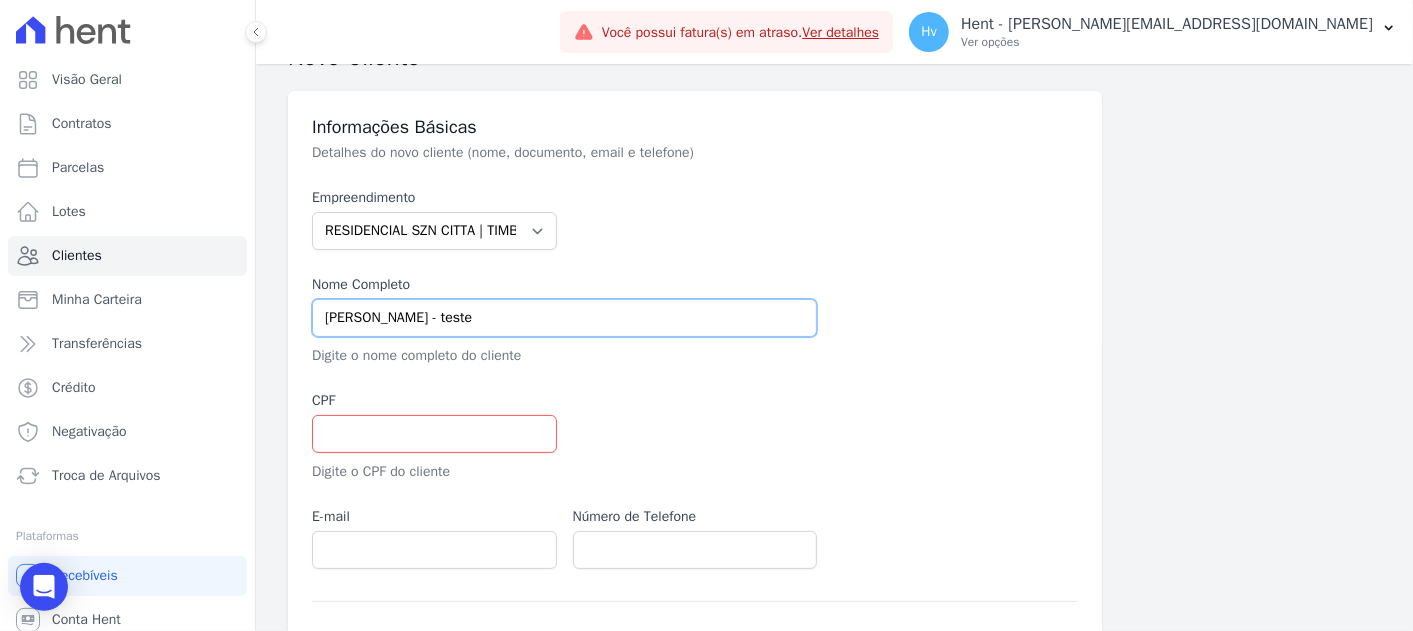 scroll, scrollTop: 111, scrollLeft: 0, axis: vertical 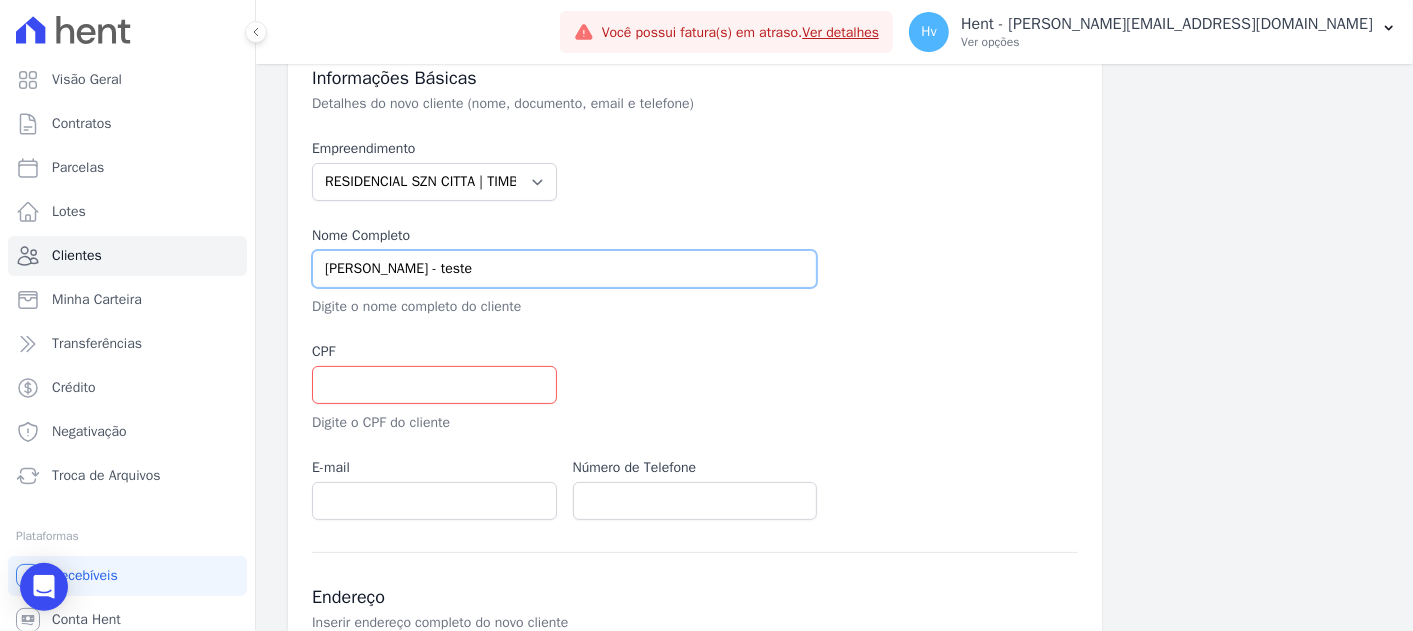 type on "[PERSON_NAME] - teste" 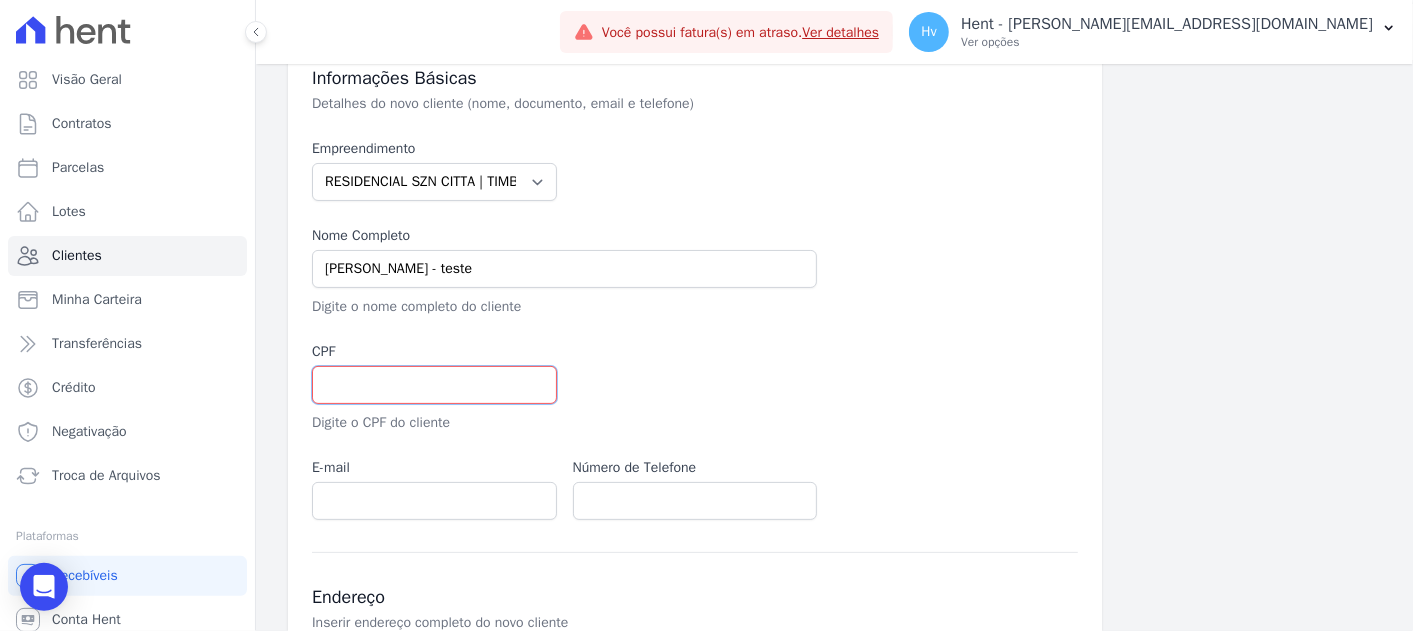 click at bounding box center [434, 385] 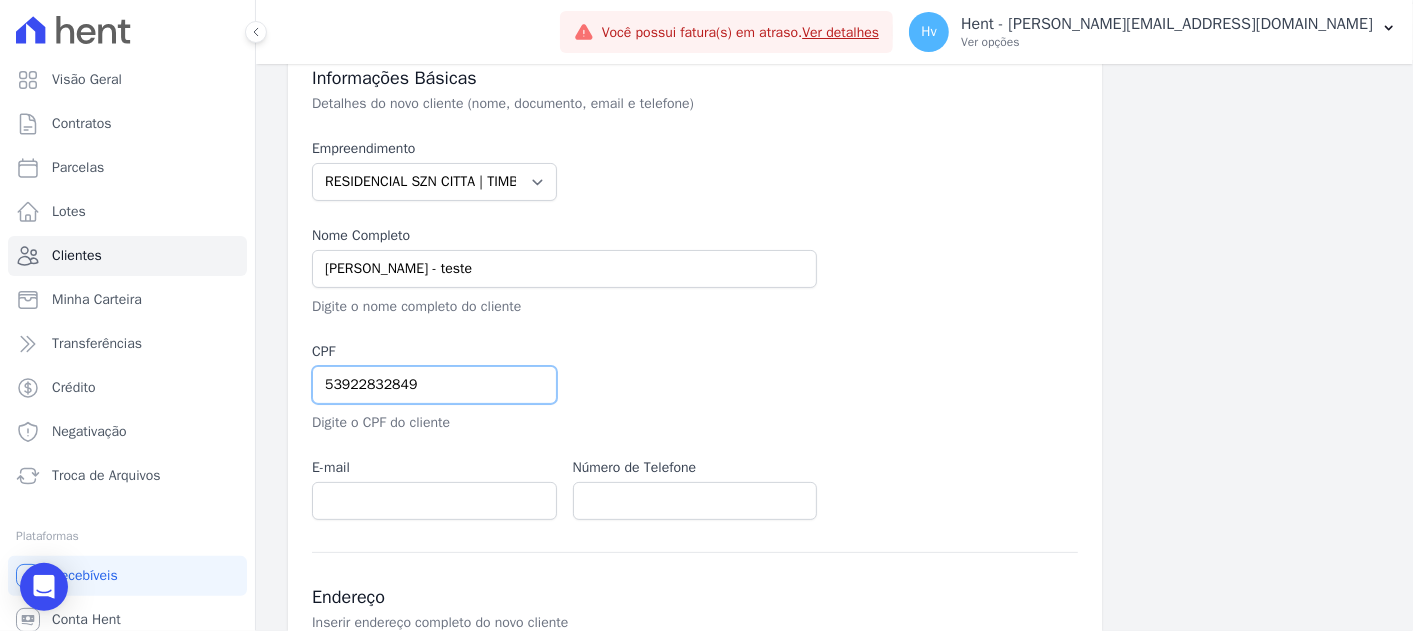 type on "53922832849" 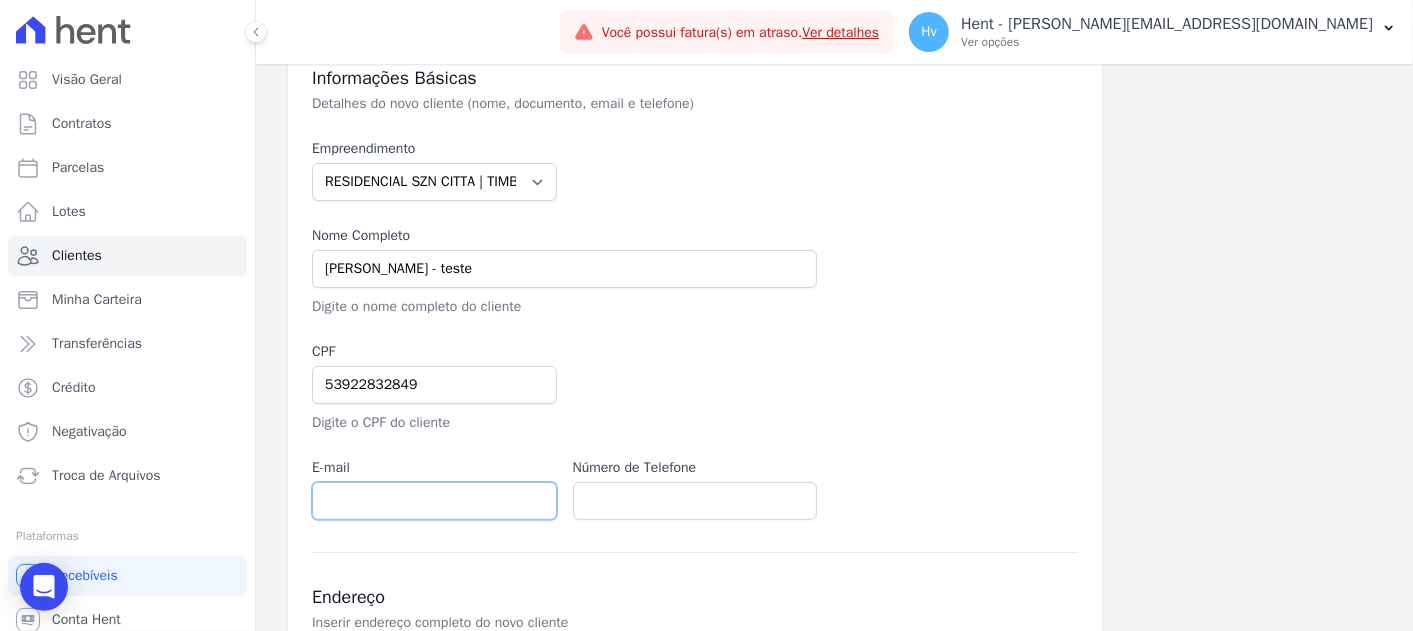 click at bounding box center [434, 501] 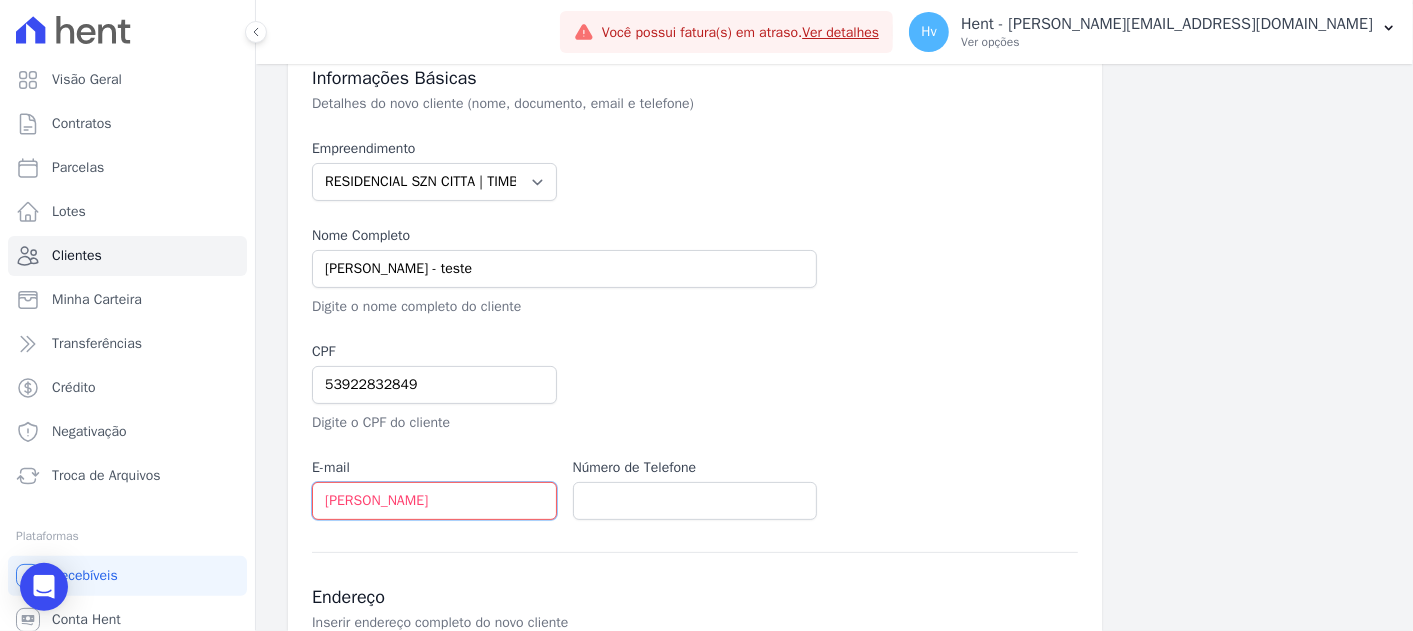 type on "viviane.morandi@e-arke.com" 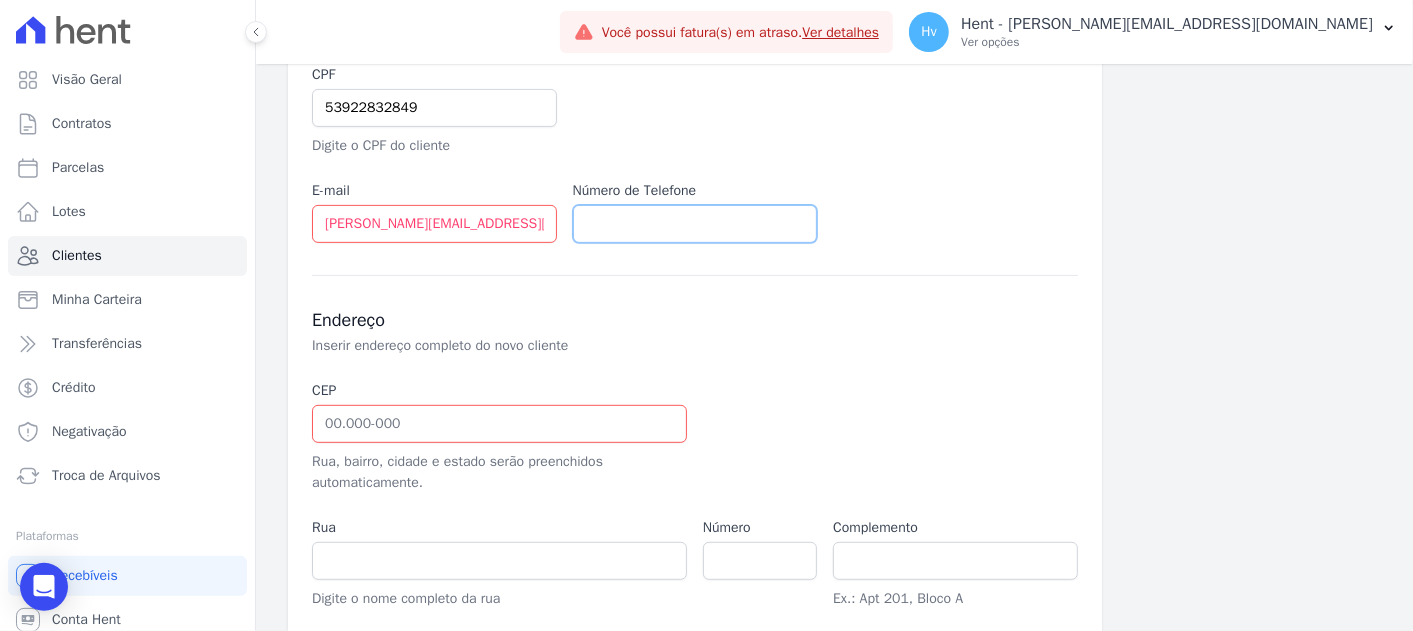 scroll, scrollTop: 444, scrollLeft: 0, axis: vertical 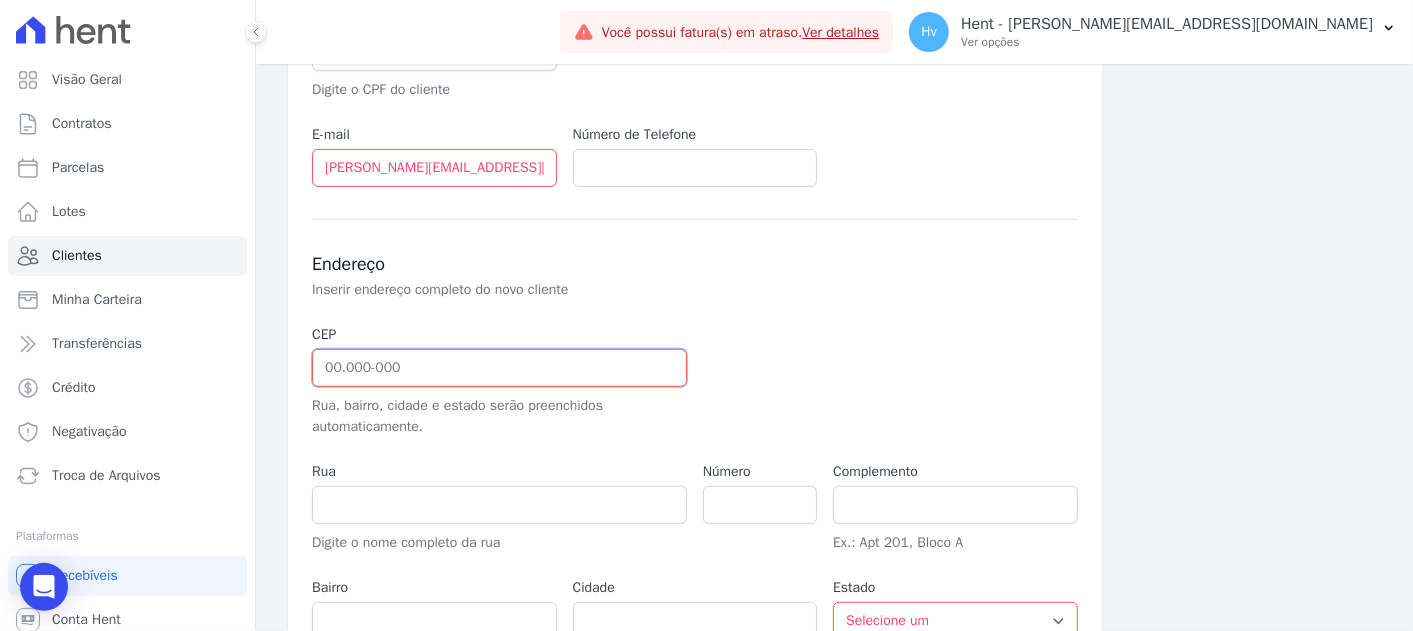 click at bounding box center (499, 368) 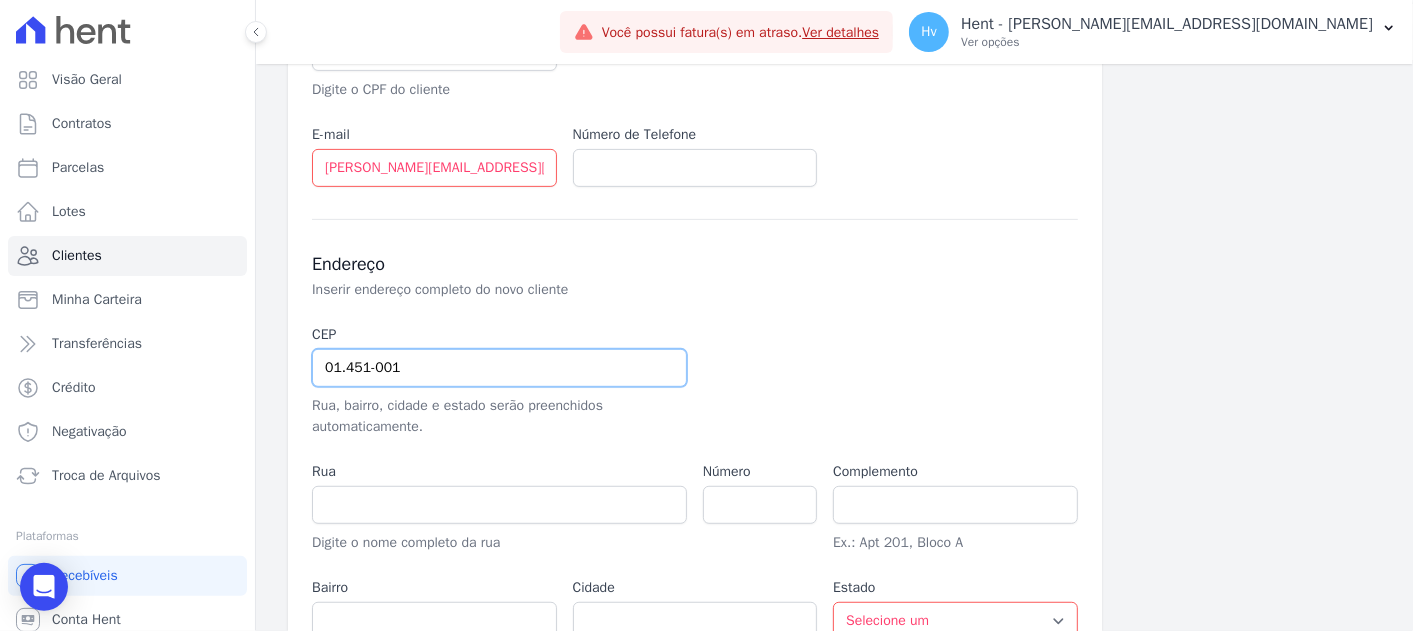 type on "01.451-001" 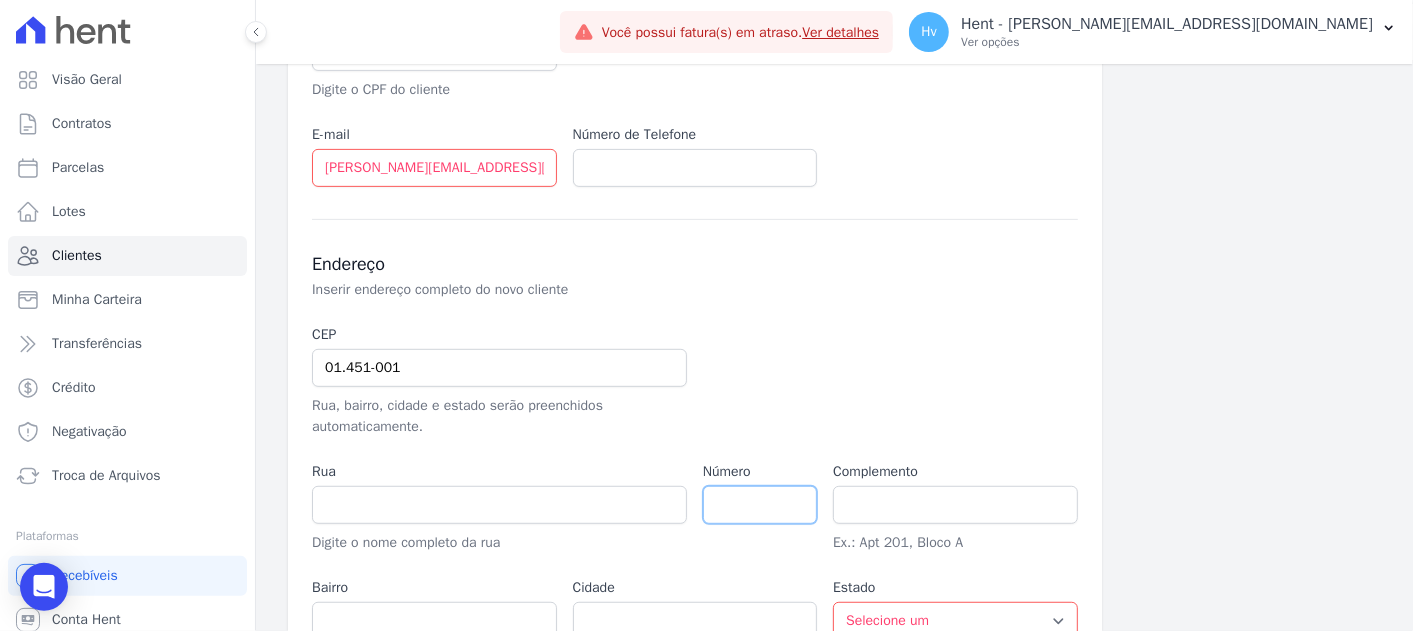 type on "Avenida Brigadeiro Faria Lima" 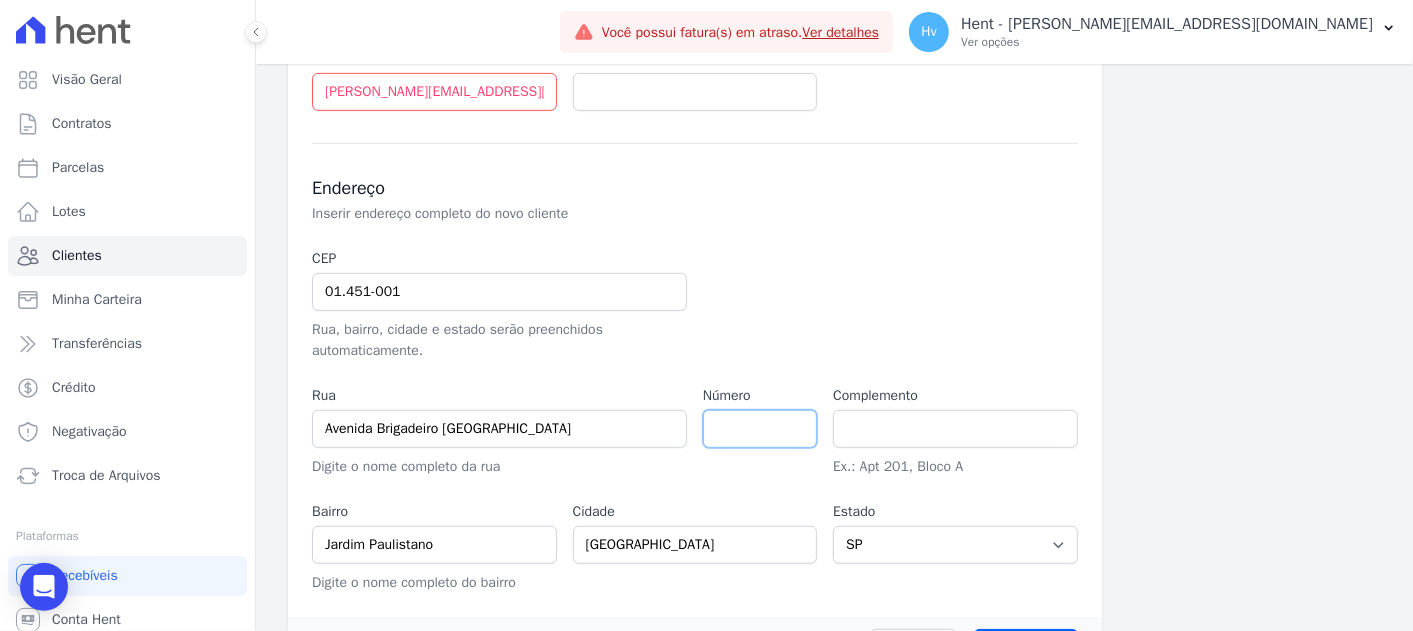 scroll, scrollTop: 555, scrollLeft: 0, axis: vertical 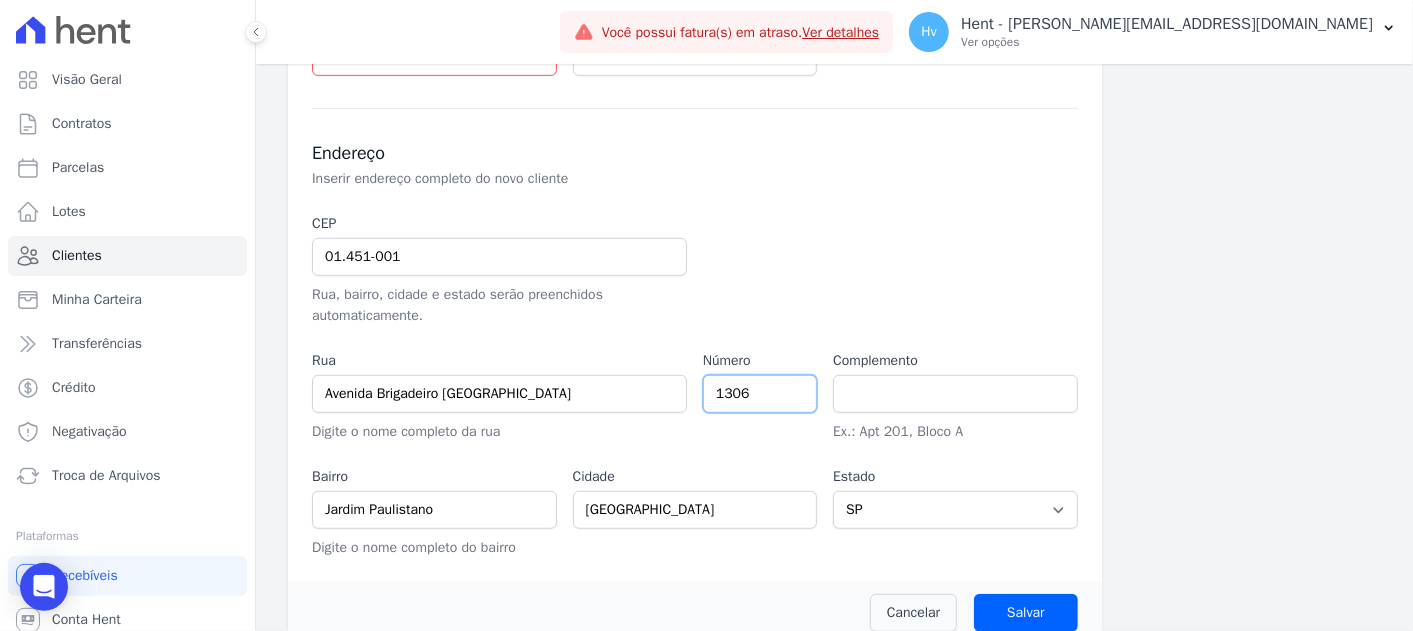 type on "1306" 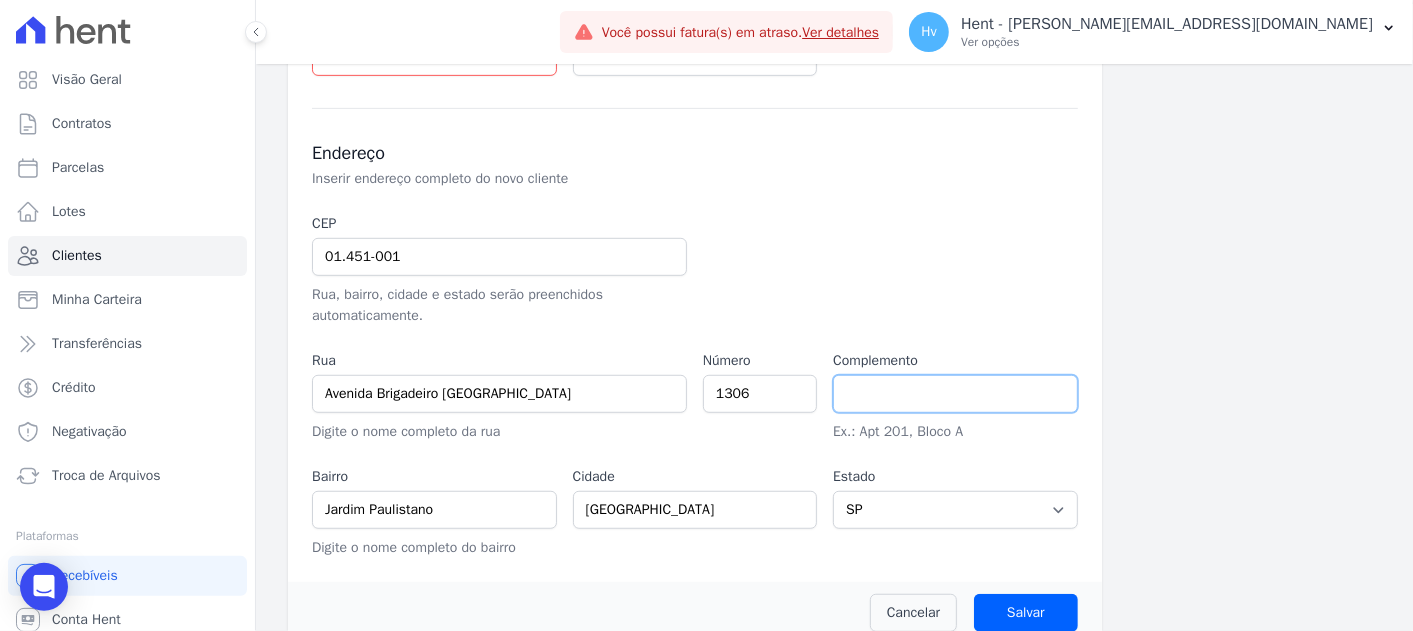 scroll, scrollTop: 579, scrollLeft: 0, axis: vertical 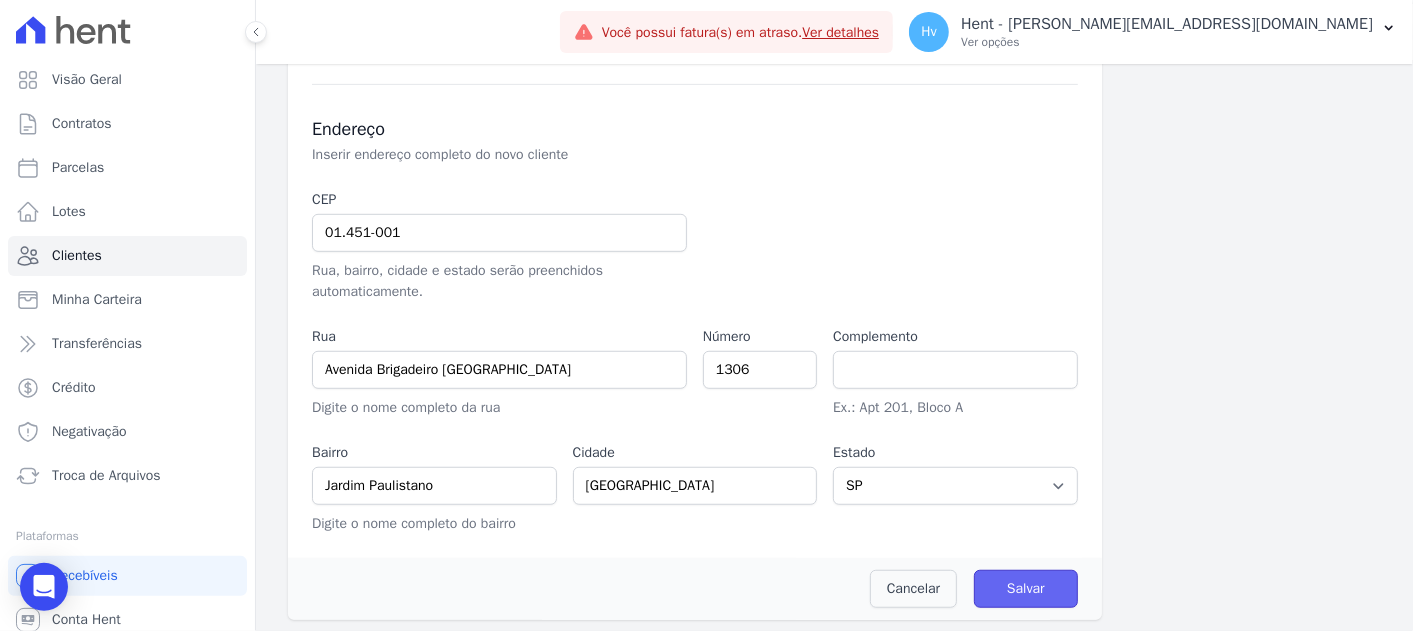 click on "Salvar" at bounding box center (1026, 589) 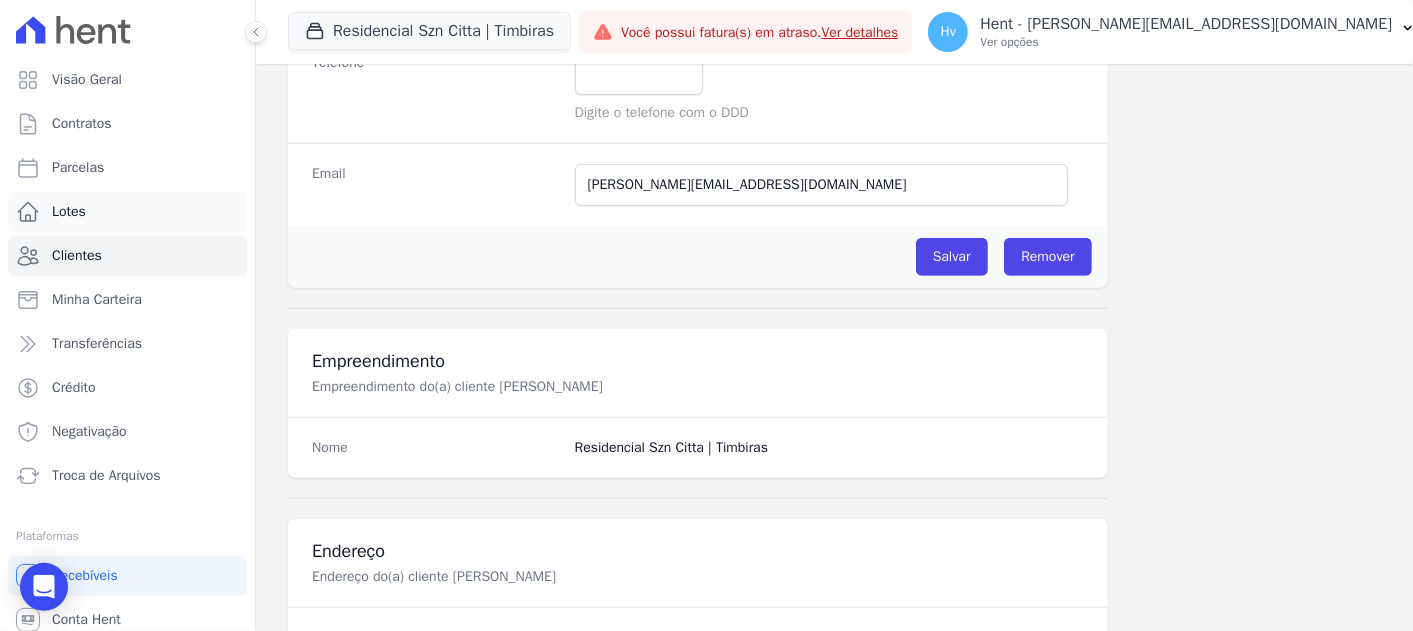 scroll, scrollTop: 471, scrollLeft: 0, axis: vertical 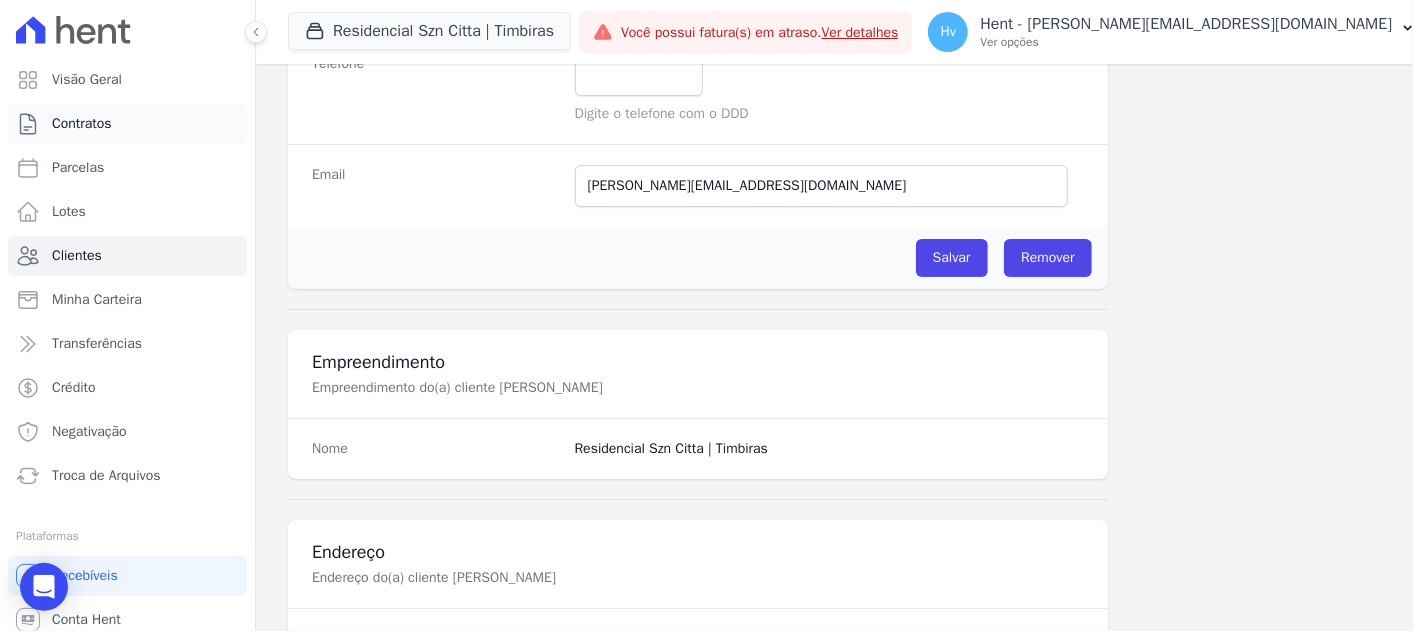 click on "Contratos" at bounding box center (127, 124) 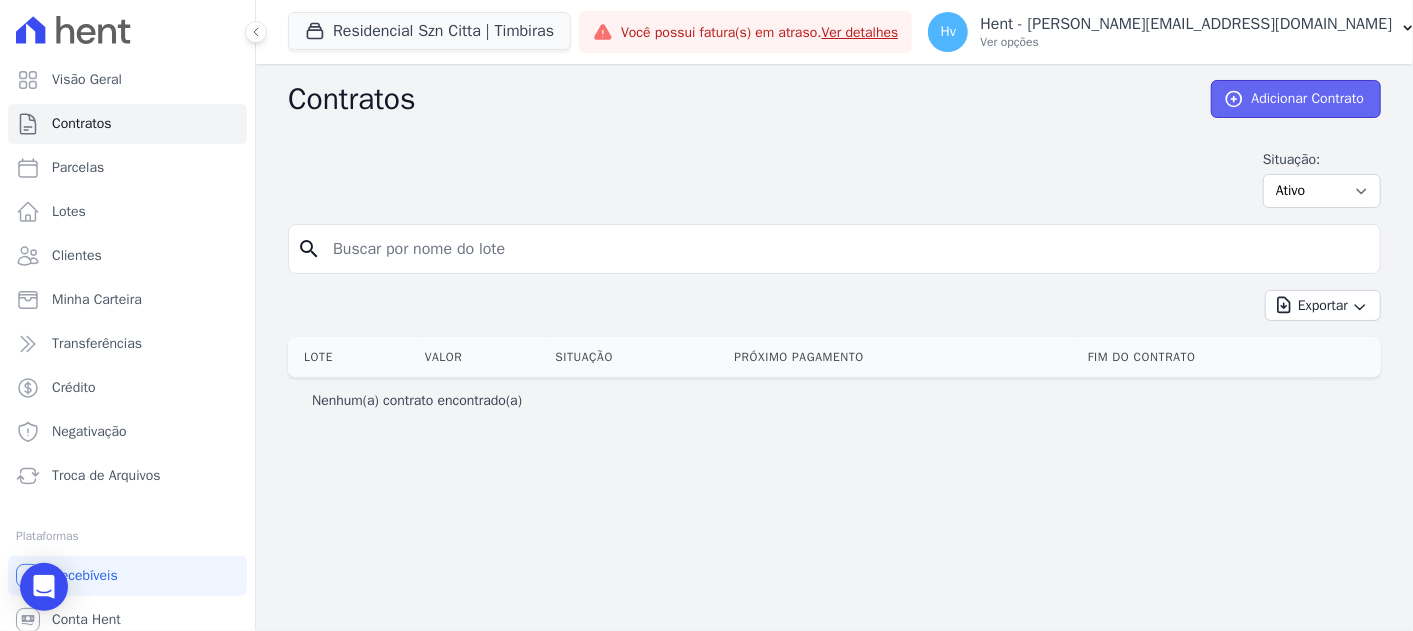 click on "Adicionar Contrato" at bounding box center (1296, 99) 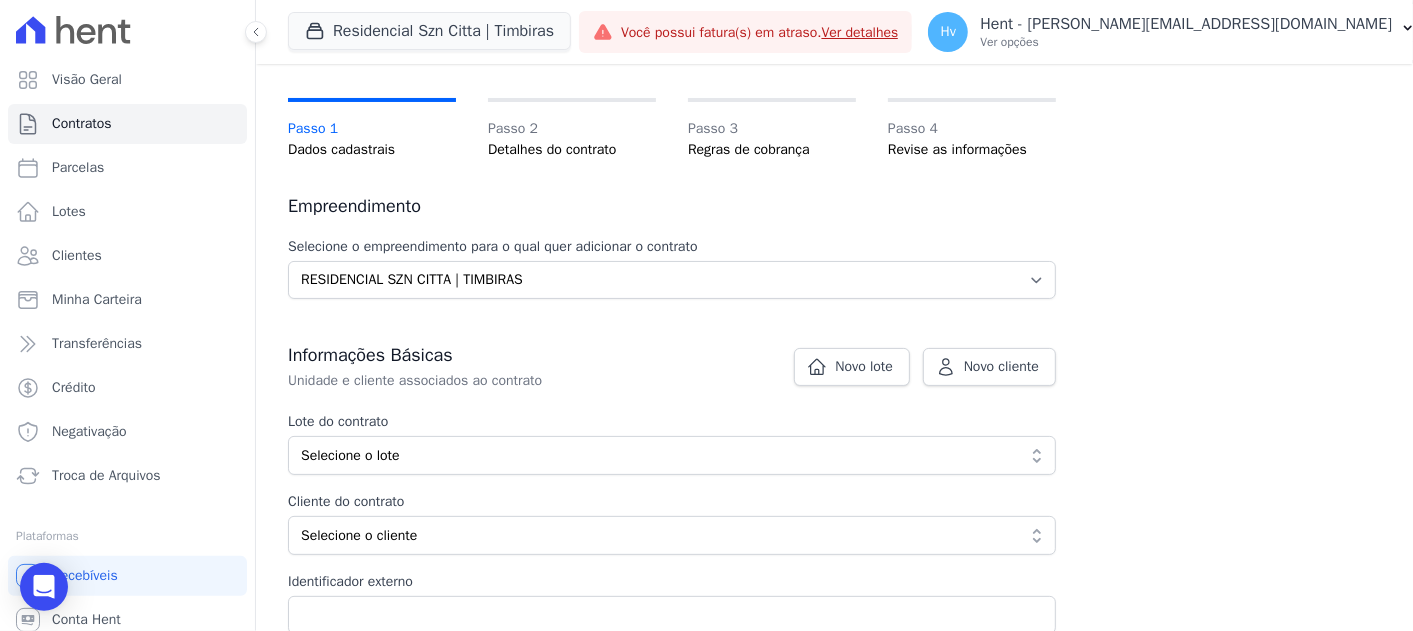 scroll, scrollTop: 222, scrollLeft: 0, axis: vertical 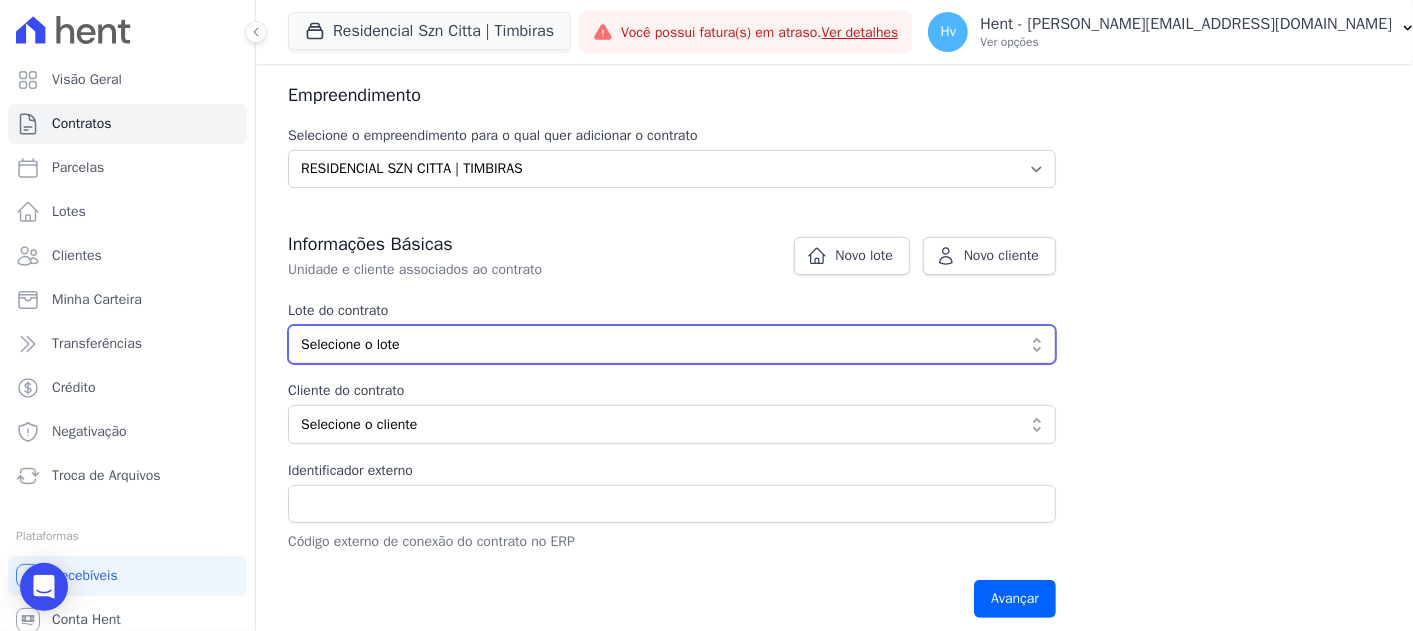 click on "Selecione o lote" at bounding box center (658, 344) 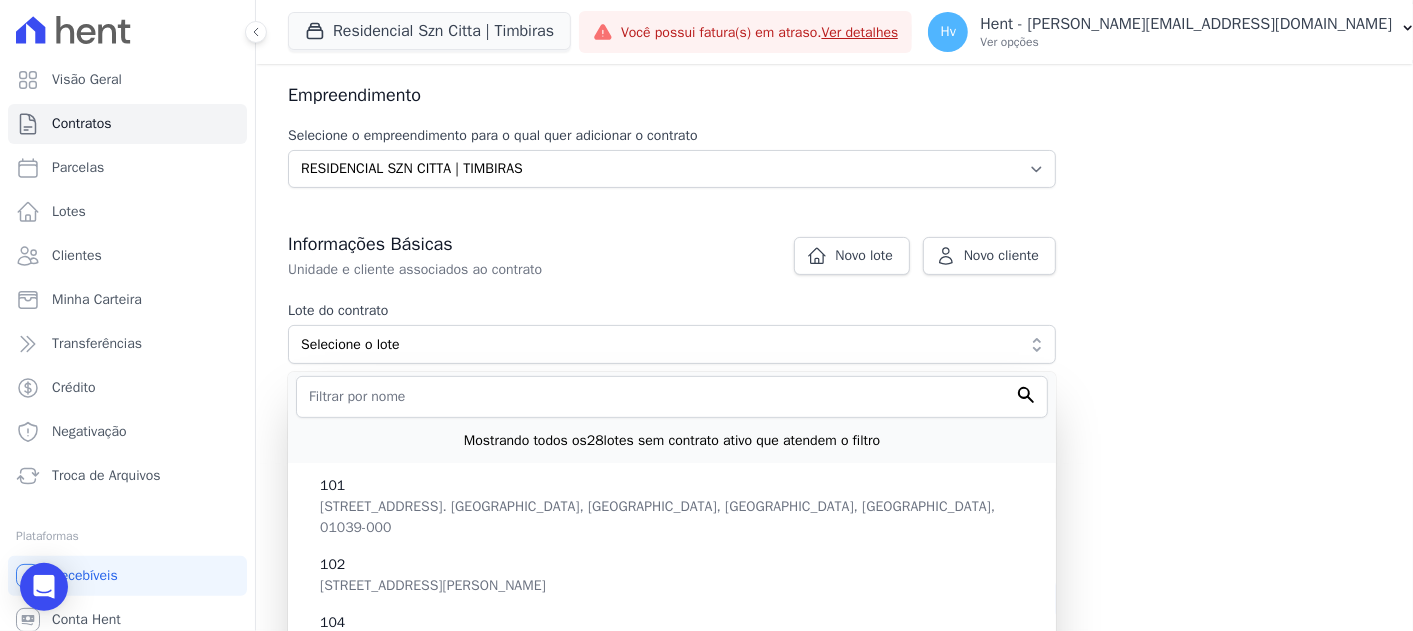 drag, startPoint x: 482, startPoint y: 307, endPoint x: 495, endPoint y: 299, distance: 15.264338 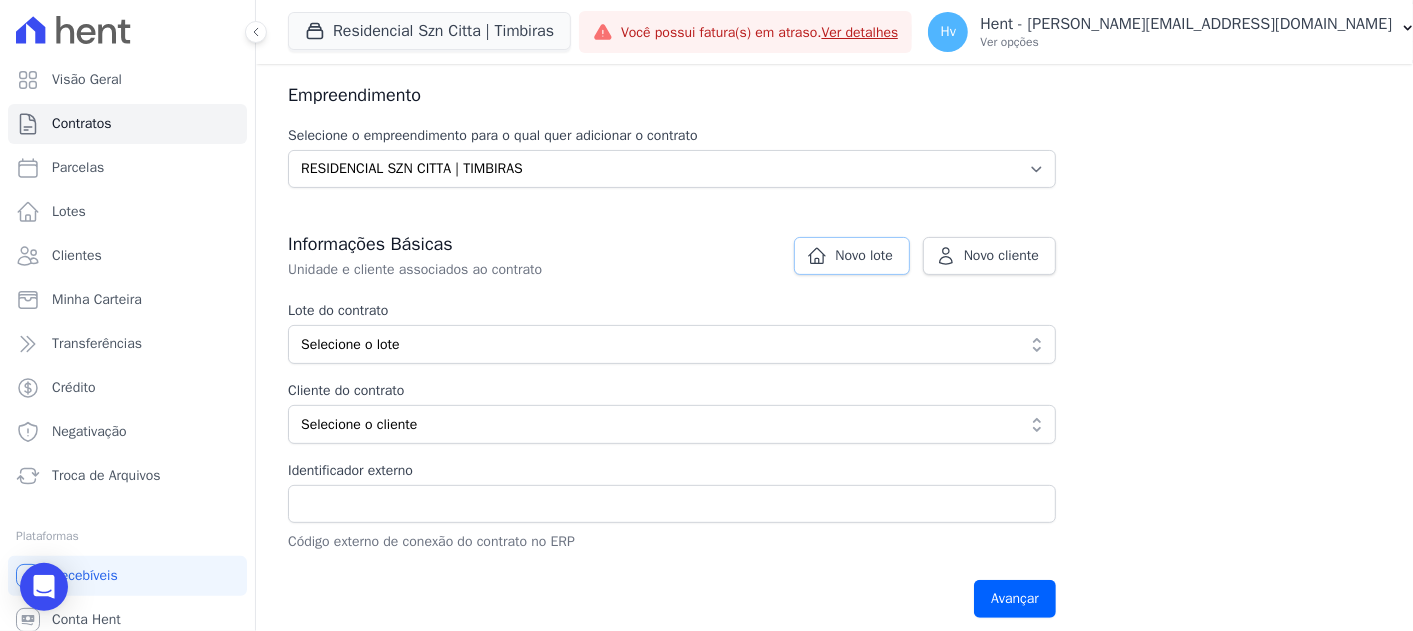 click on "Novo lote" at bounding box center (864, 256) 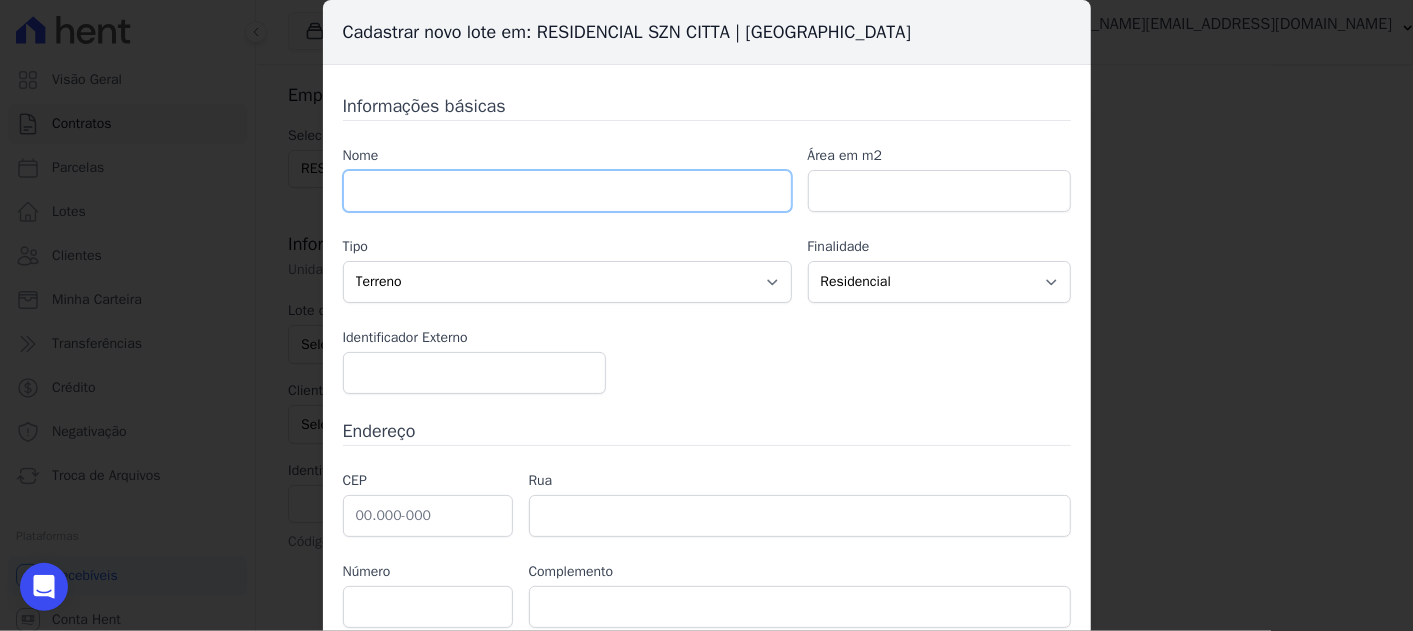 click at bounding box center [567, 191] 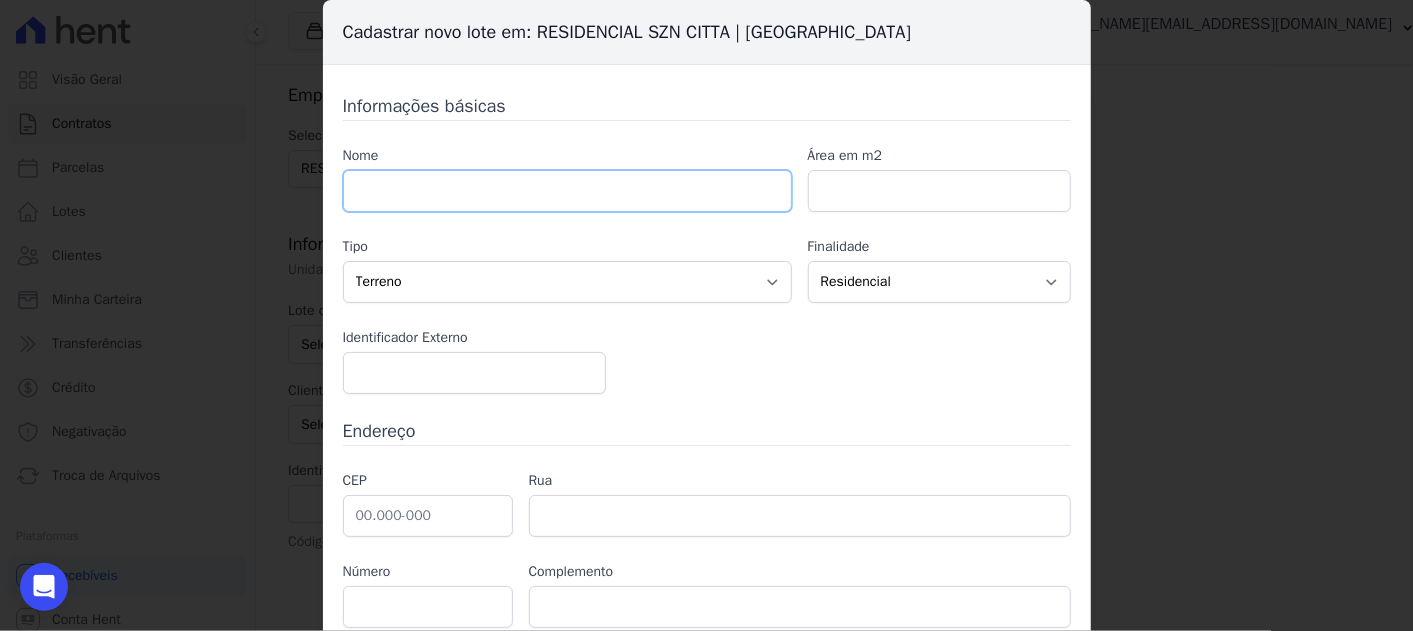 click at bounding box center [567, 191] 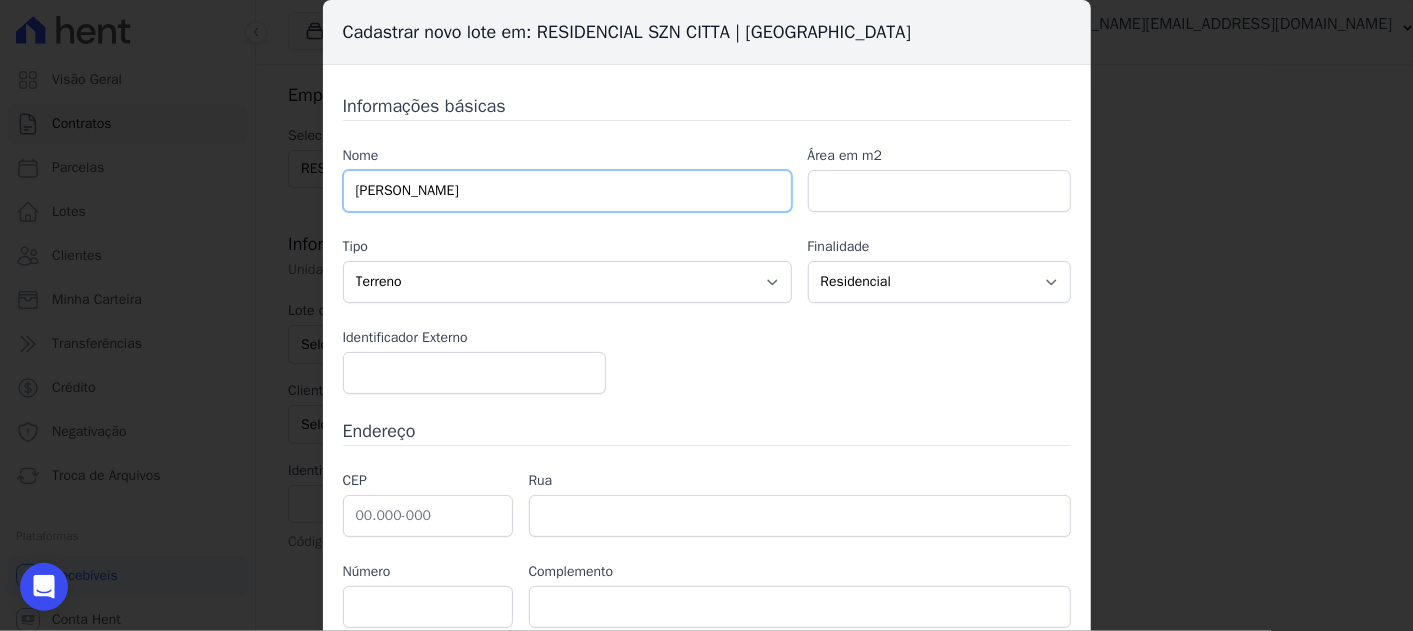 type on "JOAO EDSON SENZIANI - teste" 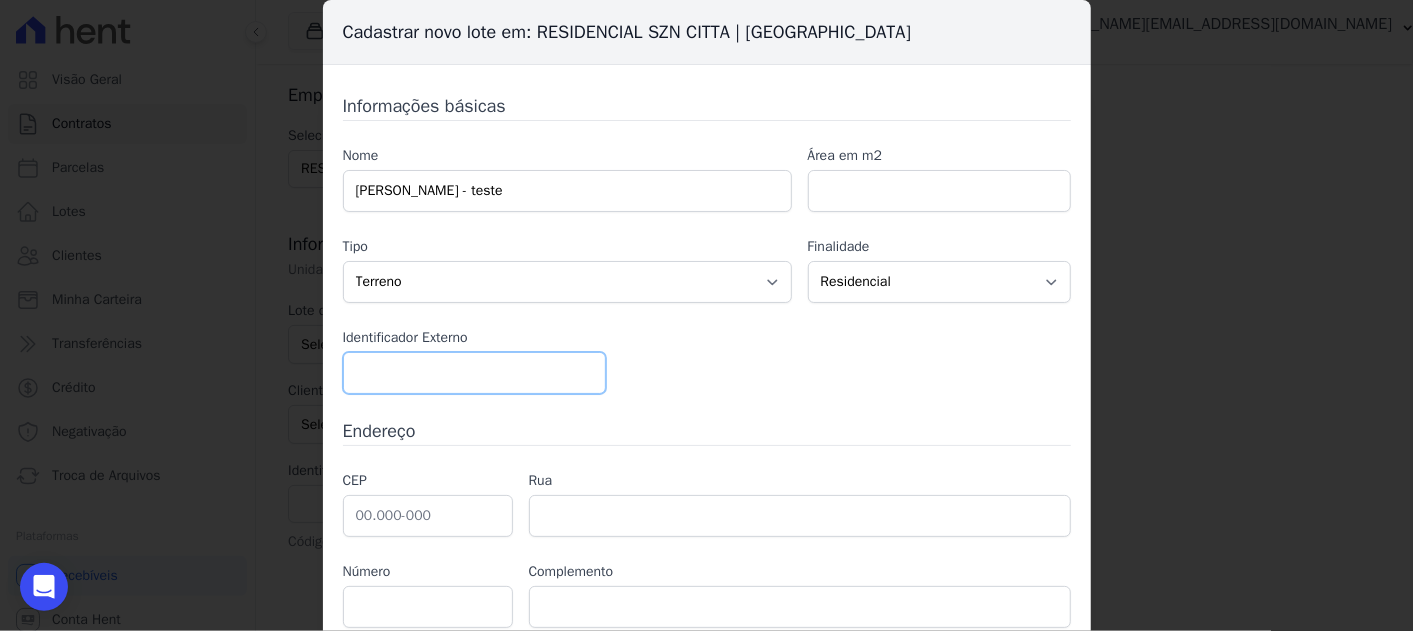 click at bounding box center [474, 373] 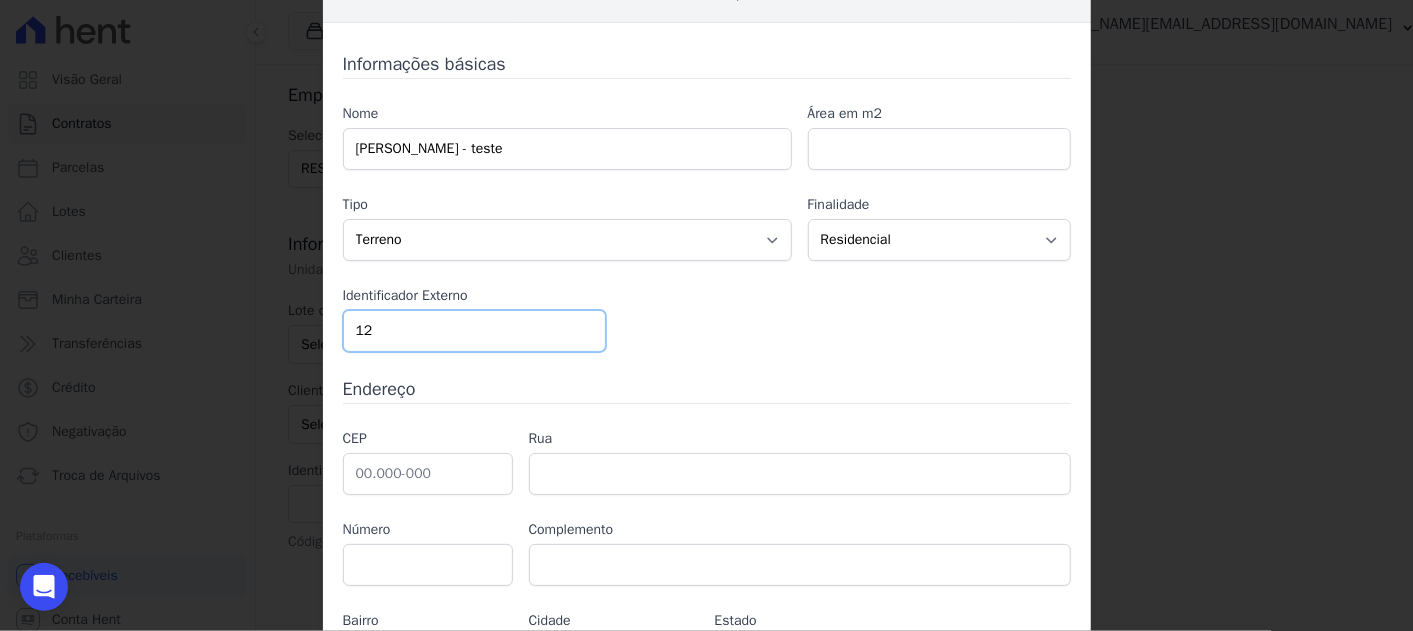 scroll, scrollTop: 111, scrollLeft: 0, axis: vertical 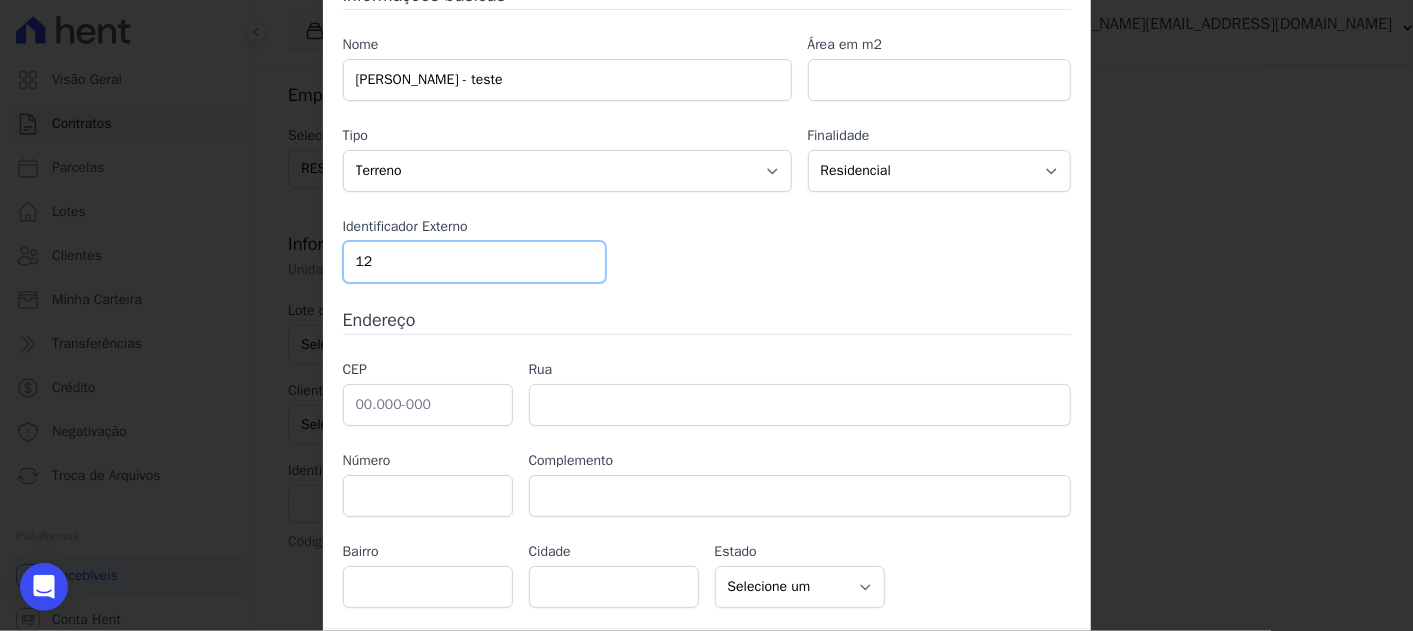 type on "12" 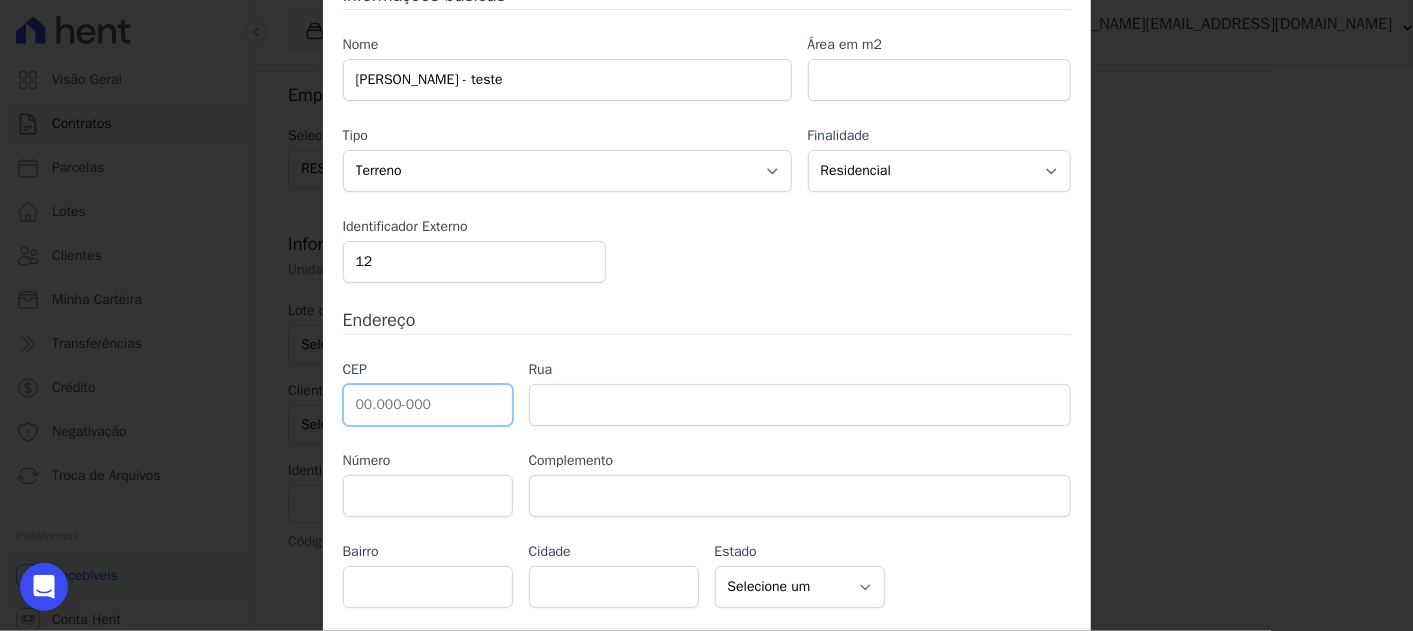 drag, startPoint x: 447, startPoint y: 406, endPoint x: 432, endPoint y: 408, distance: 15.132746 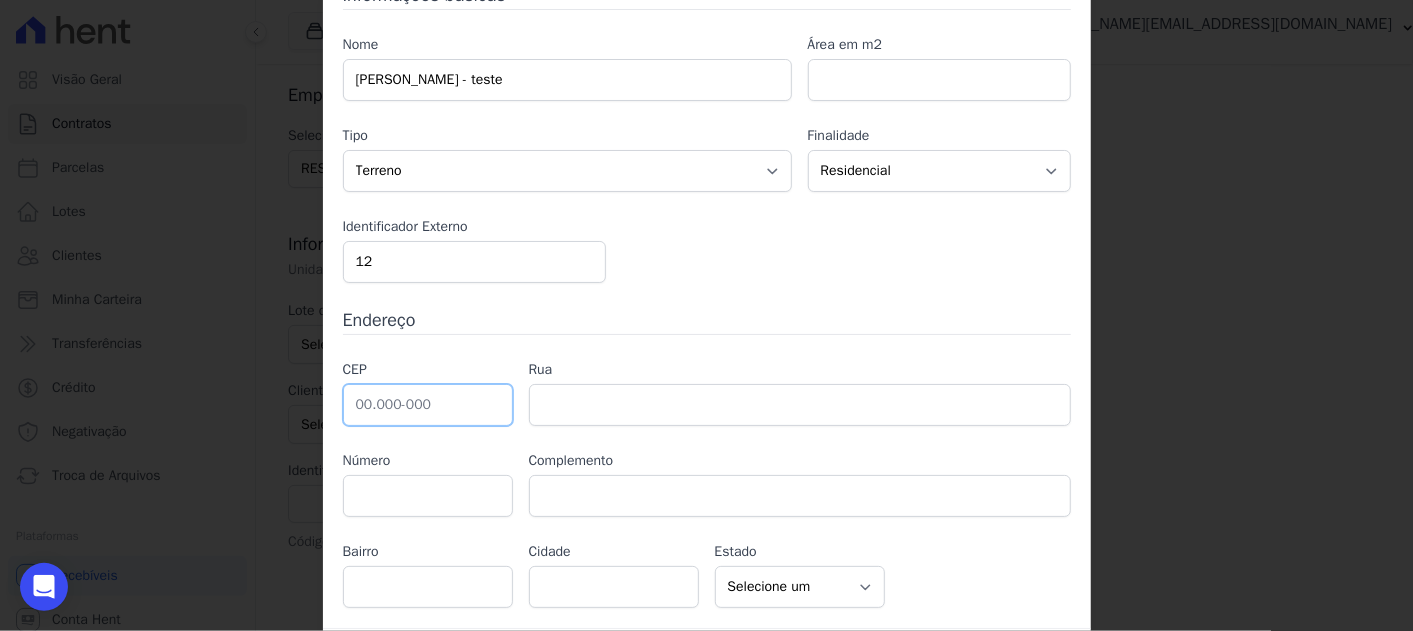 click at bounding box center [428, 405] 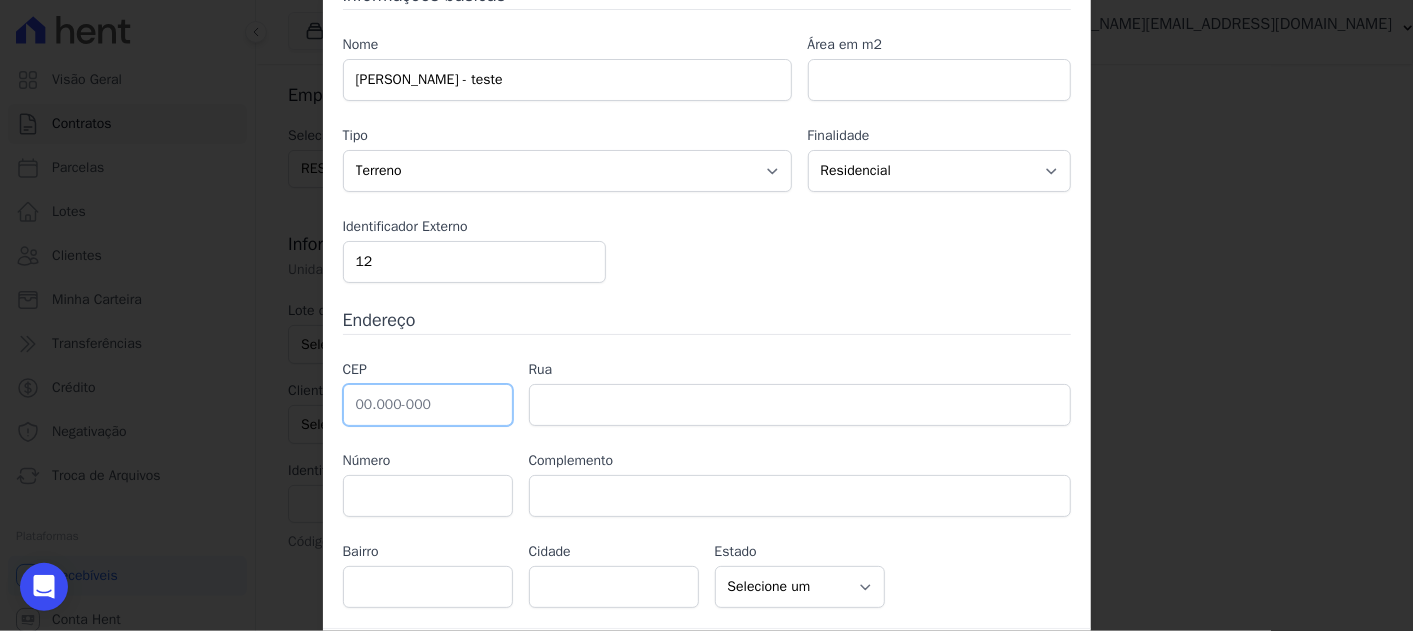 click at bounding box center [428, 405] 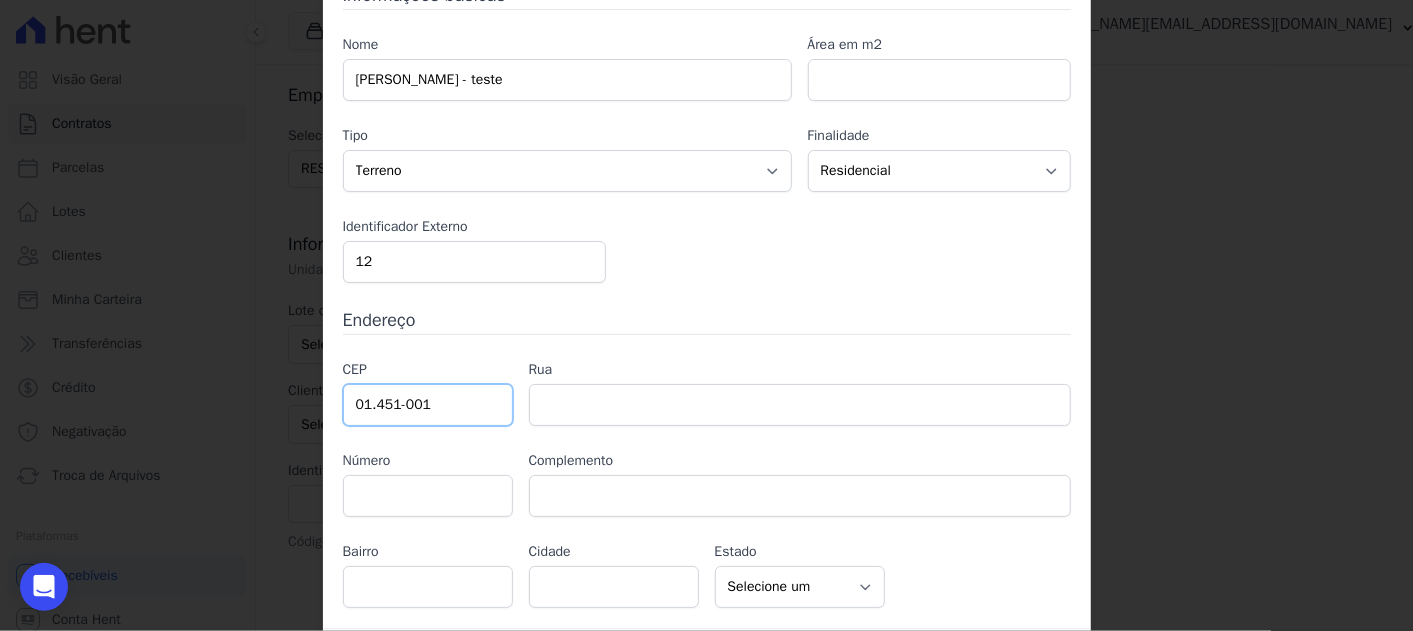 type on "01.451-001" 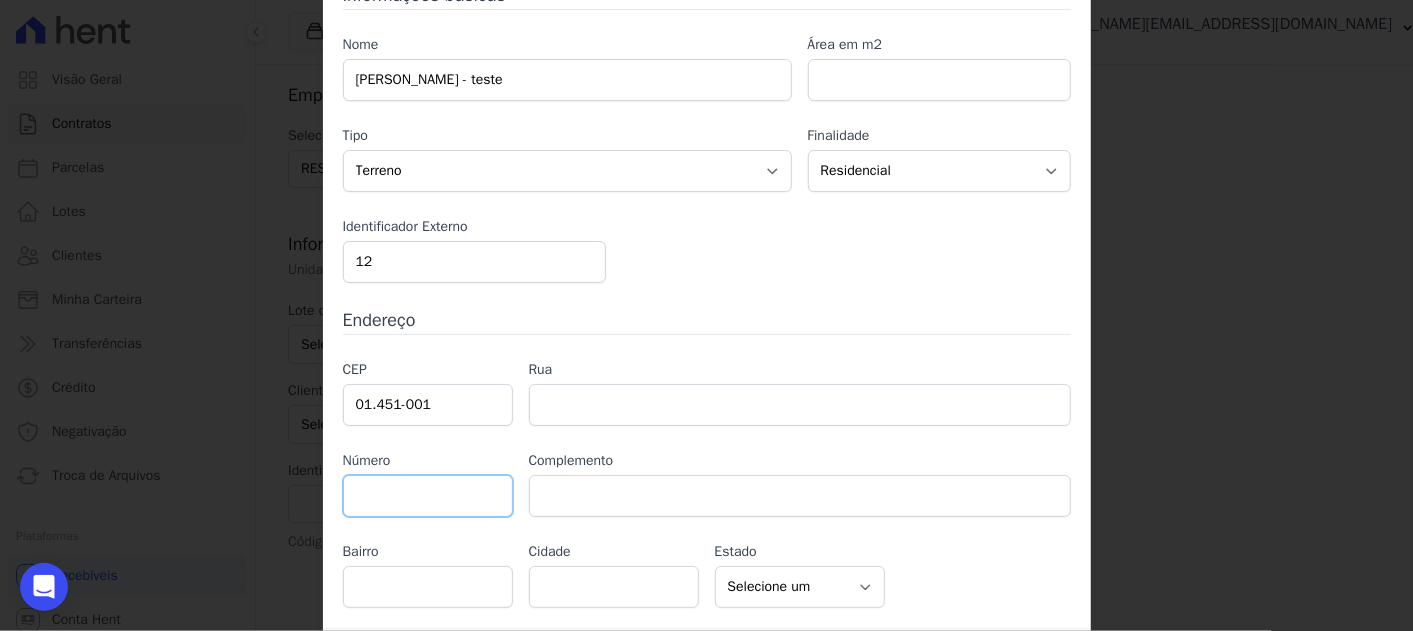 type on "Avenida Brigadeiro Faria Lima" 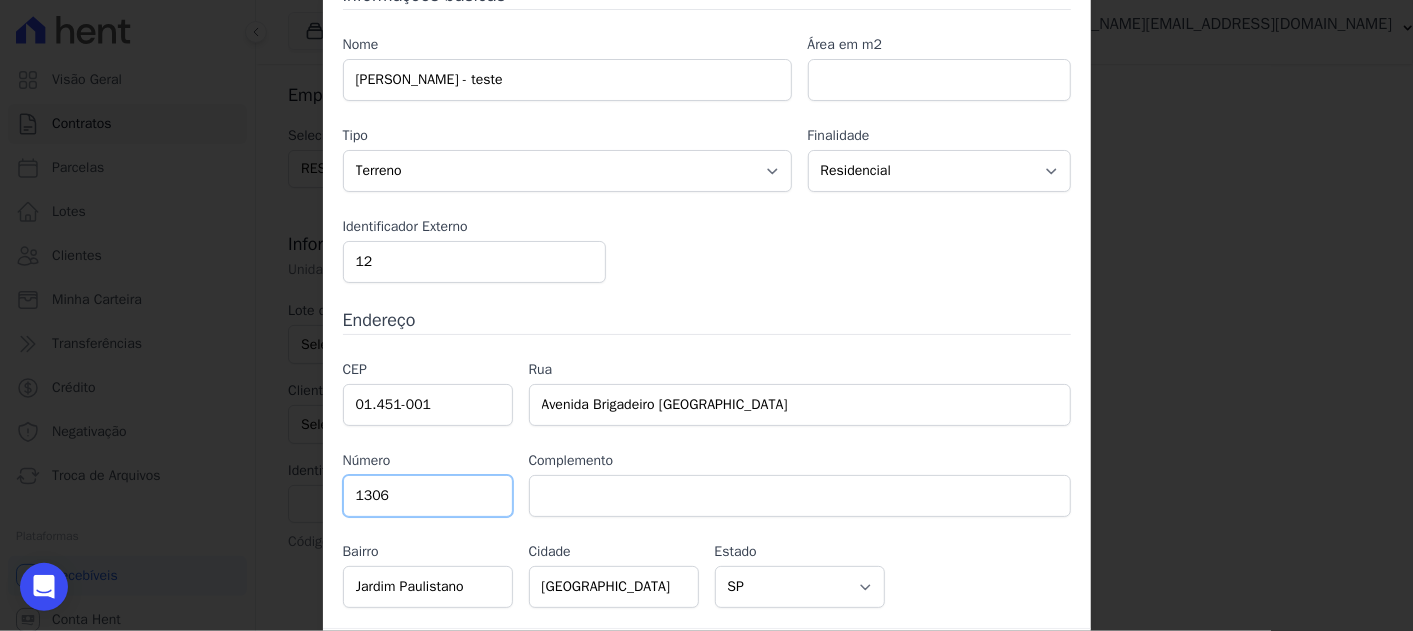 type on "1306" 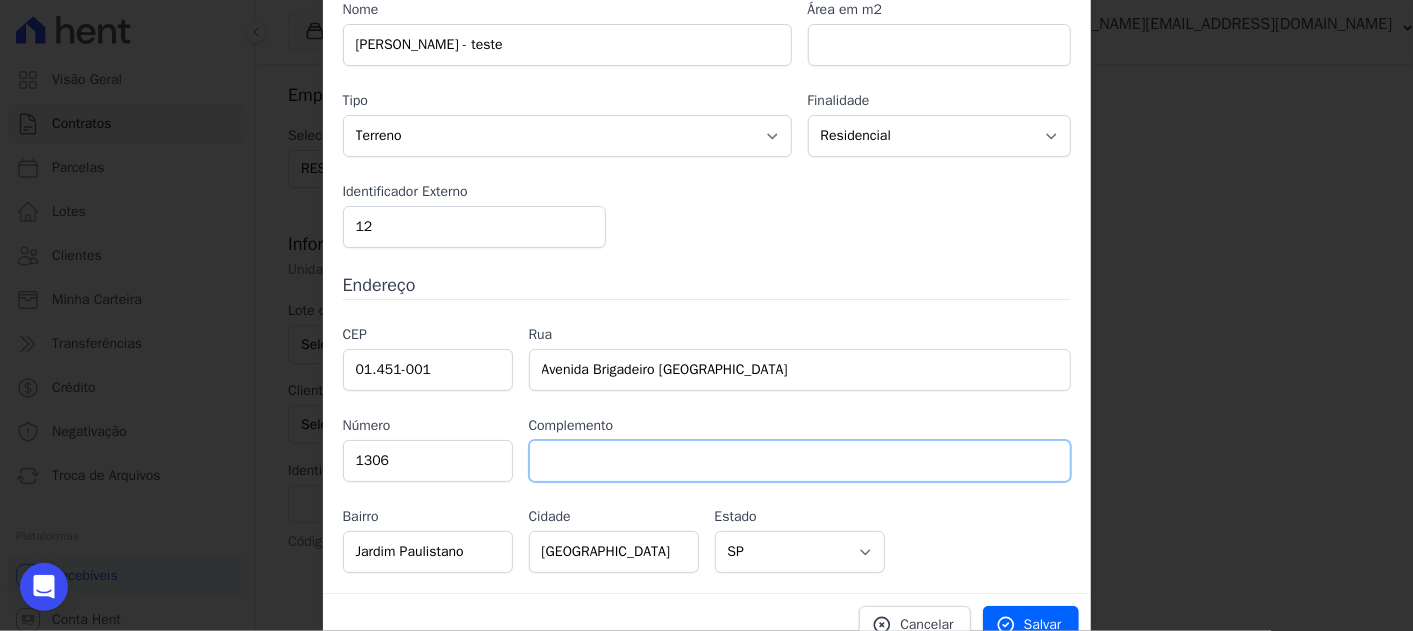 scroll, scrollTop: 165, scrollLeft: 0, axis: vertical 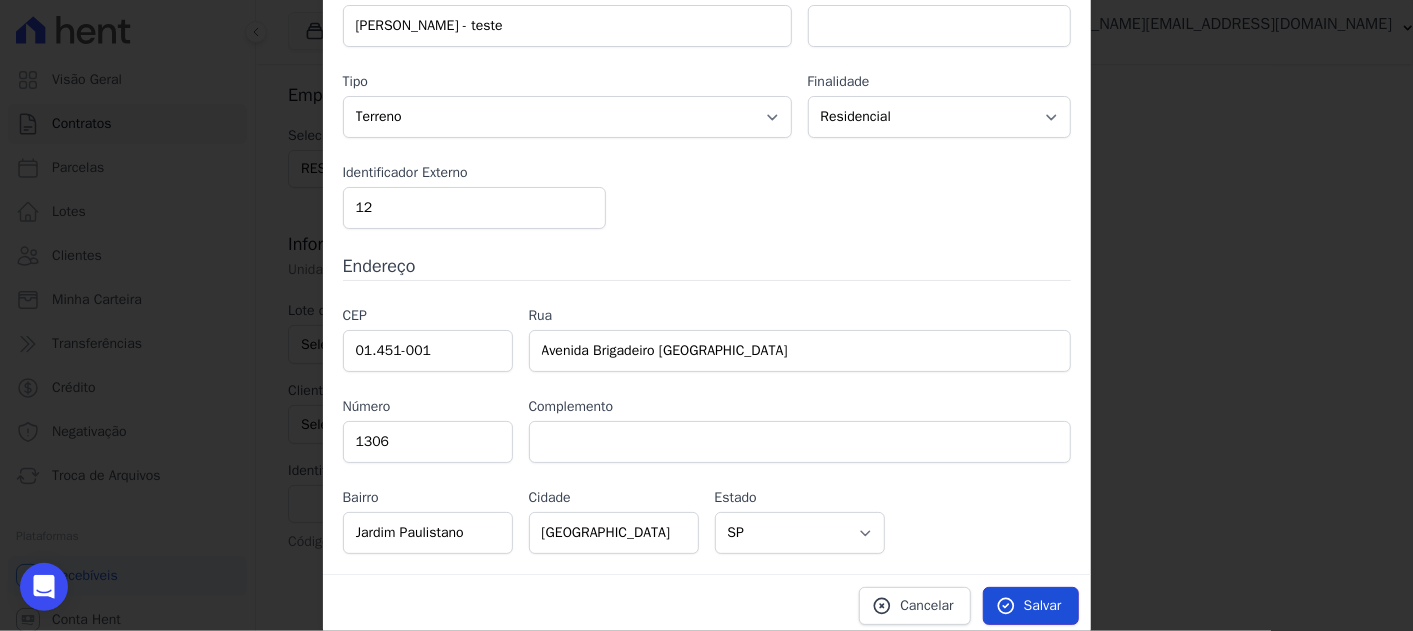 click on "Salvar" at bounding box center [1031, 606] 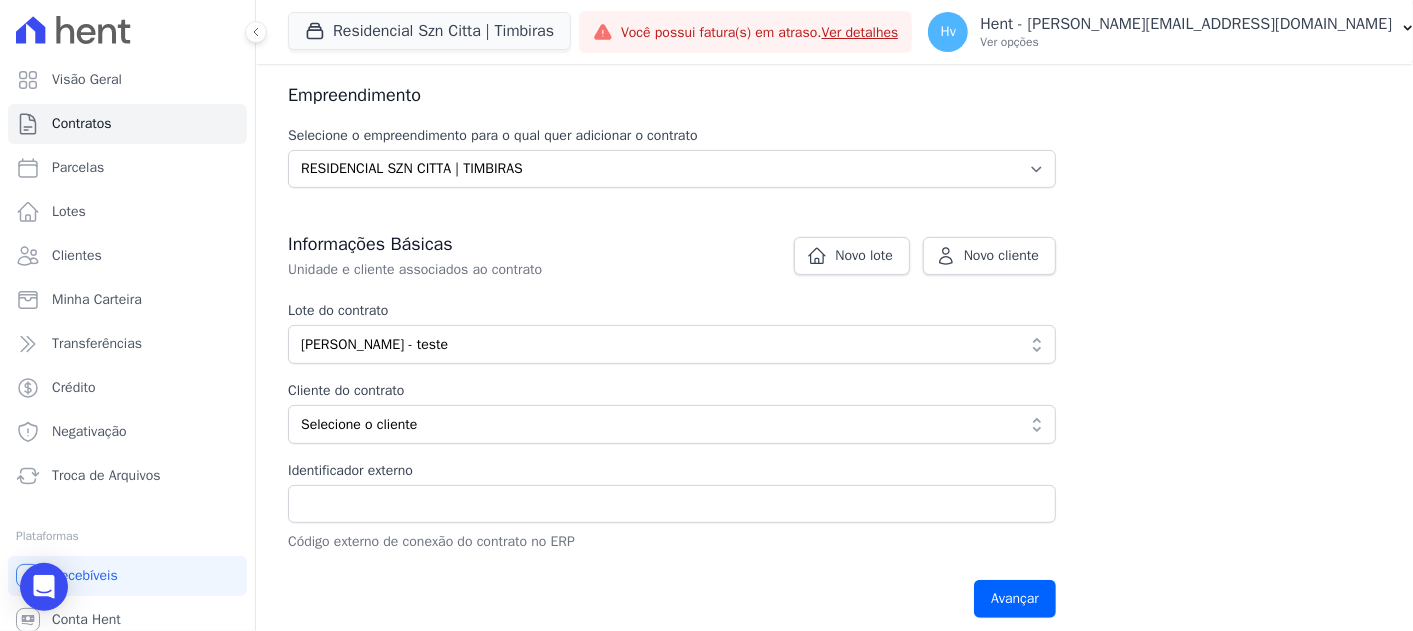 scroll, scrollTop: 333, scrollLeft: 0, axis: vertical 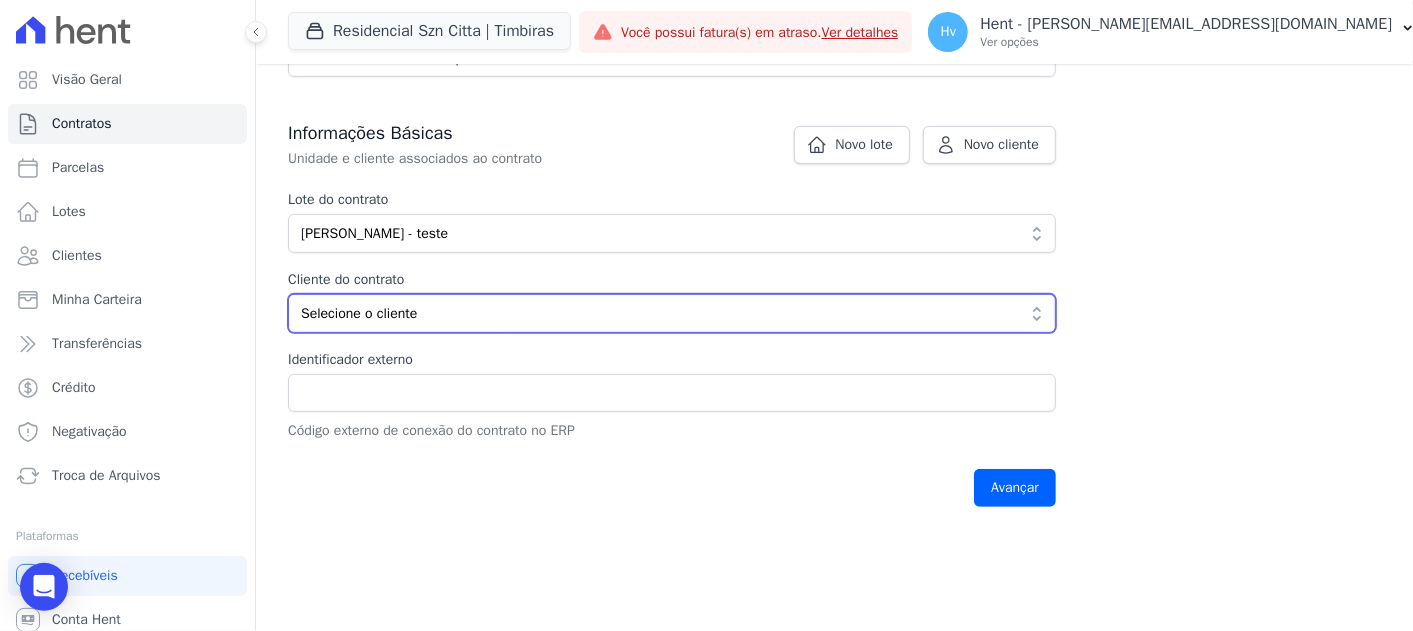click on "Selecione o cliente" at bounding box center [658, 313] 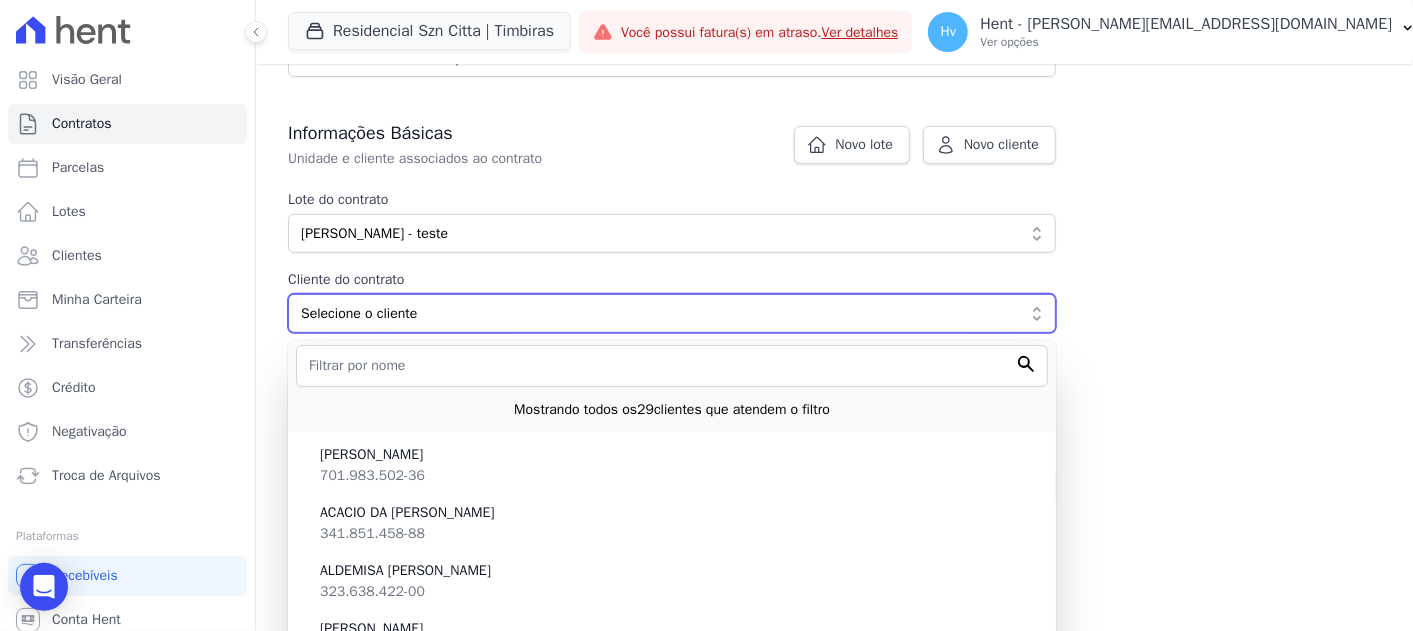 type 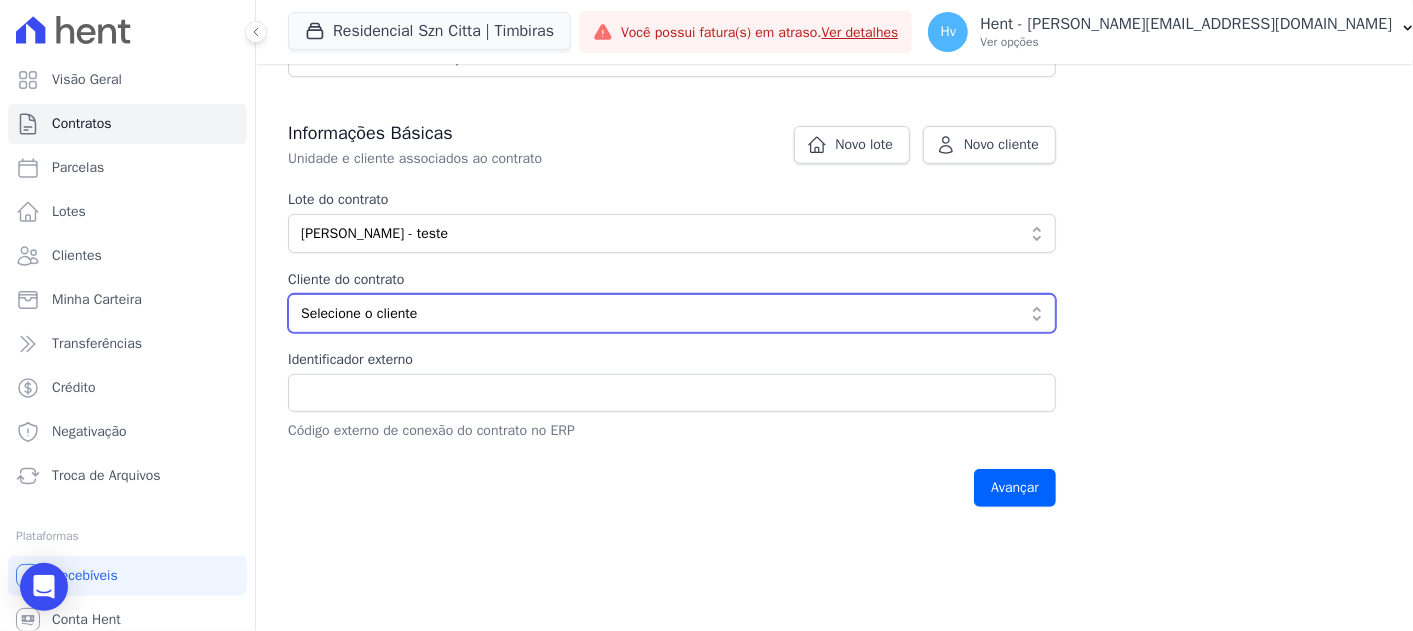 click on "Selecione o cliente" at bounding box center (658, 313) 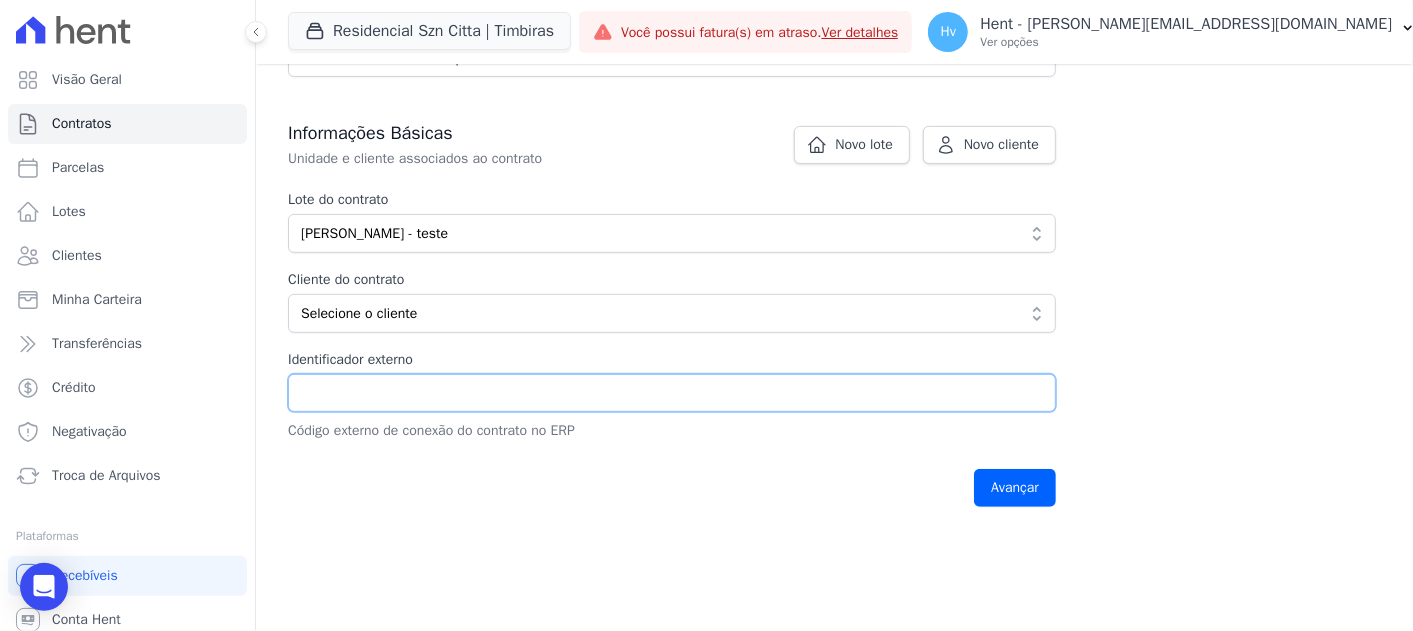 click on "Identificador externo" at bounding box center (672, 393) 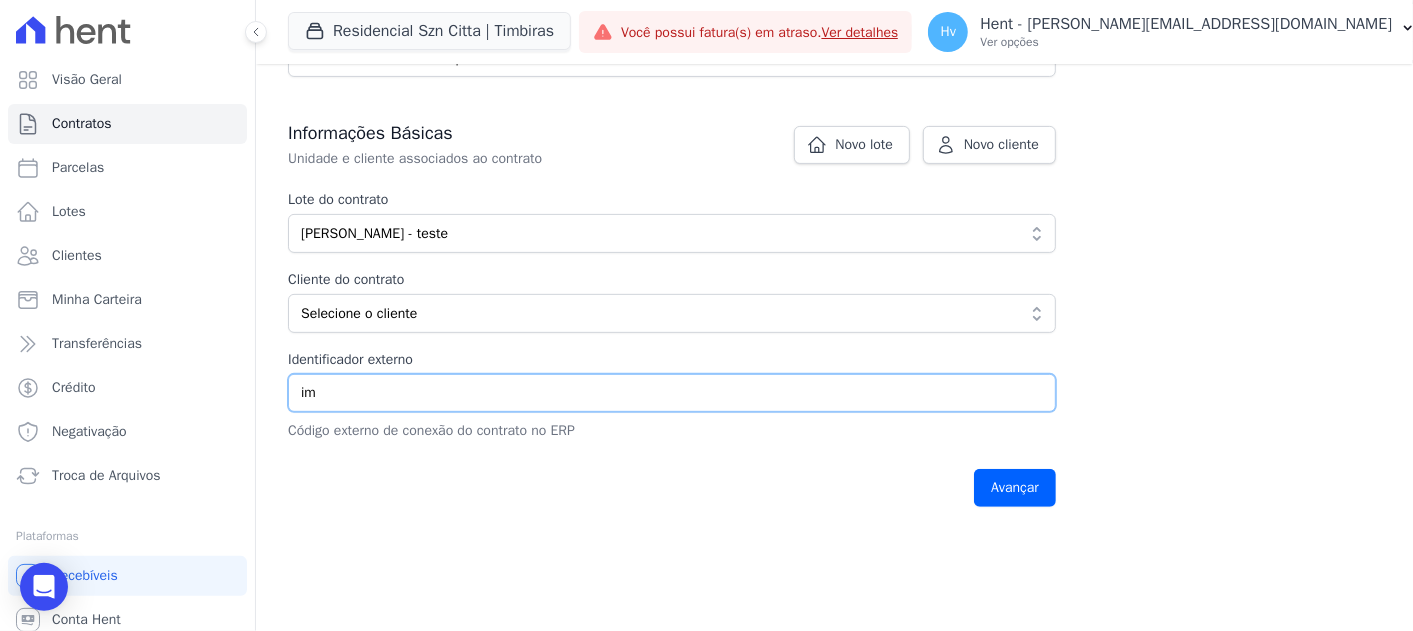 type on "i" 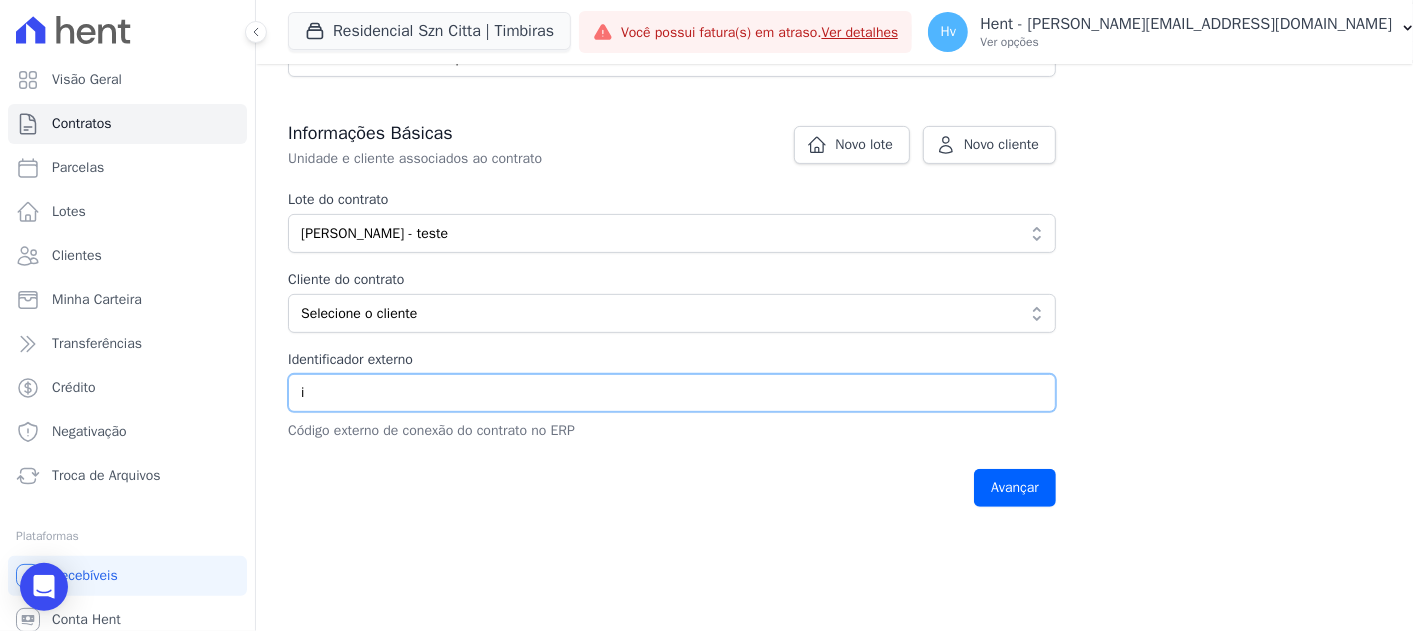 type 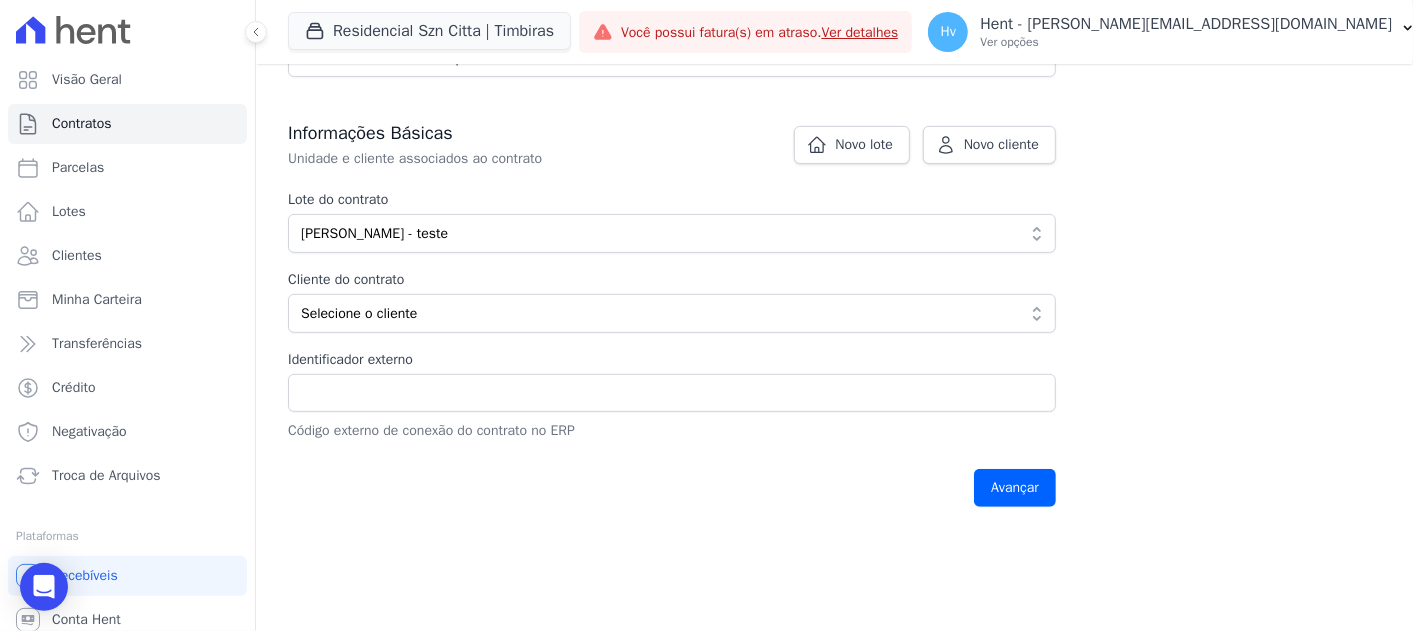 click on "Visão Geral
Contratos
Parcelas
Lotes
Clientes
Minha Carteira
Transferências
Crédito" at bounding box center (706, 315) 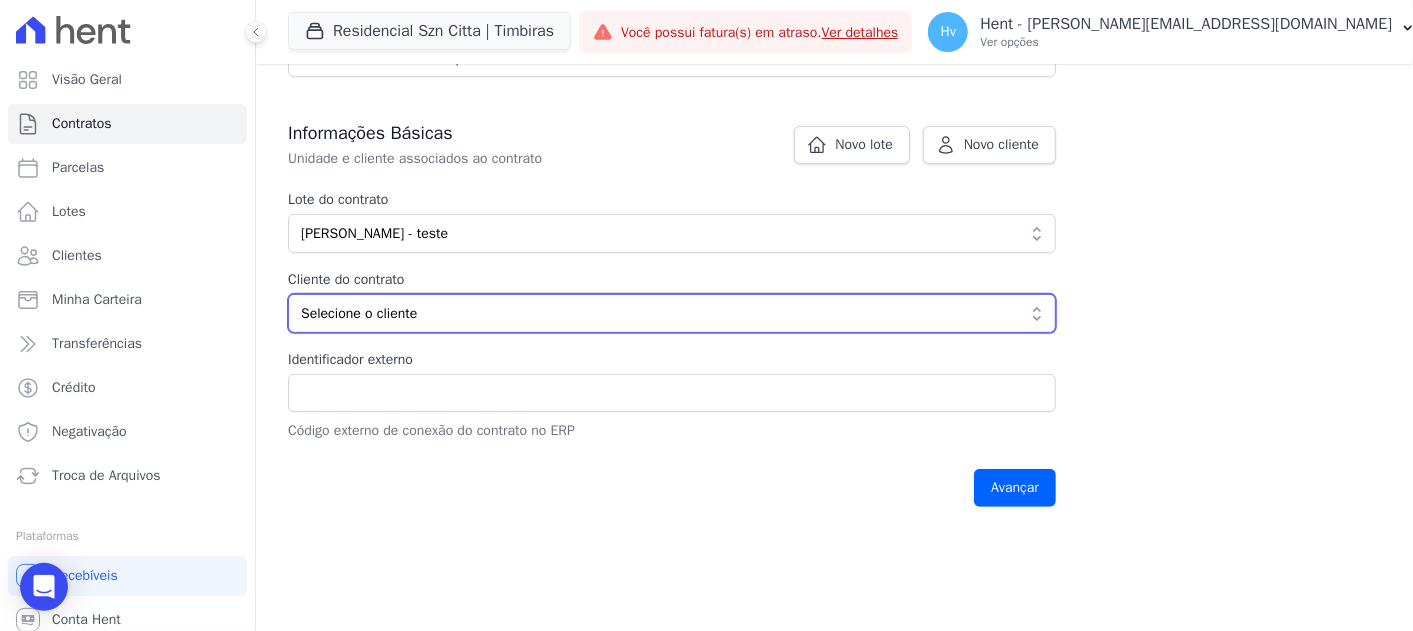 click on "Selecione o cliente" at bounding box center [658, 313] 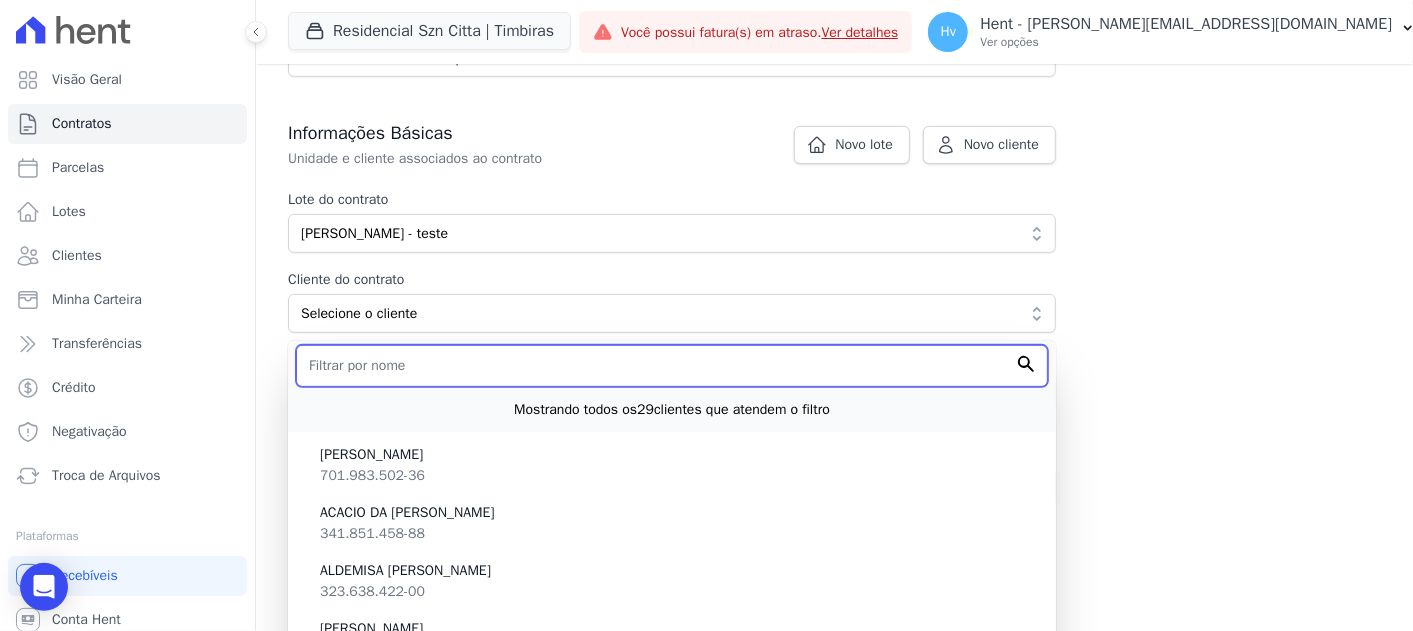 click at bounding box center [672, 366] 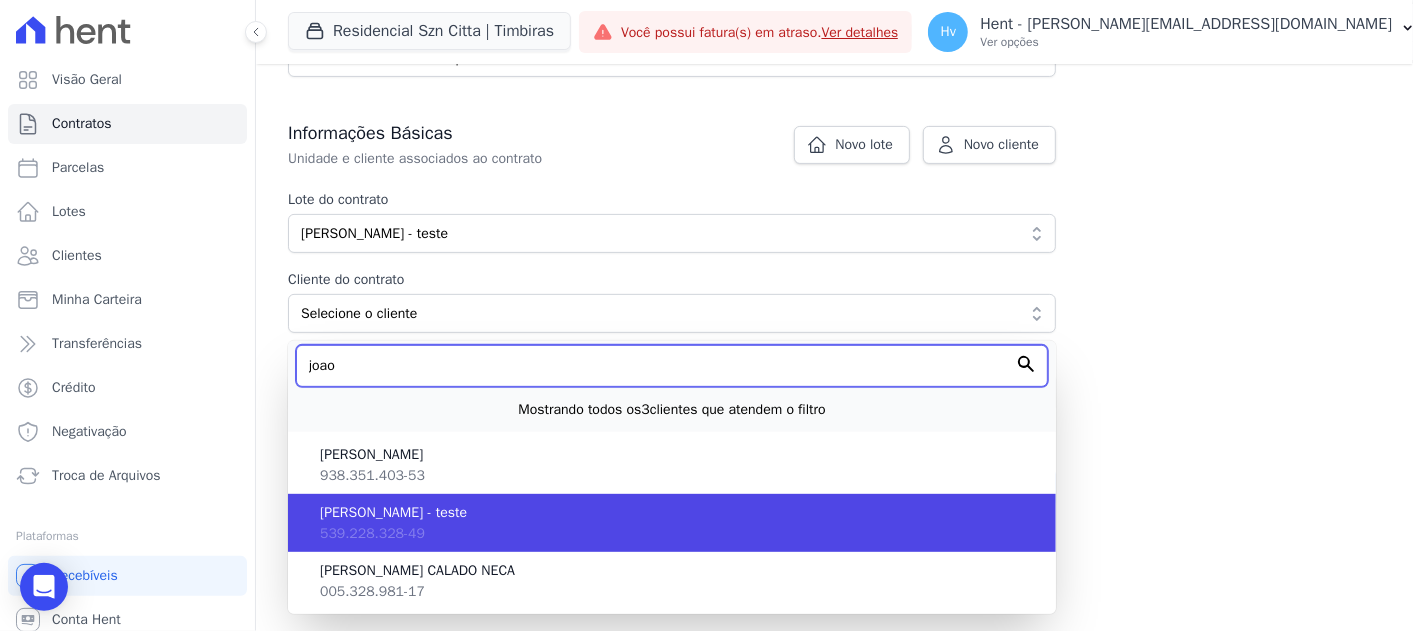 type on "joao" 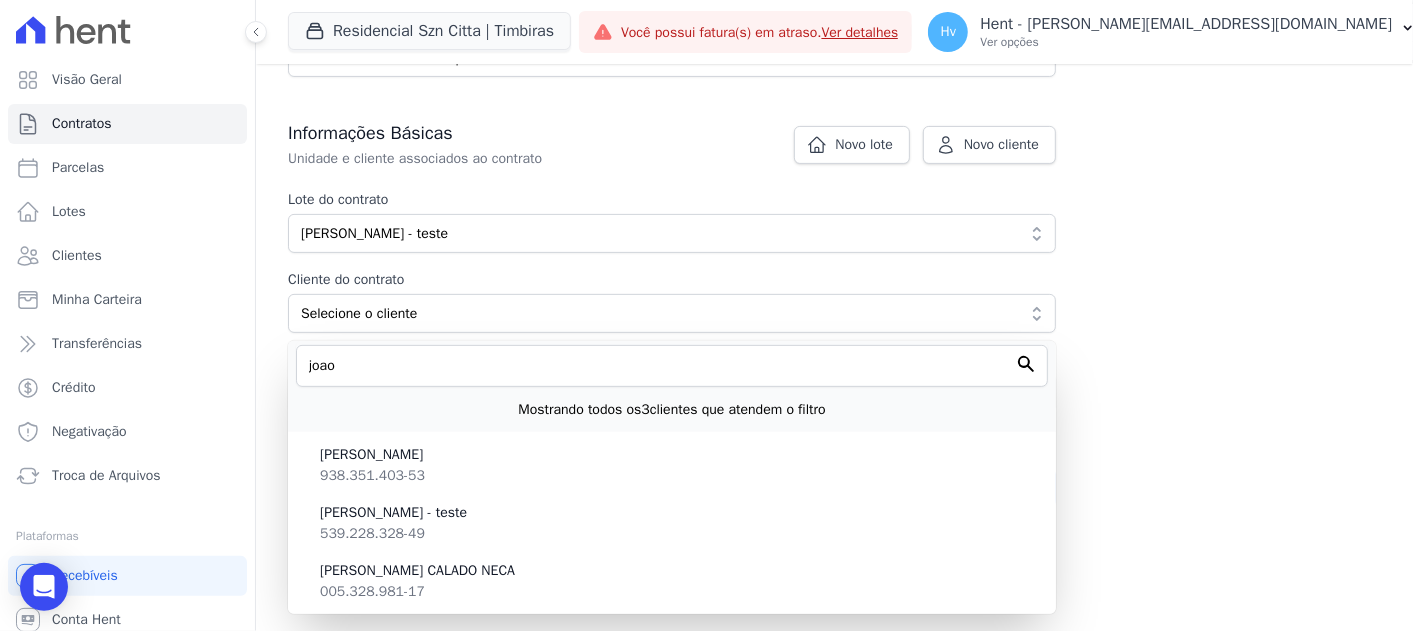 click on "JOAO EDSON SENZIANI - teste" at bounding box center [680, 512] 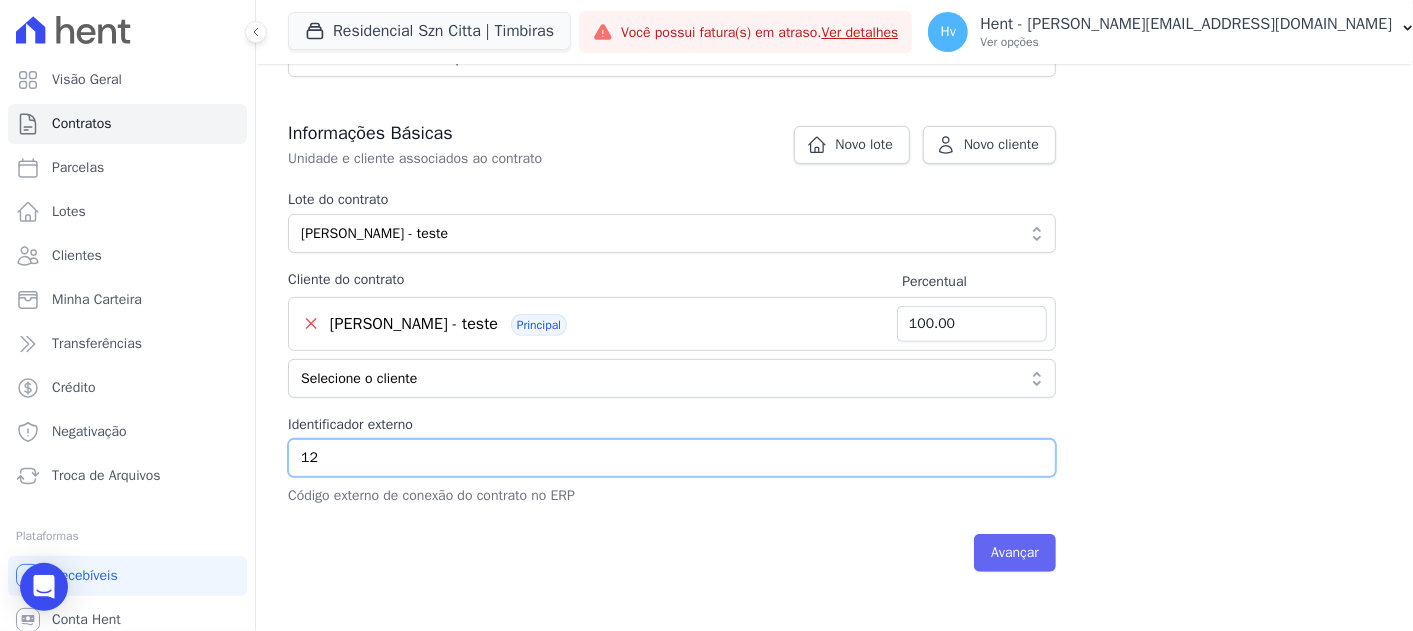 type on "12" 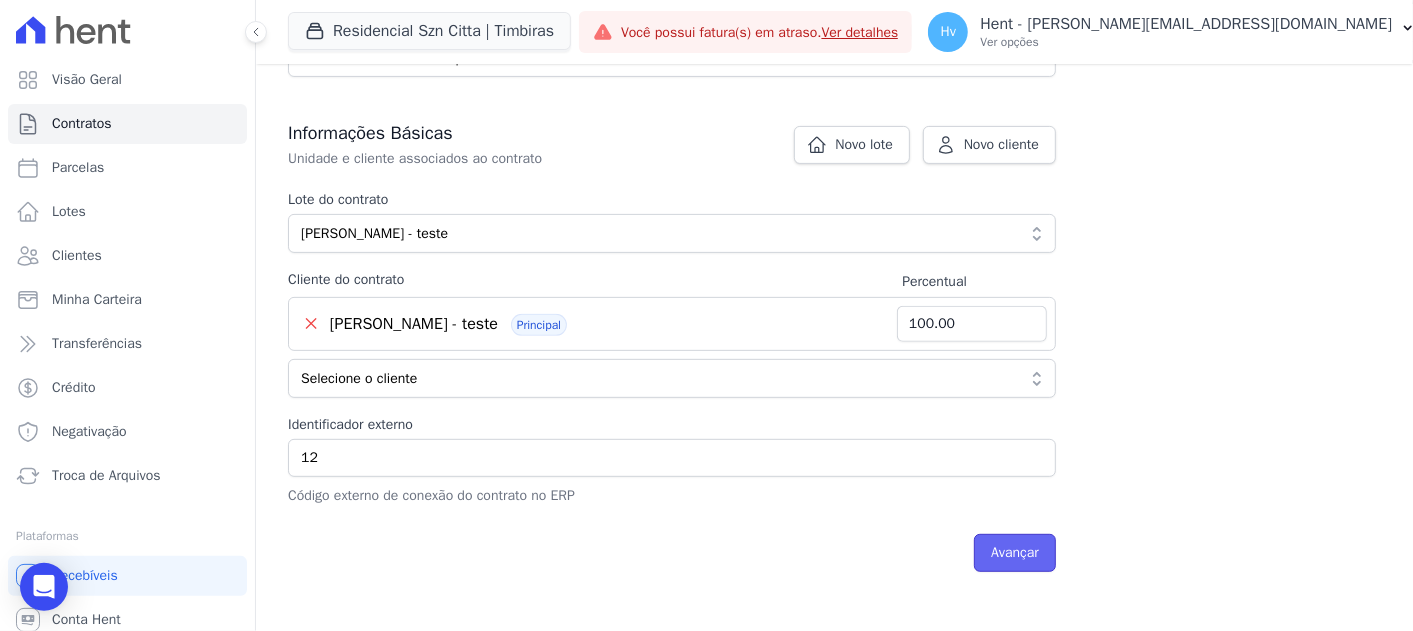 click on "Avançar" at bounding box center [1015, 553] 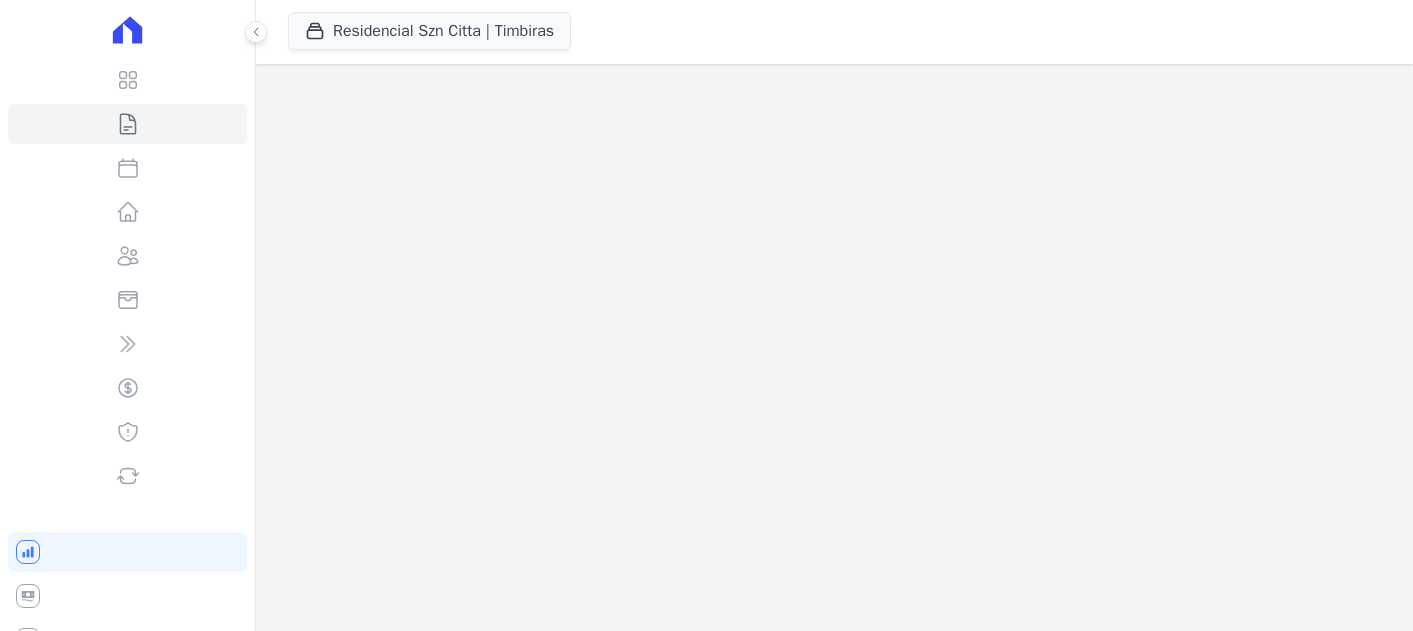 scroll, scrollTop: 0, scrollLeft: 0, axis: both 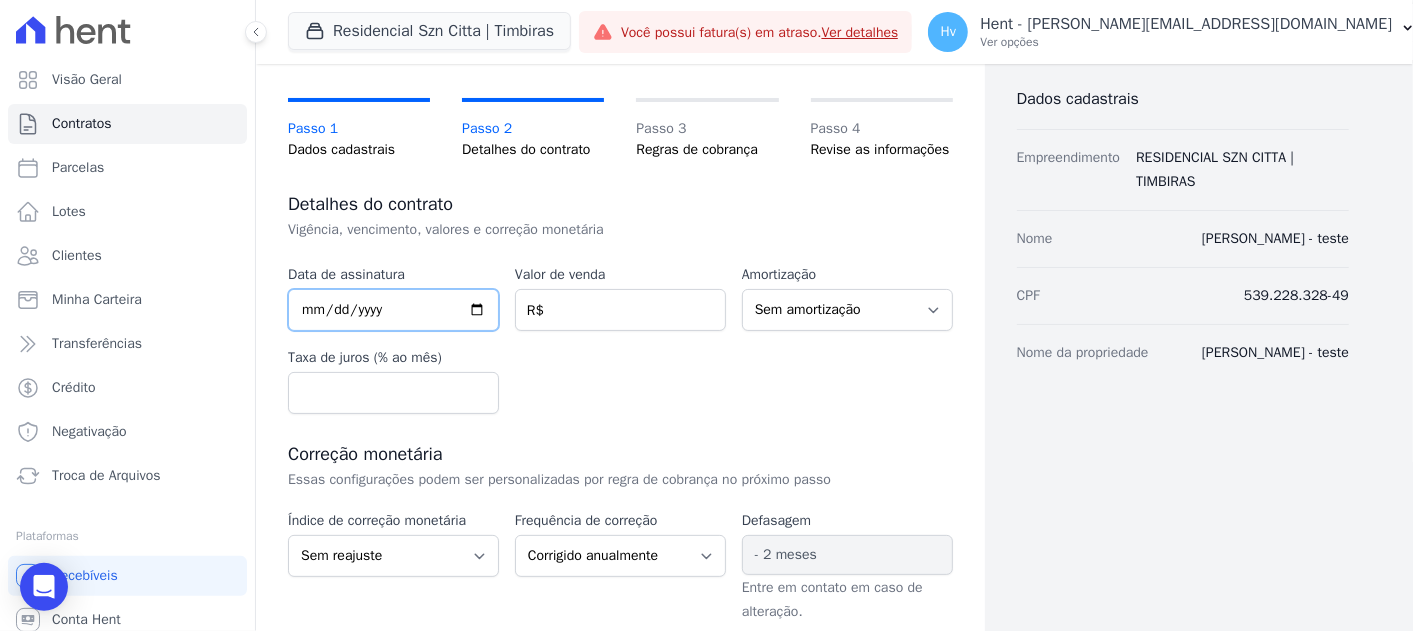 click at bounding box center [393, 310] 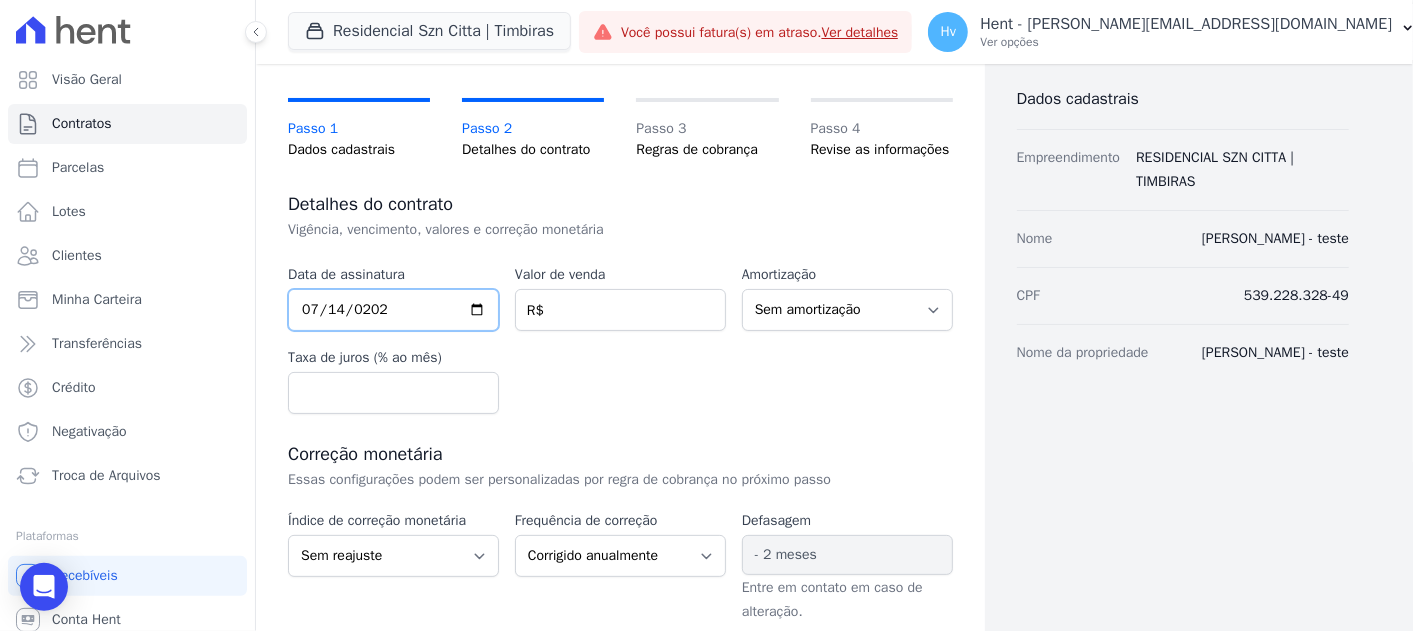 type on "2025-07-14" 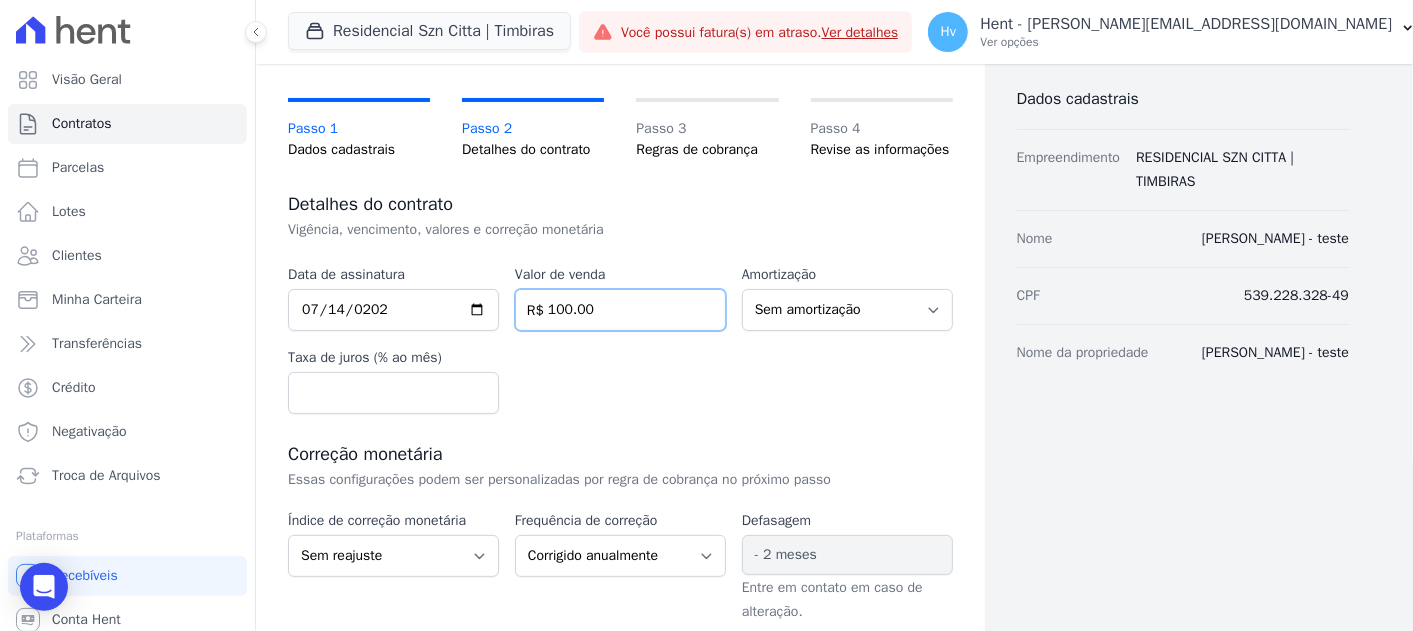 type on "100.00" 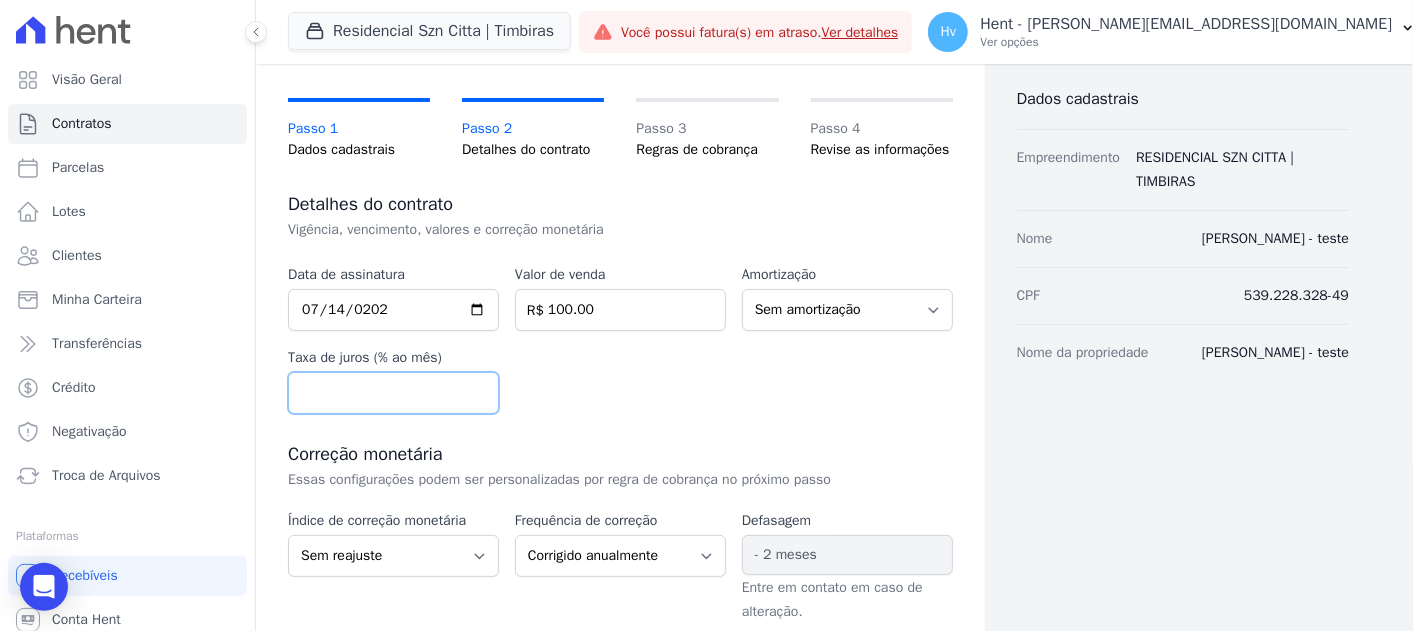 click at bounding box center (393, 393) 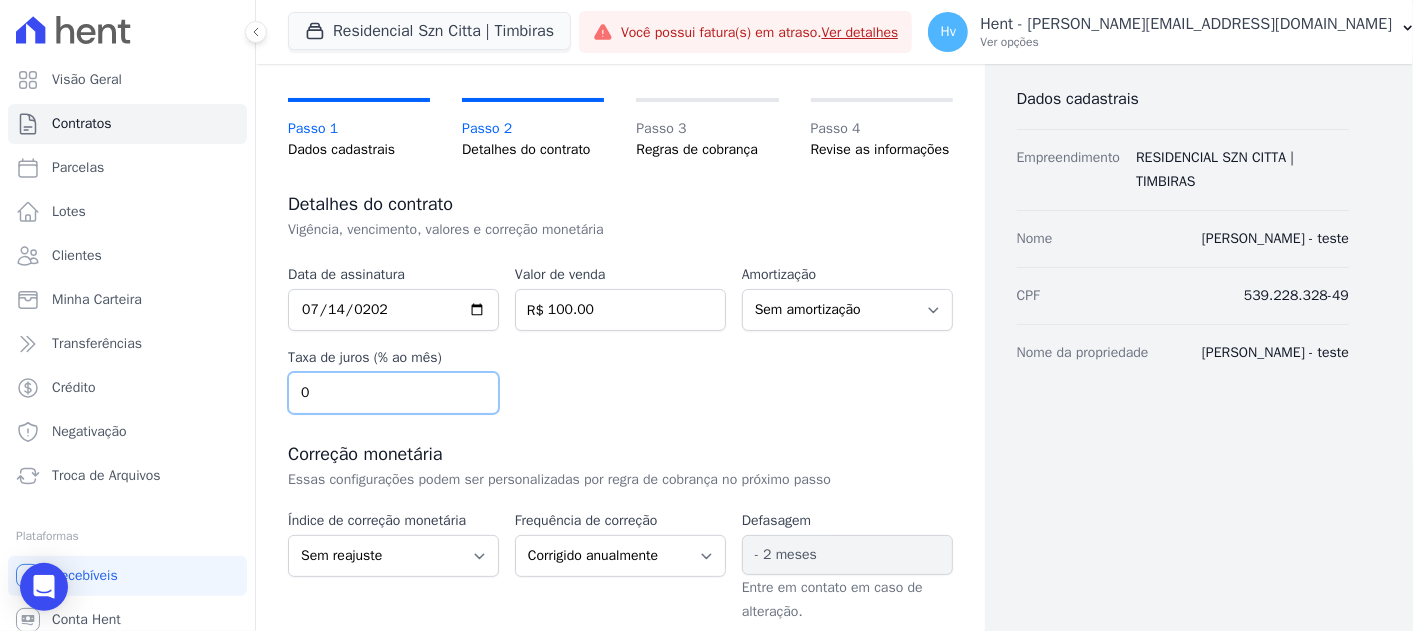 type on "0" 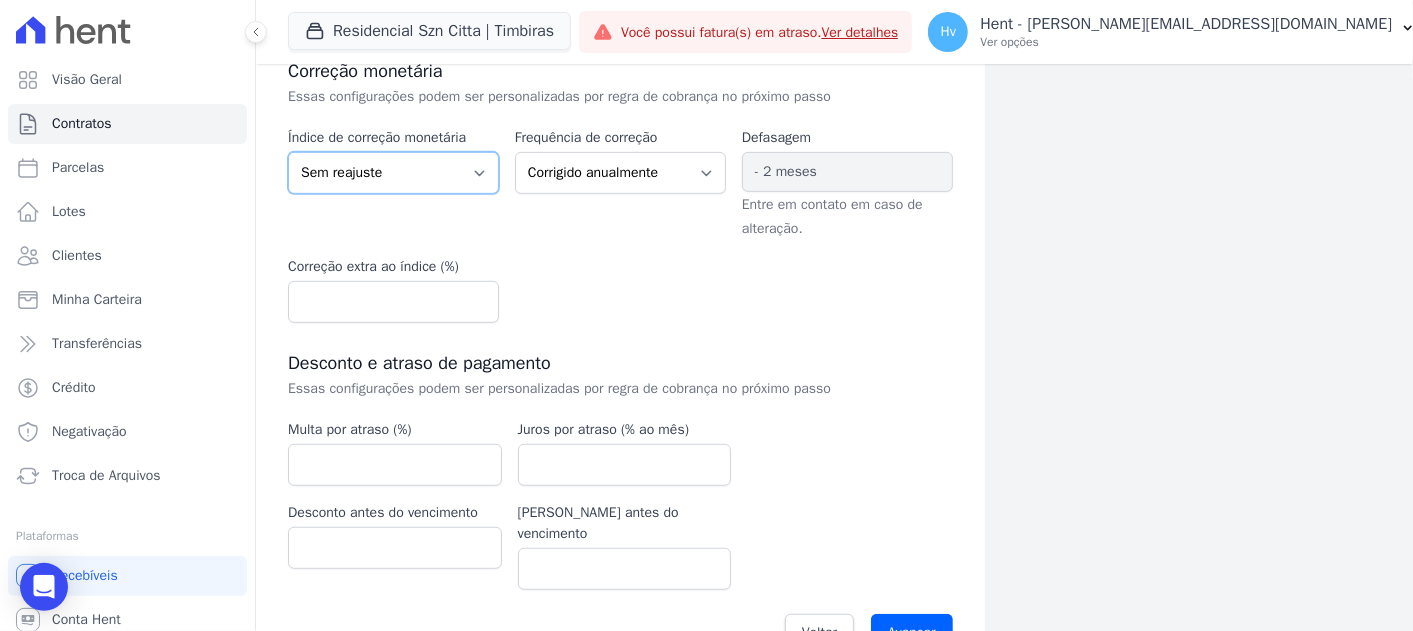 scroll, scrollTop: 522, scrollLeft: 0, axis: vertical 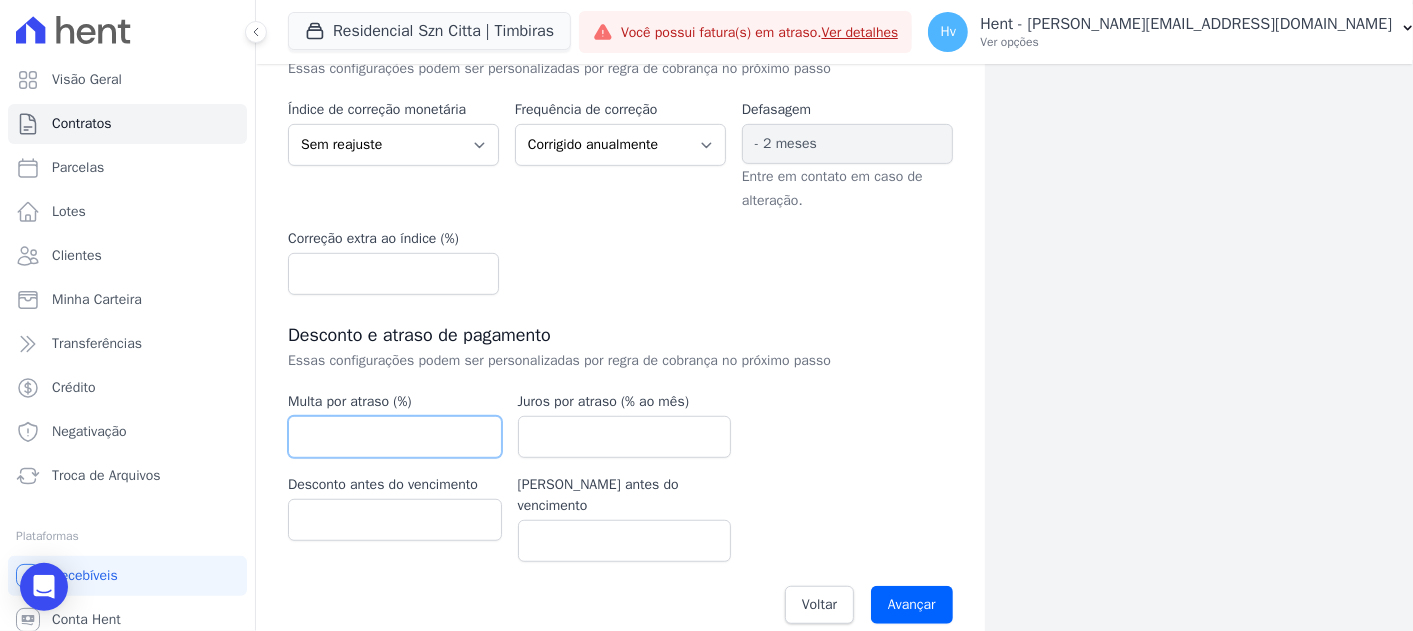click at bounding box center [395, 437] 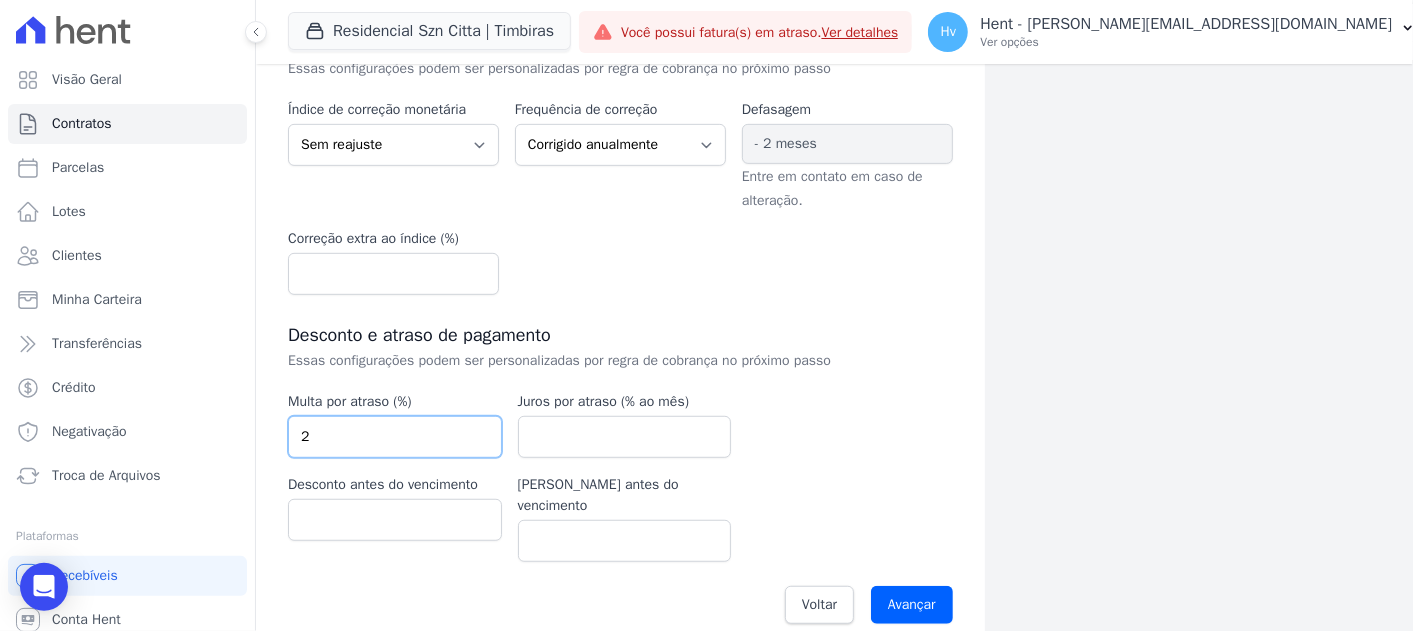 type on "2" 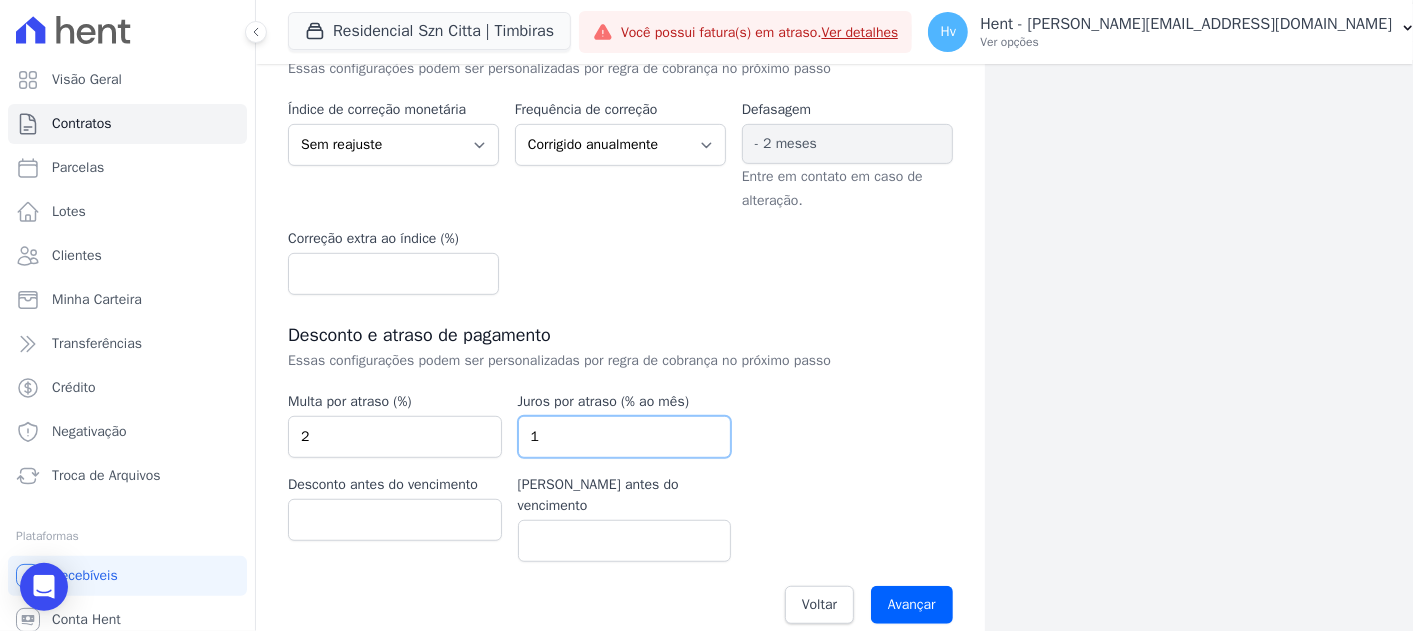 type on "1" 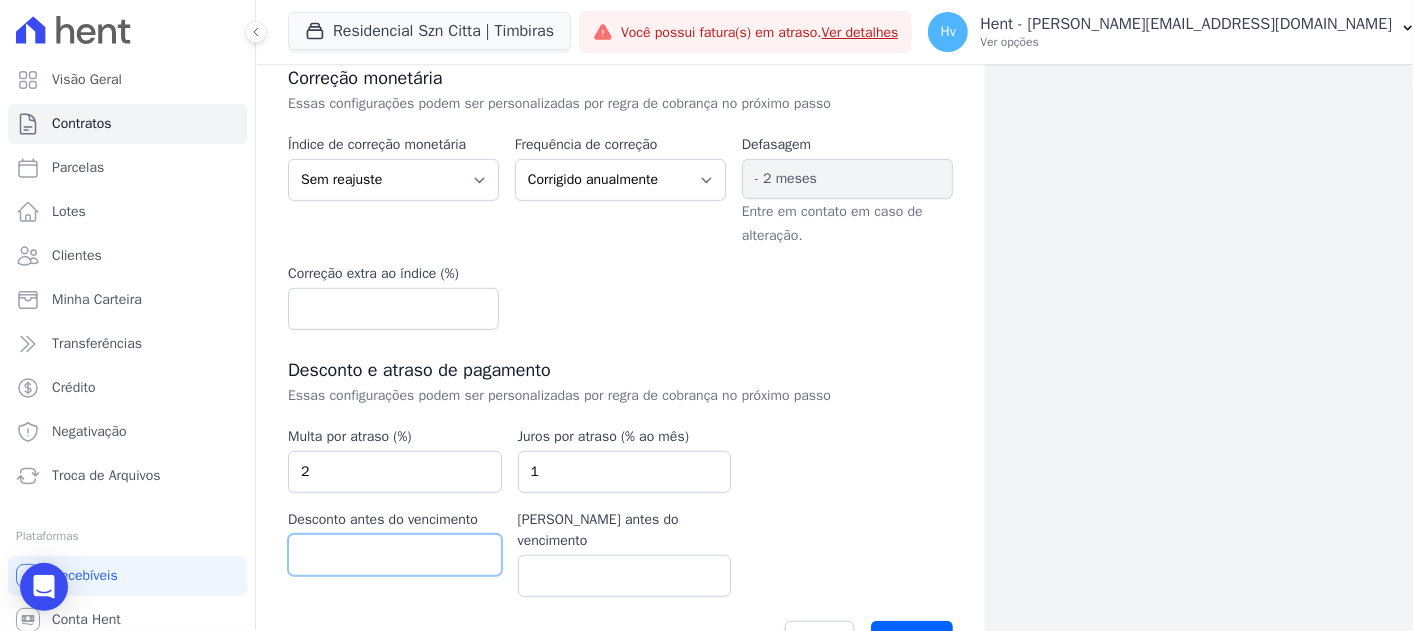 scroll, scrollTop: 522, scrollLeft: 0, axis: vertical 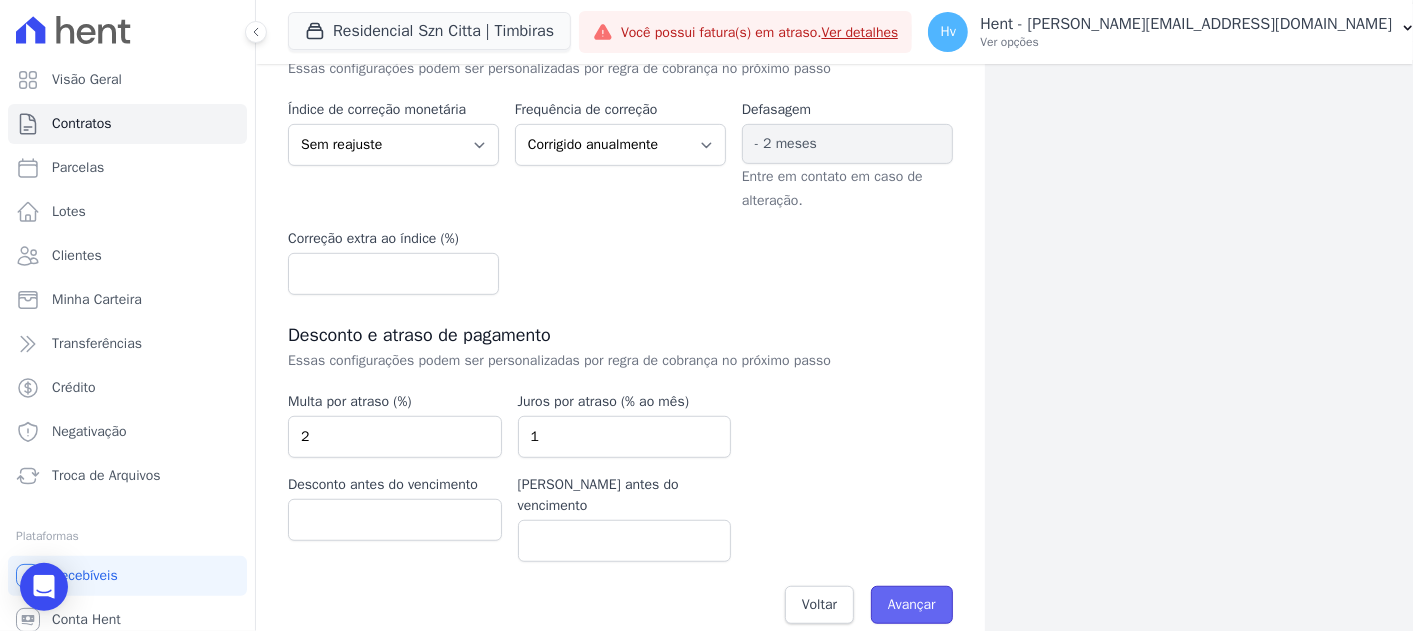 click on "Avançar" at bounding box center (912, 605) 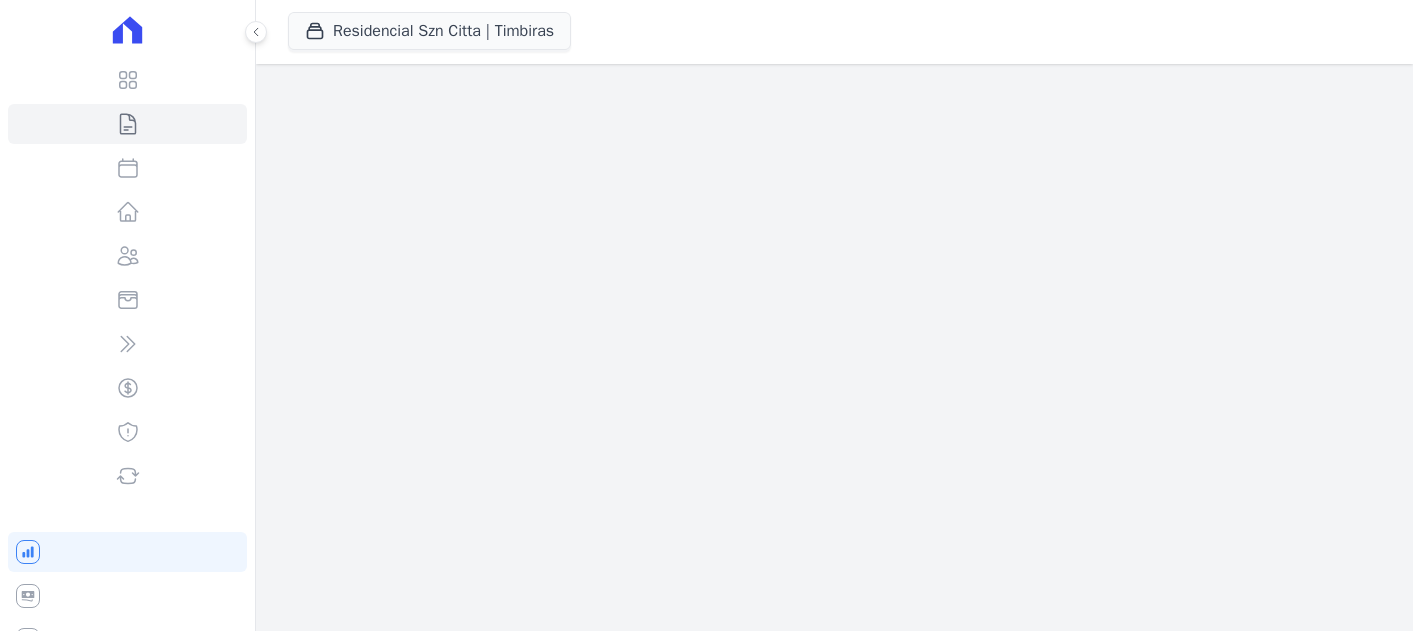 scroll, scrollTop: 0, scrollLeft: 0, axis: both 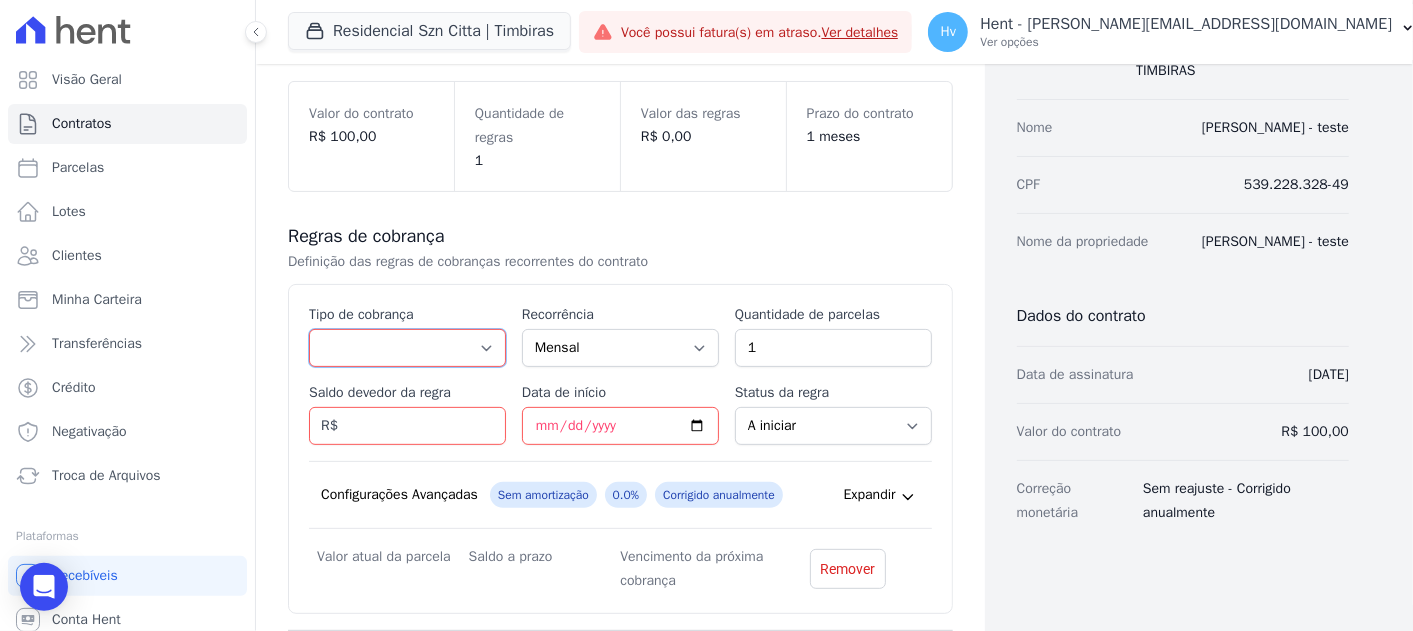 click on "Parcela Normal
Entrada
Sinal
Intercalada
Chaves
Pré-chaves
Pós-chaves
Impostos
Quitação
Outro
Financiamento Bancário" at bounding box center [407, 348] 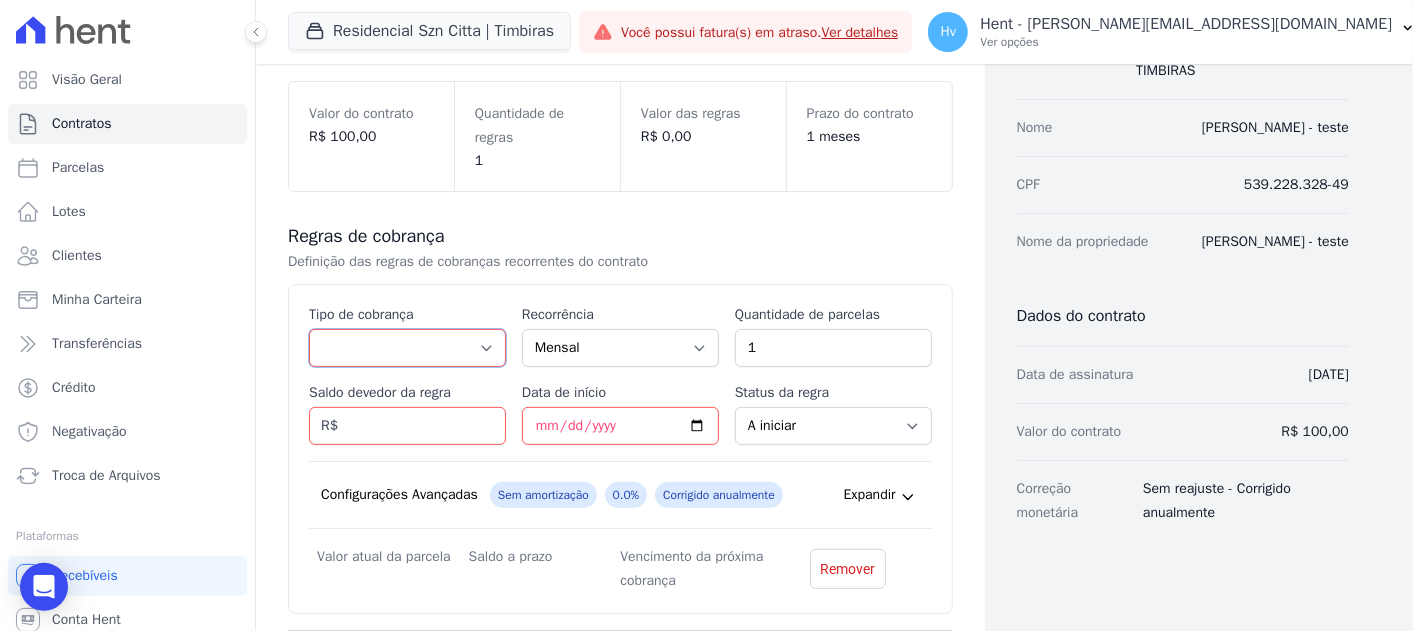 select on "standard" 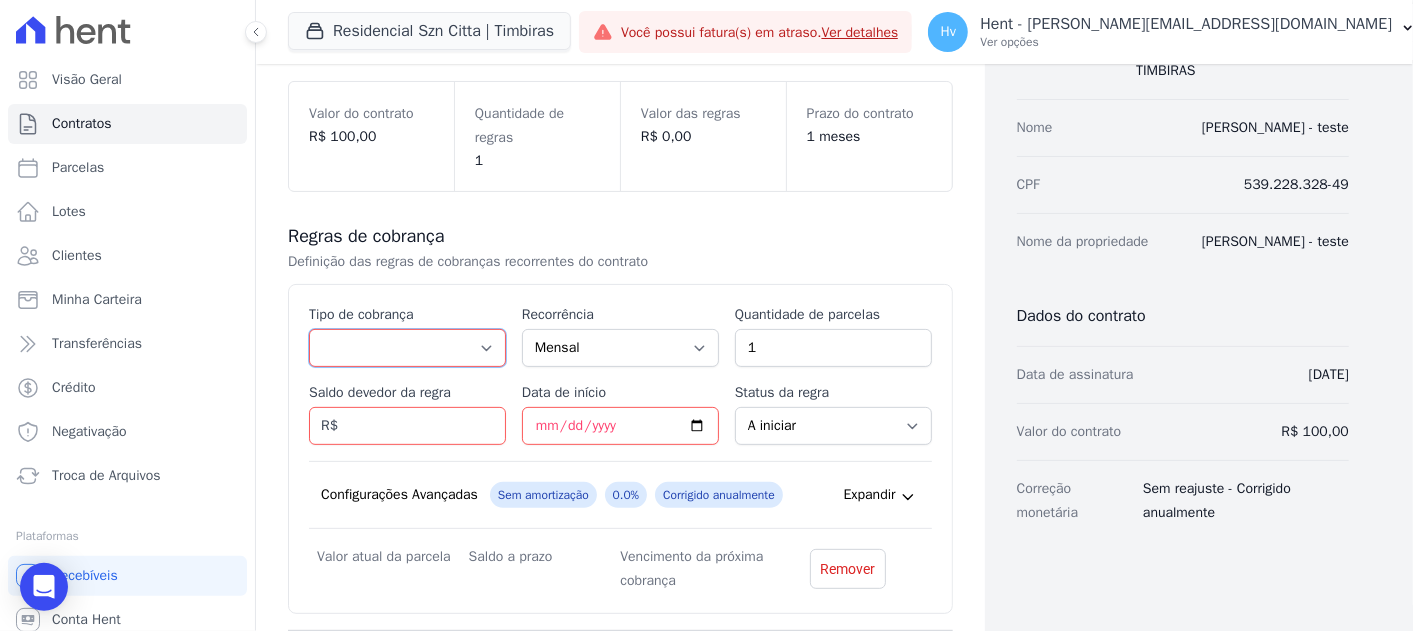 click on "Parcela Normal
Entrada
Sinal
Intercalada
Chaves
Pré-chaves
Pós-chaves
Impostos
Quitação
Outro
Financiamento Bancário" at bounding box center (407, 348) 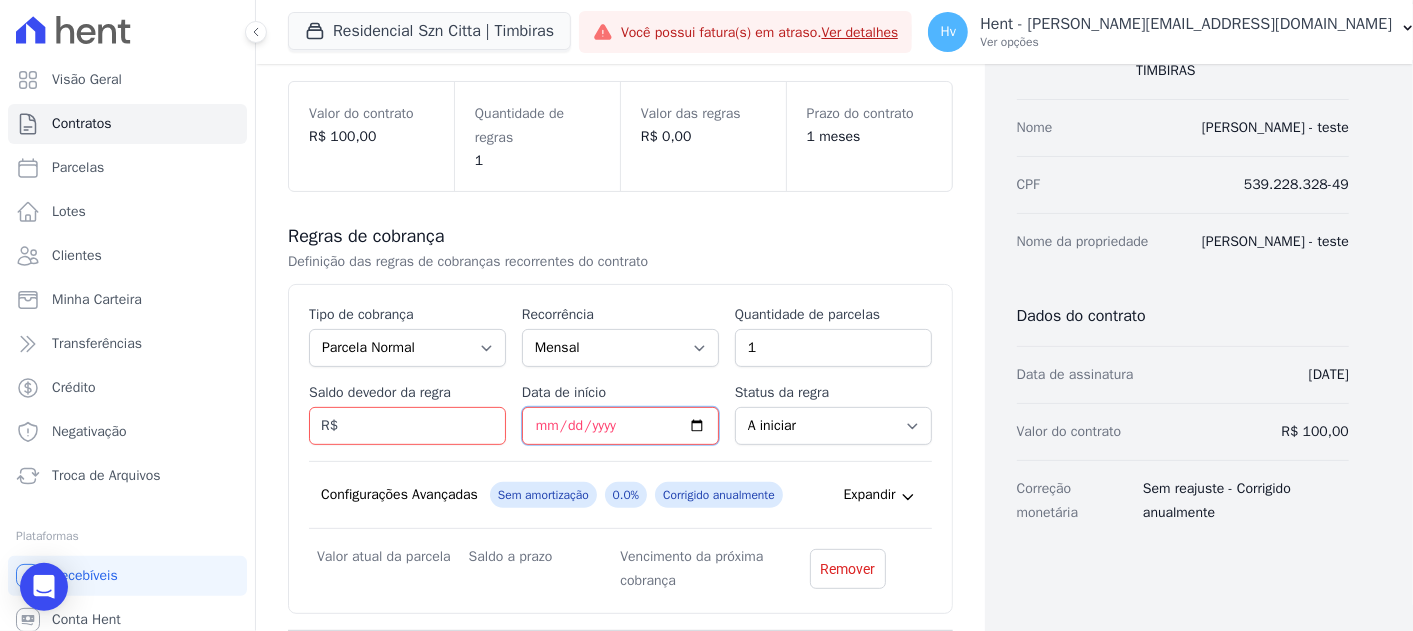 click on "Data de início" at bounding box center (620, 426) 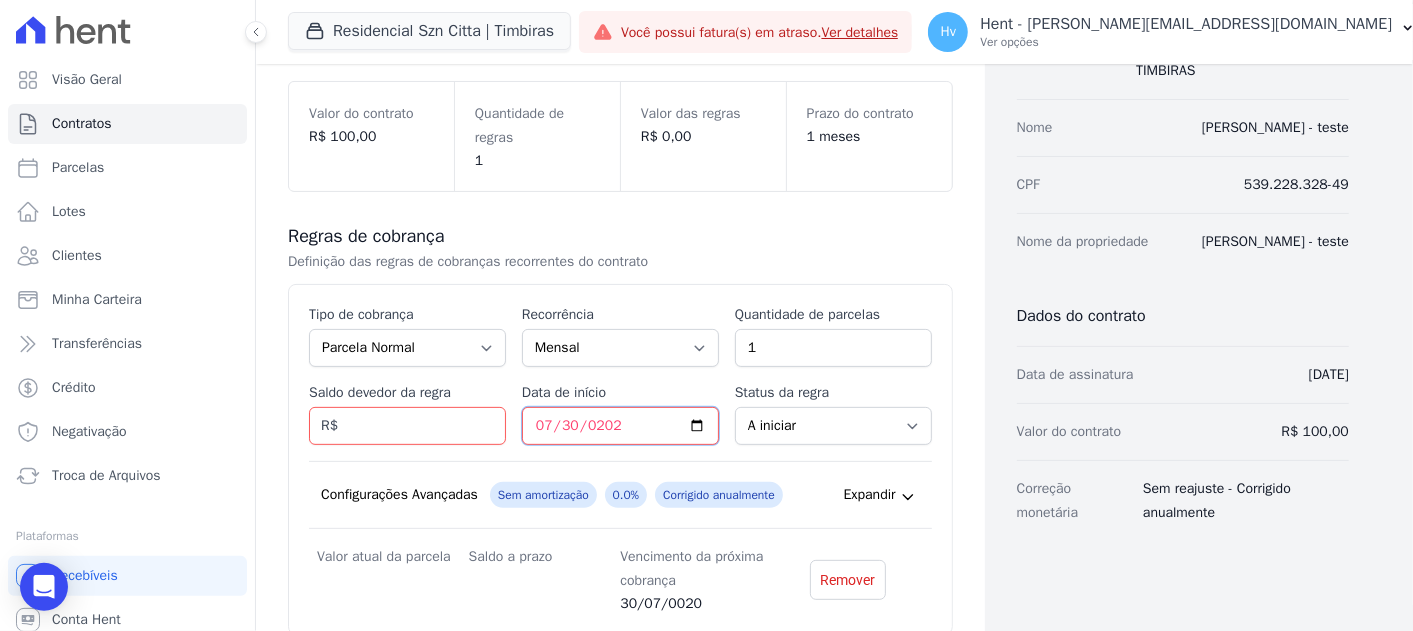 type on "2025-07-30" 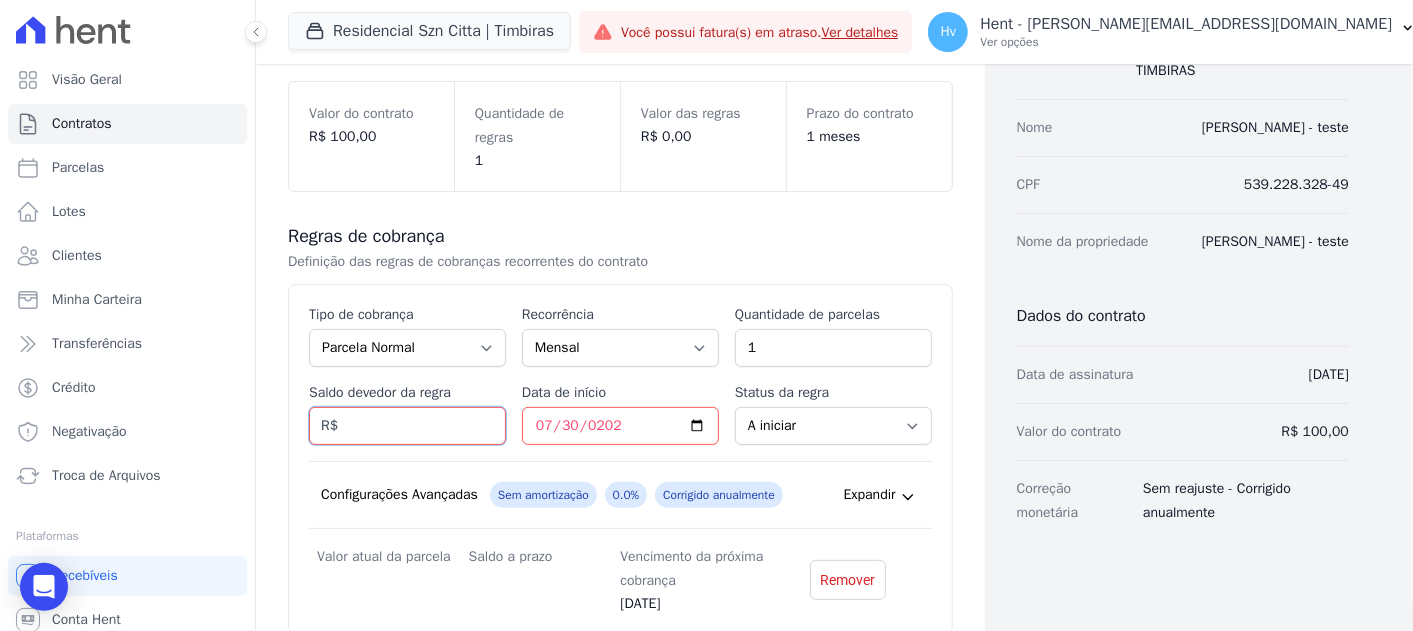 click on "Saldo devedor da regra" at bounding box center [407, 426] 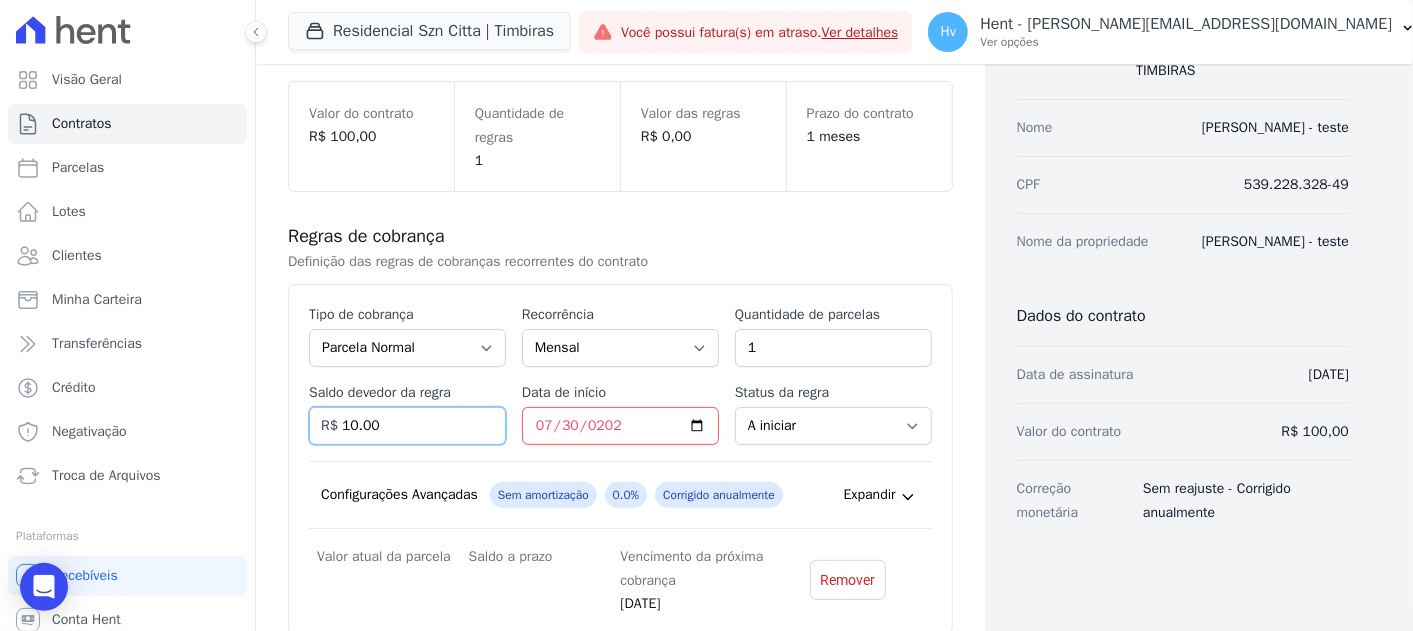 type on "10.00" 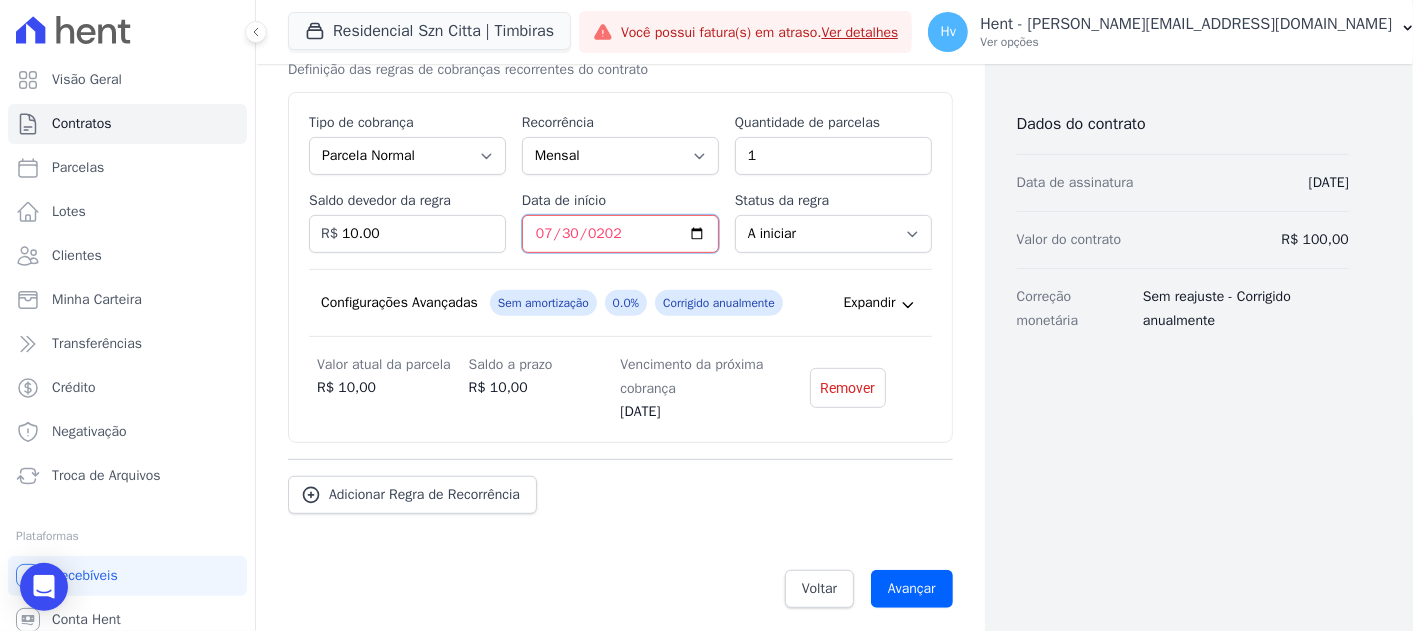 scroll, scrollTop: 419, scrollLeft: 0, axis: vertical 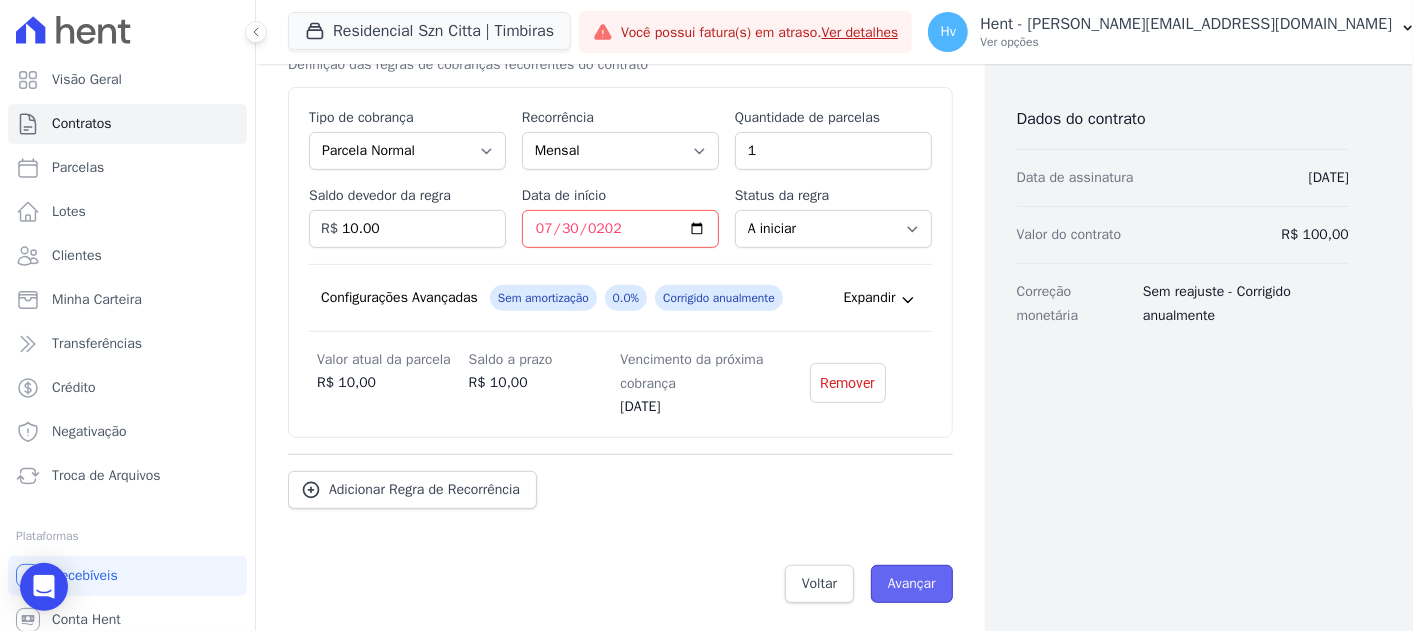 click on "Avançar" at bounding box center (912, 584) 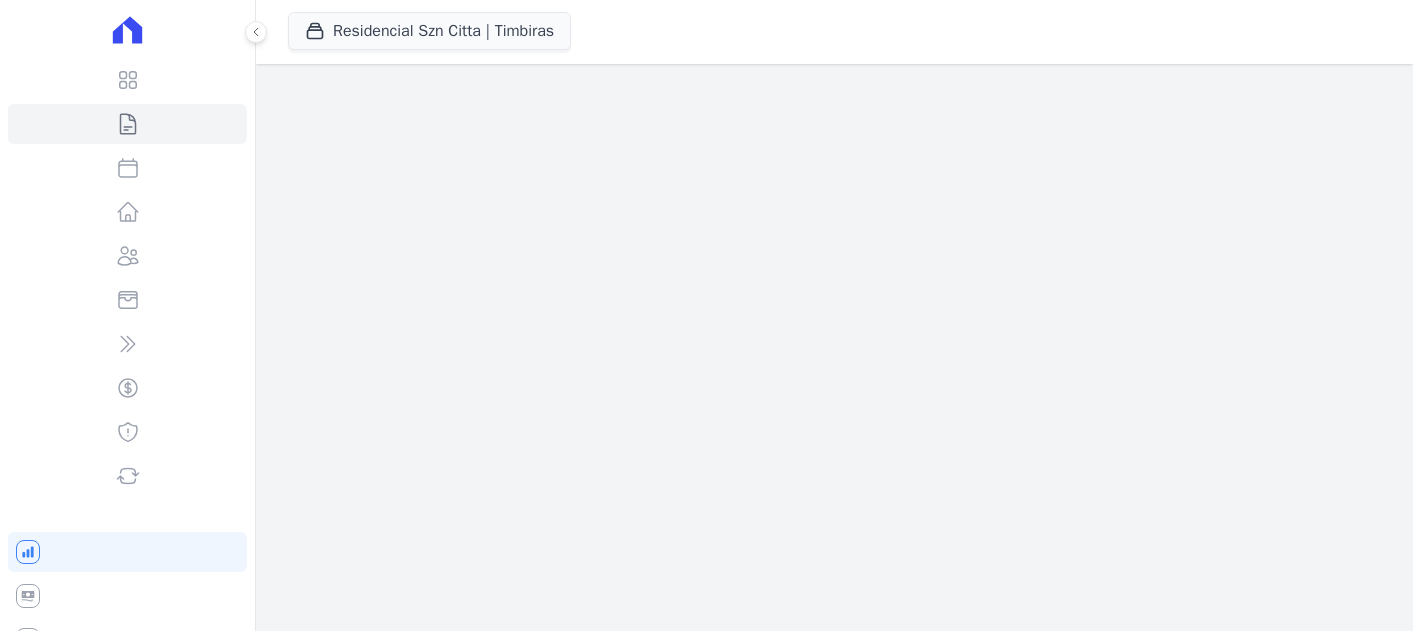 scroll, scrollTop: 0, scrollLeft: 0, axis: both 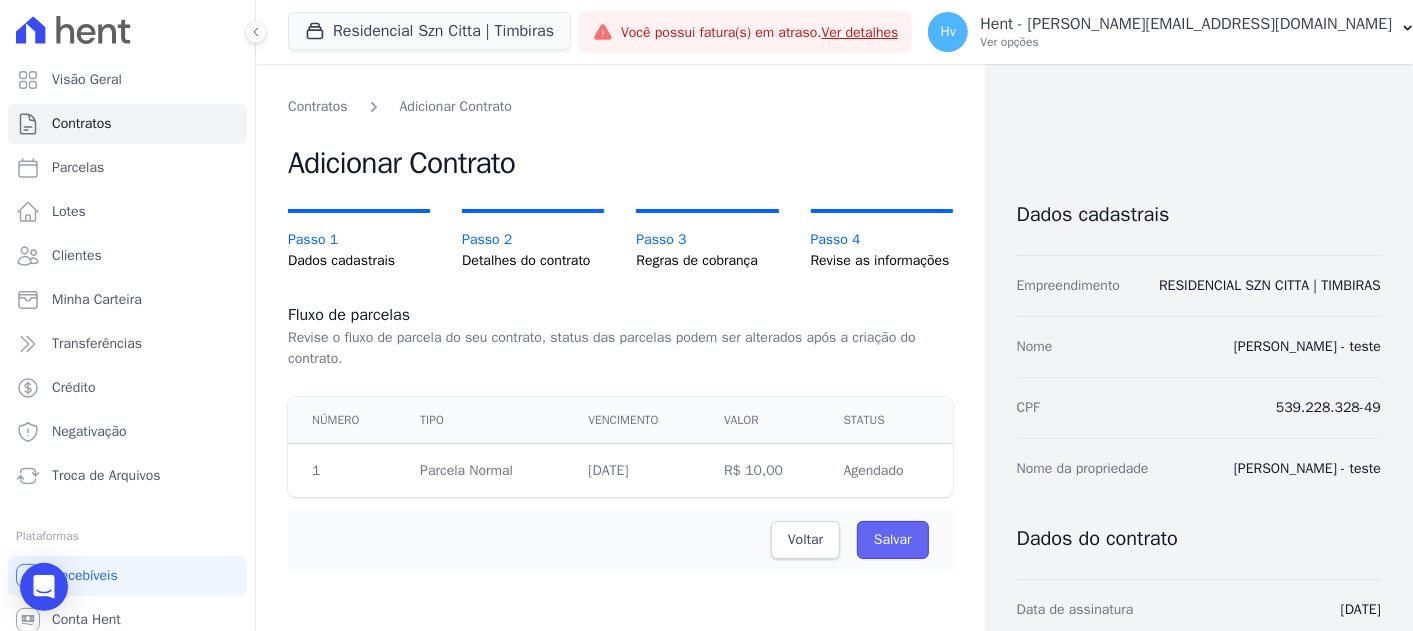 click on "Salvar" at bounding box center [893, 540] 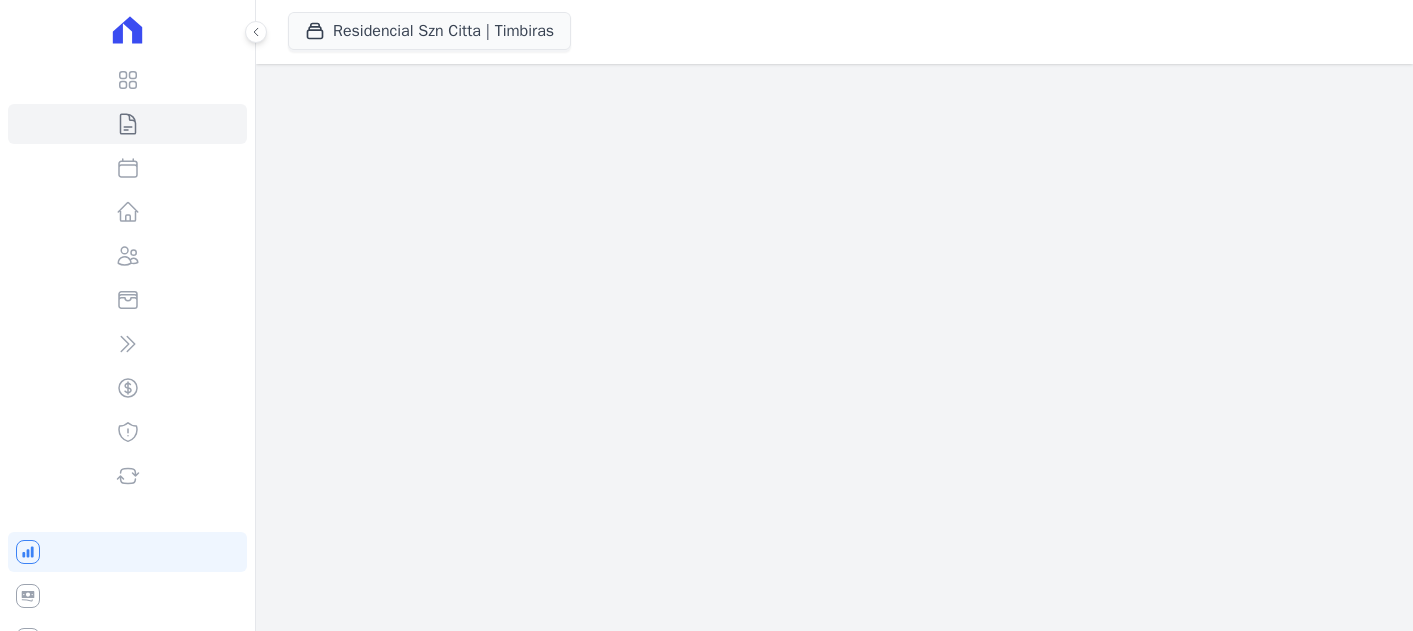 scroll, scrollTop: 0, scrollLeft: 0, axis: both 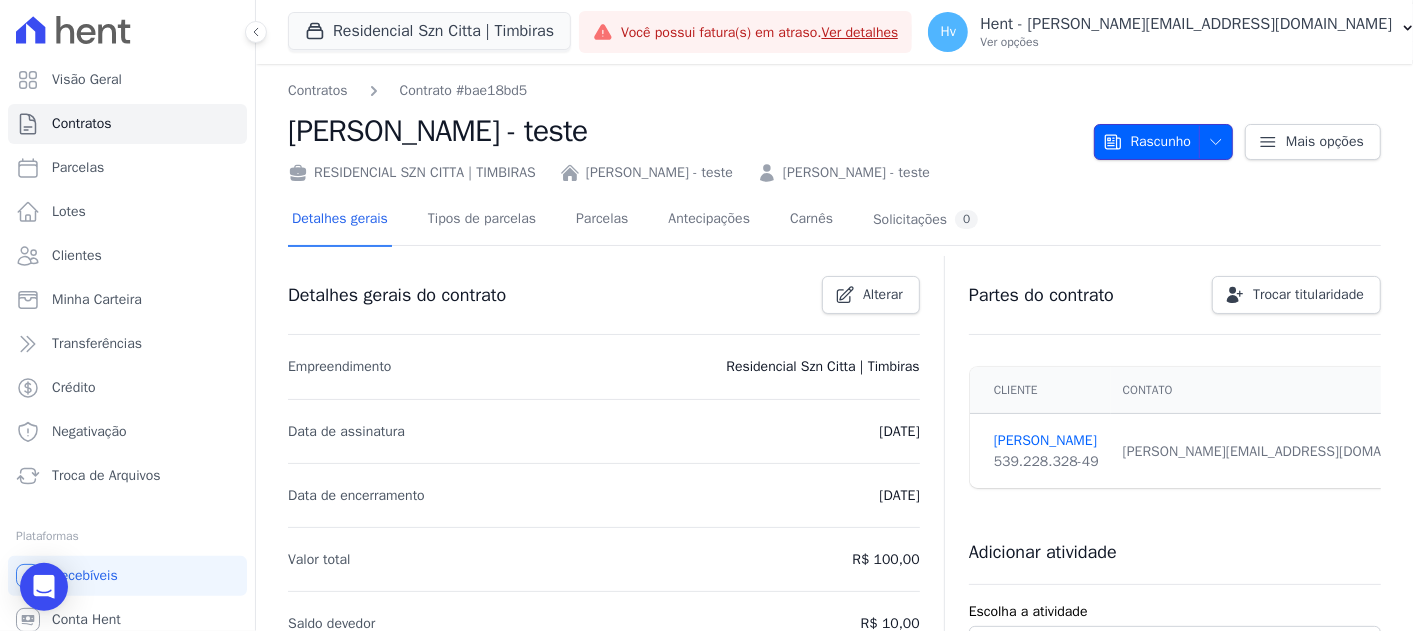 click 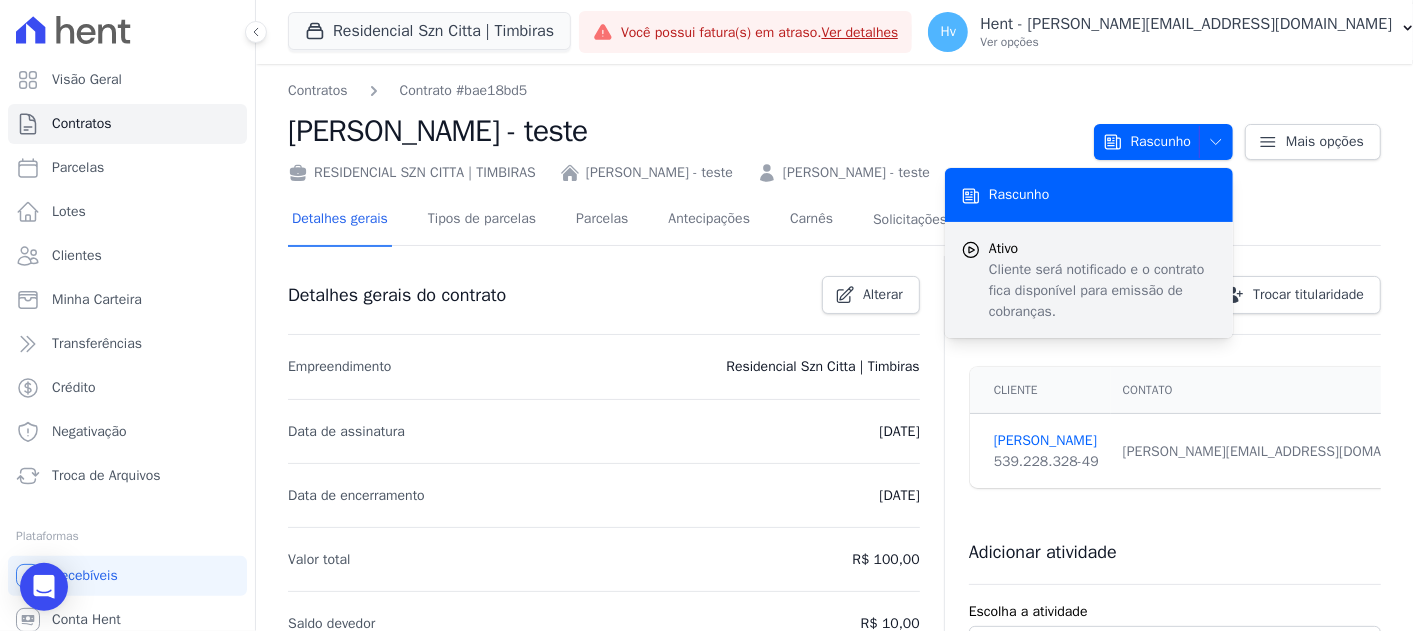 click on "Ativo" at bounding box center [1103, 248] 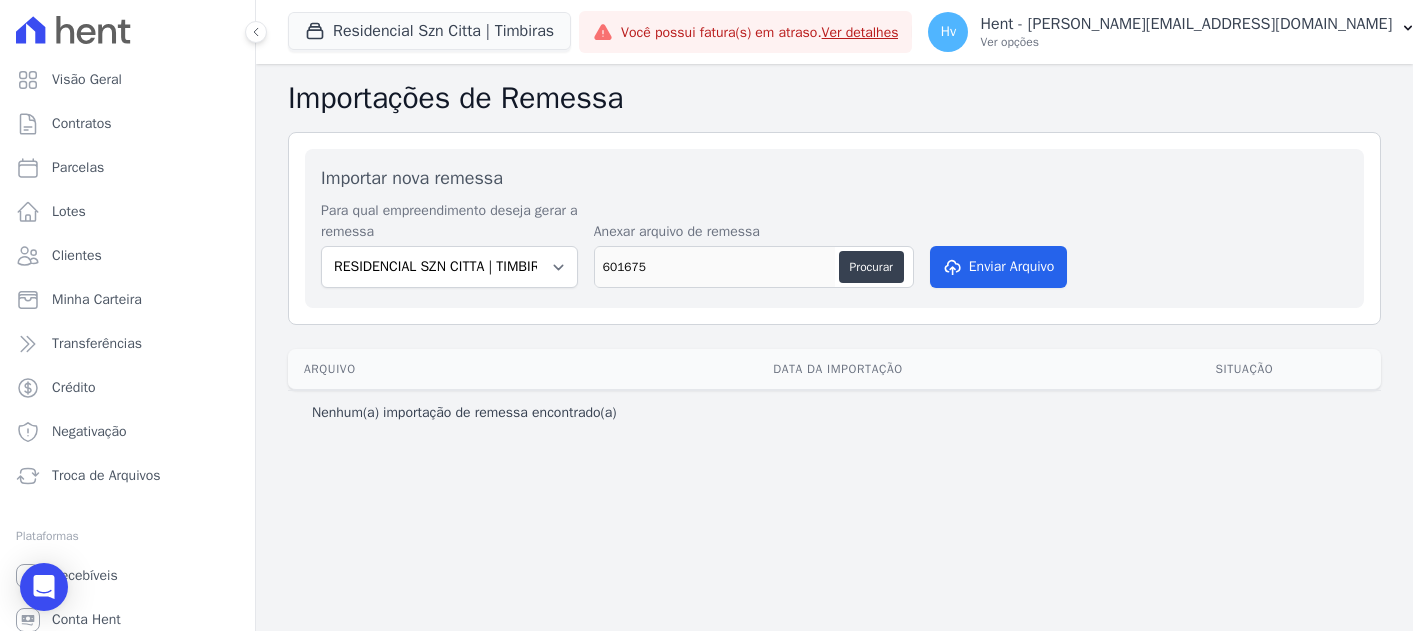 select on "b1671d8b-ca11-4474-a7a9-6f53319d4f79" 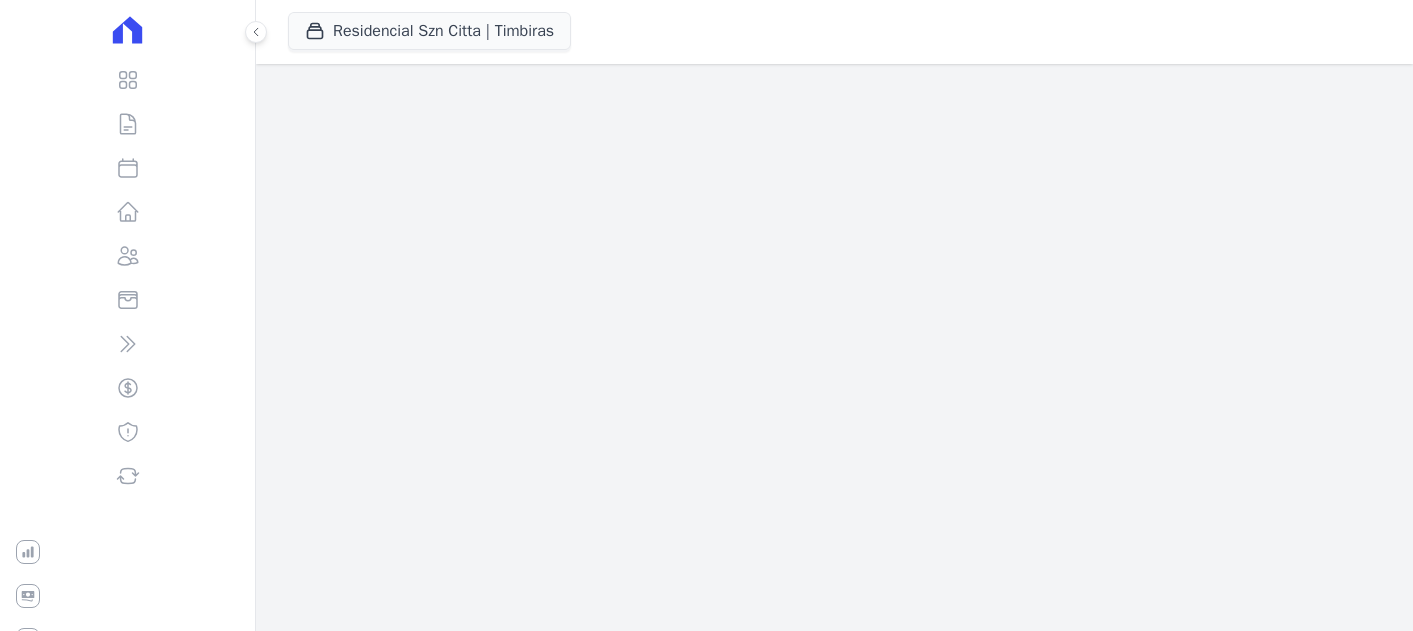 scroll, scrollTop: 0, scrollLeft: 0, axis: both 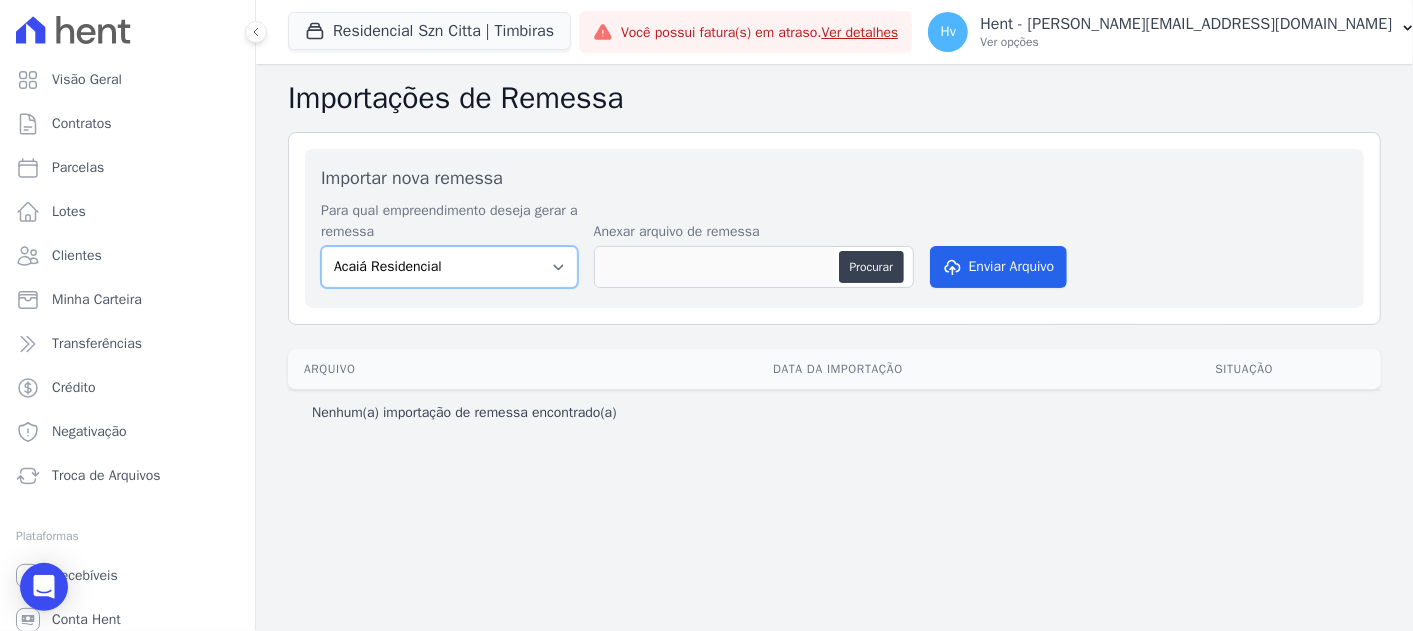 click on "Acaiá Residencial
Administrativo
AGILE ELOI MENDES SPE SA
Agile Pavican São Lourenço - Loteadores
Agile Pavican São Lourenço SPE LTDA
AGUAS DE GUANABARA INCORPORACAO IMOBILIARIA SPE LTDA
AGUAS DO ALVORADA INCORPORACAO IMOBILIARIA SPE LTDA
AJMC Empreendimentos
Alameda dos Ipês
Aldeia Smart
Alexandria Condomínios
Alfenense Negócios Imobiliários
Amaré Arpoador
Amazon Residence Construtora LTDA
ANANINDEUA 01 INCORPORACAO IMOBILIARIA SPE LTDA
AQUARELA CITY INCORPORACAO IMOBILIARIA LTDA
Areias do Planalto
Areias do Planalto - Interno
Aroka Incorporadora e Administradora LTDA.
Art Prime - Irajá
Arty Park - Gravatai
Aspen - Farroupilha
Audace Home Studio
Audace Mondeo
Aurora
Aurora  II - LBA
Aurora I - LBA
BAHAMAS EAST VILLAGE
Baia Formosa Parque
Belas Artes 2º tranche
Bem Viver | Saint Raphael
Bio Residencial
Brisa do Parque Ill
Campina Grande Incorporações SPE LTDA
Campo Belo Jaú
Casa Ideal Incorporadora LTDA." at bounding box center (449, 267) 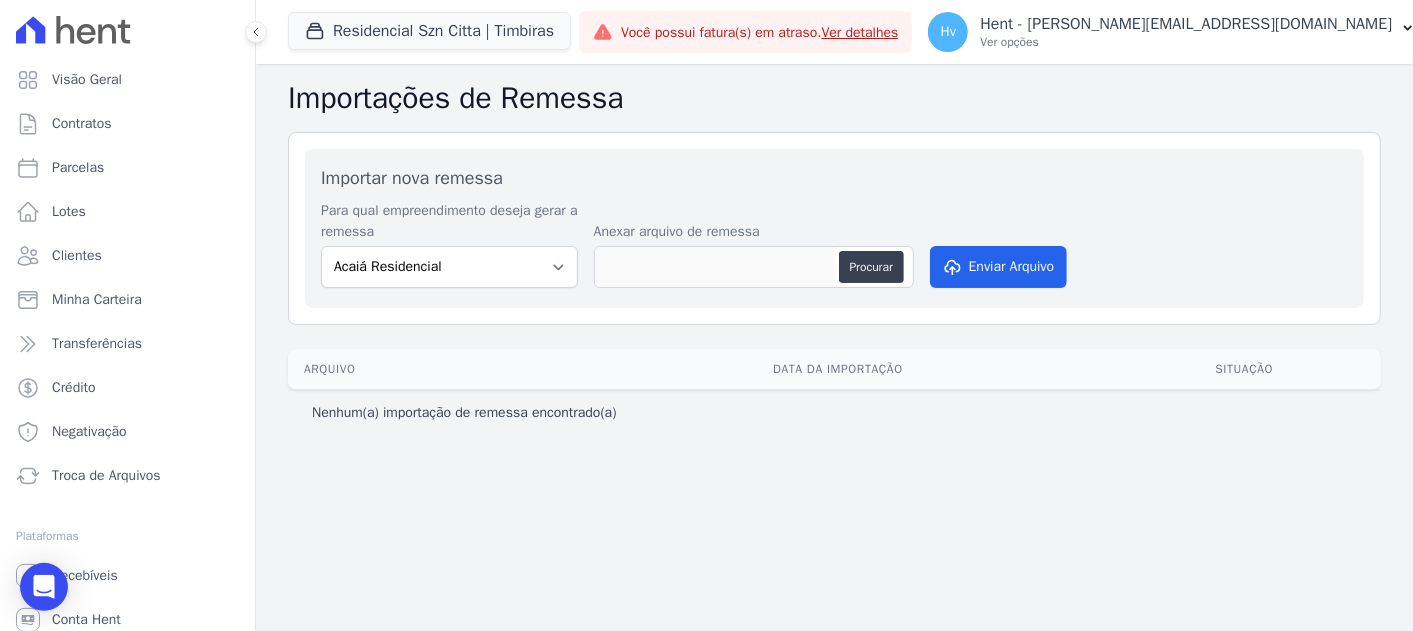 click on "Importar nova remessa
Para qual empreendimento deseja gerar a remessa
Acaiá Residencial
Administrativo
AGILE ELOI MENDES SPE SA
Agile Pavican São Lourenço - Loteadores
Agile Pavican São Lourenço SPE LTDA
AGUAS DE GUANABARA INCORPORACAO IMOBILIARIA SPE LTDA
AGUAS DO ALVORADA INCORPORACAO IMOBILIARIA SPE LTDA
AJMC Empreendimentos
Alameda dos Ipês
Aldeia Smart
Alexandria Condomínios
Alfenense Negócios Imobiliários
Amaré Arpoador
Amazon Residence Construtora LTDA
ANANINDEUA 01 INCORPORACAO IMOBILIARIA SPE LTDA
AQUARELA CITY INCORPORACAO IMOBILIARIA LTDA
Areias do Planalto
Areias do Planalto - Interno
Aroka Incorporadora e Administradora LTDA.
Art Prime - Irajá
Arty Park - Gravatai
Aspen - Farroupilha
Audace Home Studio
Audace Mondeo
Aurora
Aurora  II - LBA
Aurora I - LBA
BAHAMAS EAST VILLAGE
Baia Formosa Parque
Belas Artes 2º tranche" at bounding box center (834, 228) 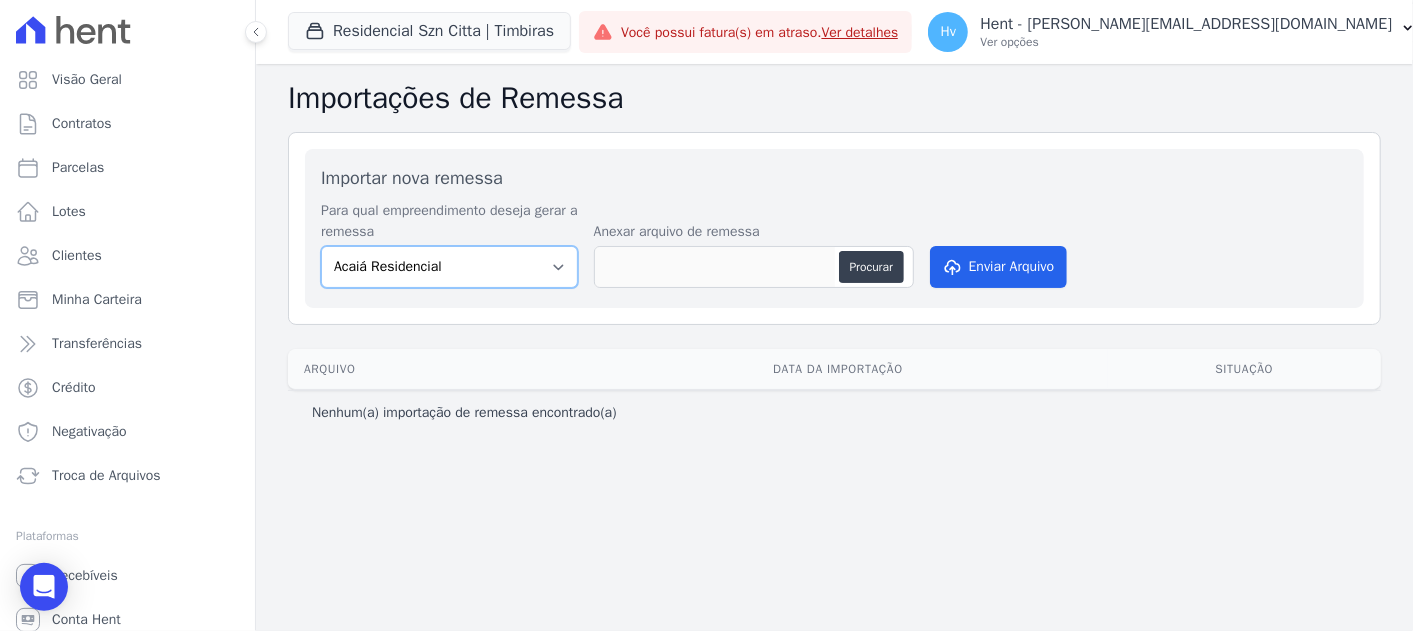 drag, startPoint x: 497, startPoint y: 265, endPoint x: 545, endPoint y: 269, distance: 48.166378 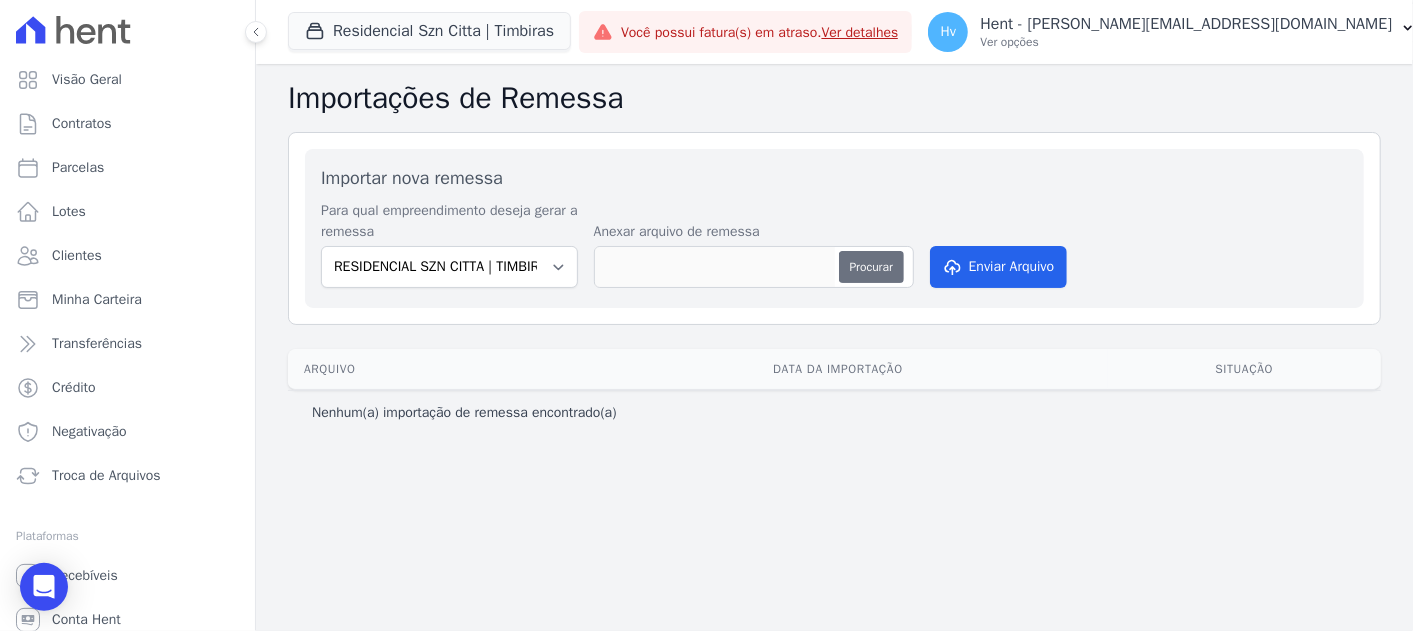 click on "Procurar" at bounding box center [871, 267] 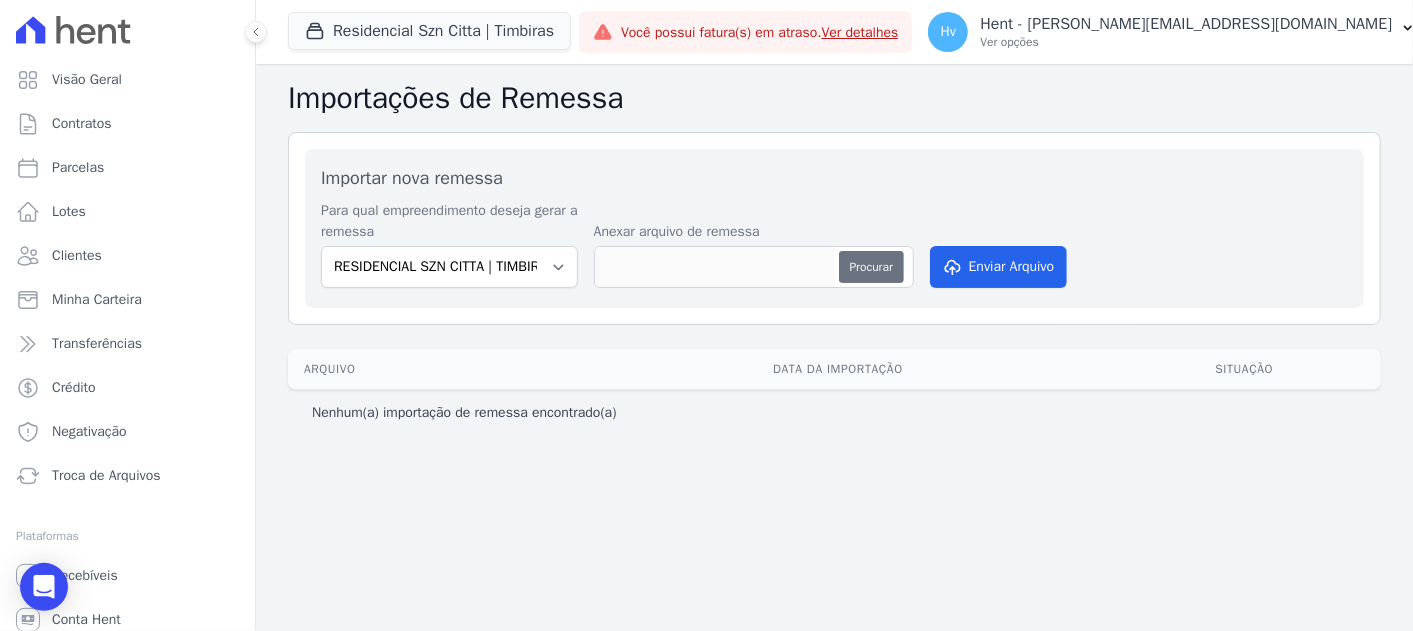 type on "601675" 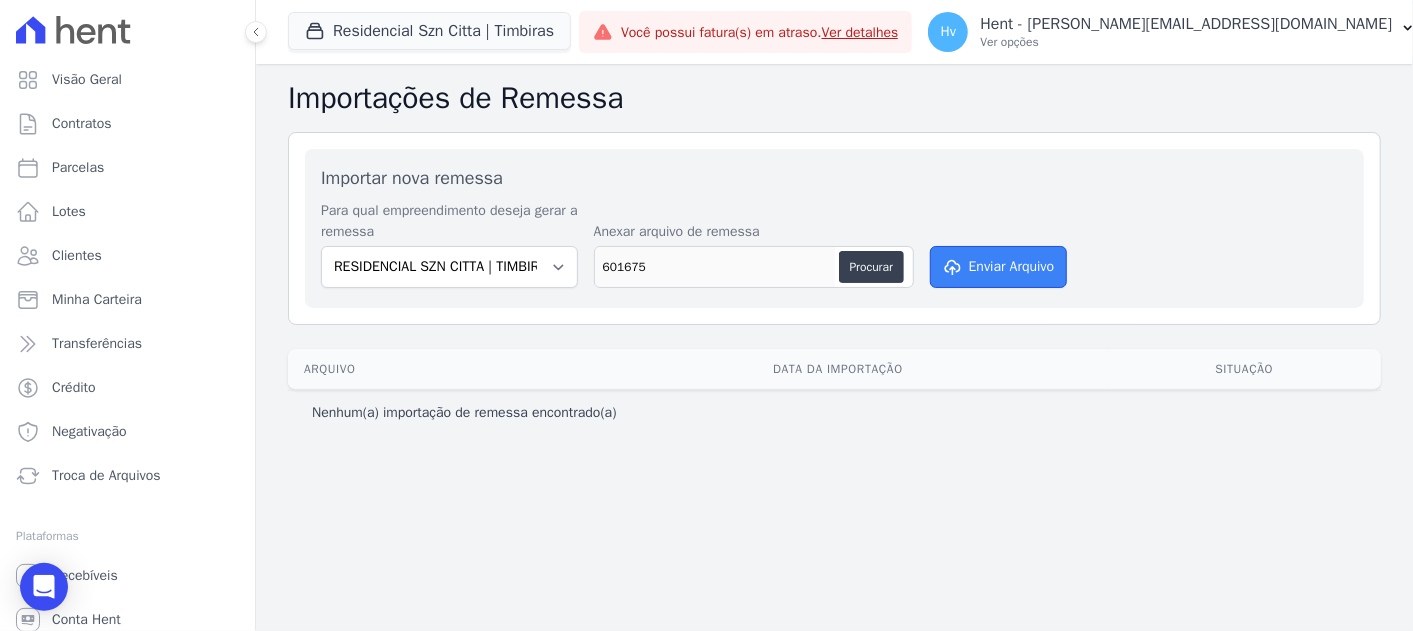 click on "Enviar Arquivo" at bounding box center (999, 267) 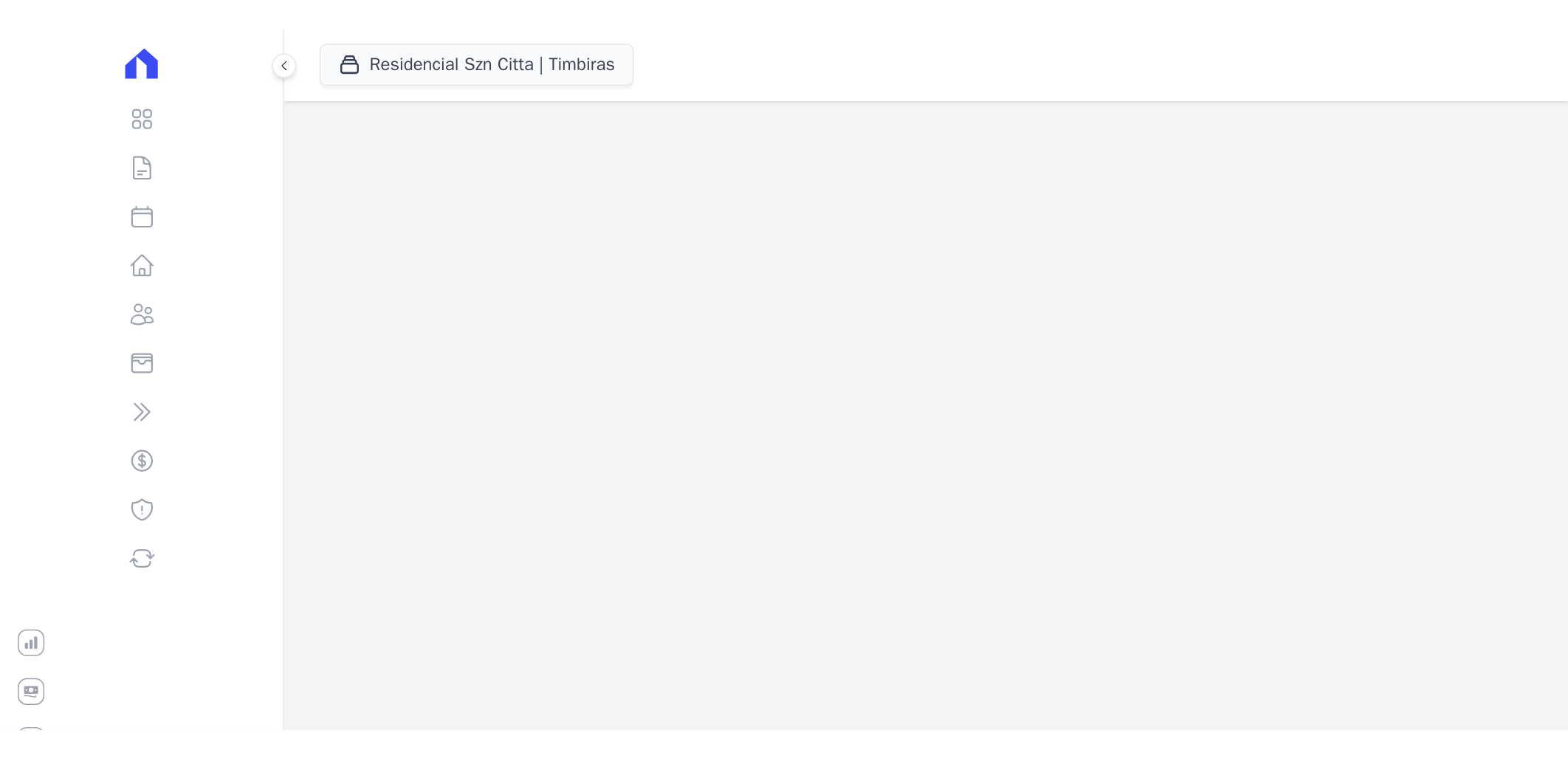 scroll, scrollTop: 0, scrollLeft: 0, axis: both 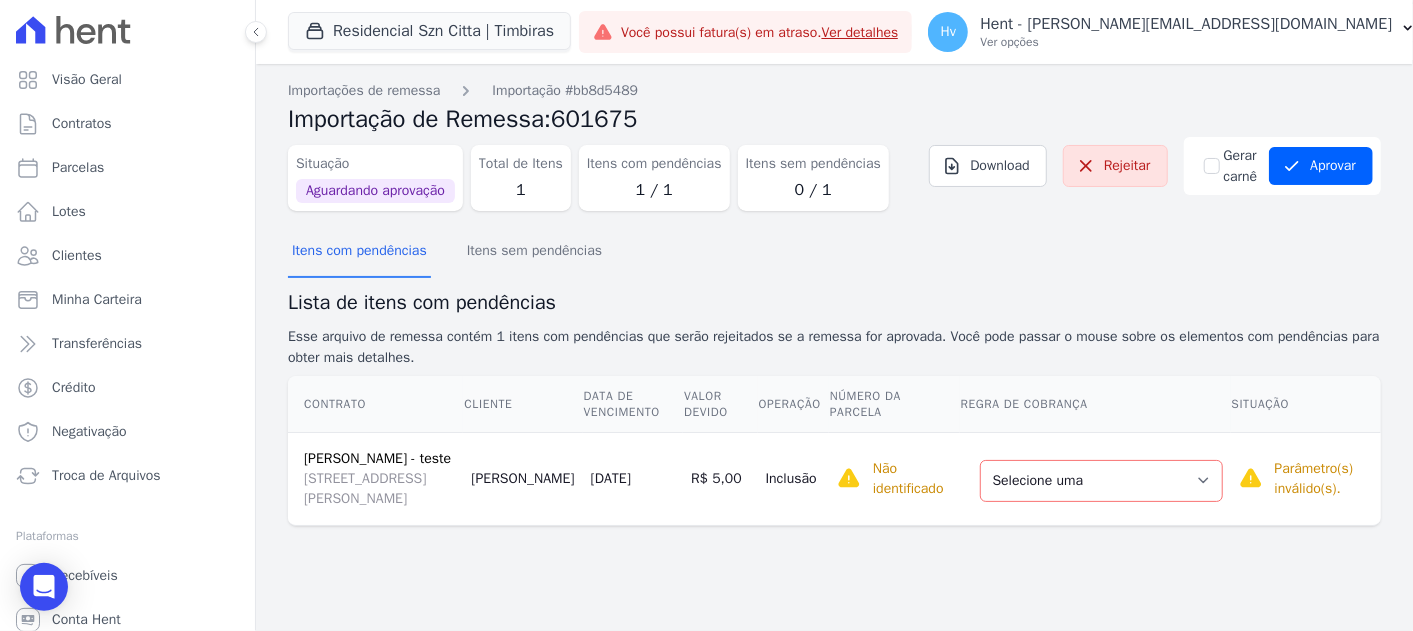 click on "Situação" at bounding box center [1306, 404] 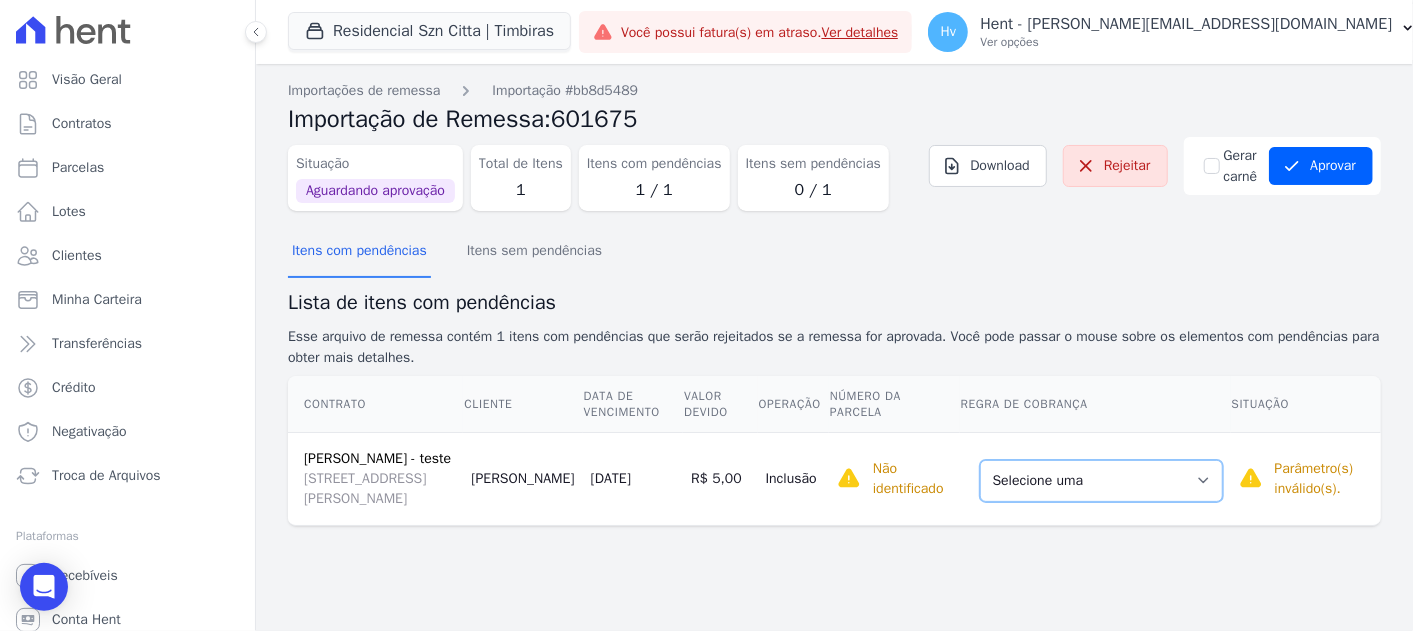 click on "Selecione uma
Nova Parcela Avulsa
Parcela Avulsa Existente
Parcela Normal (1 X R$ 10,00)" at bounding box center [1101, 481] 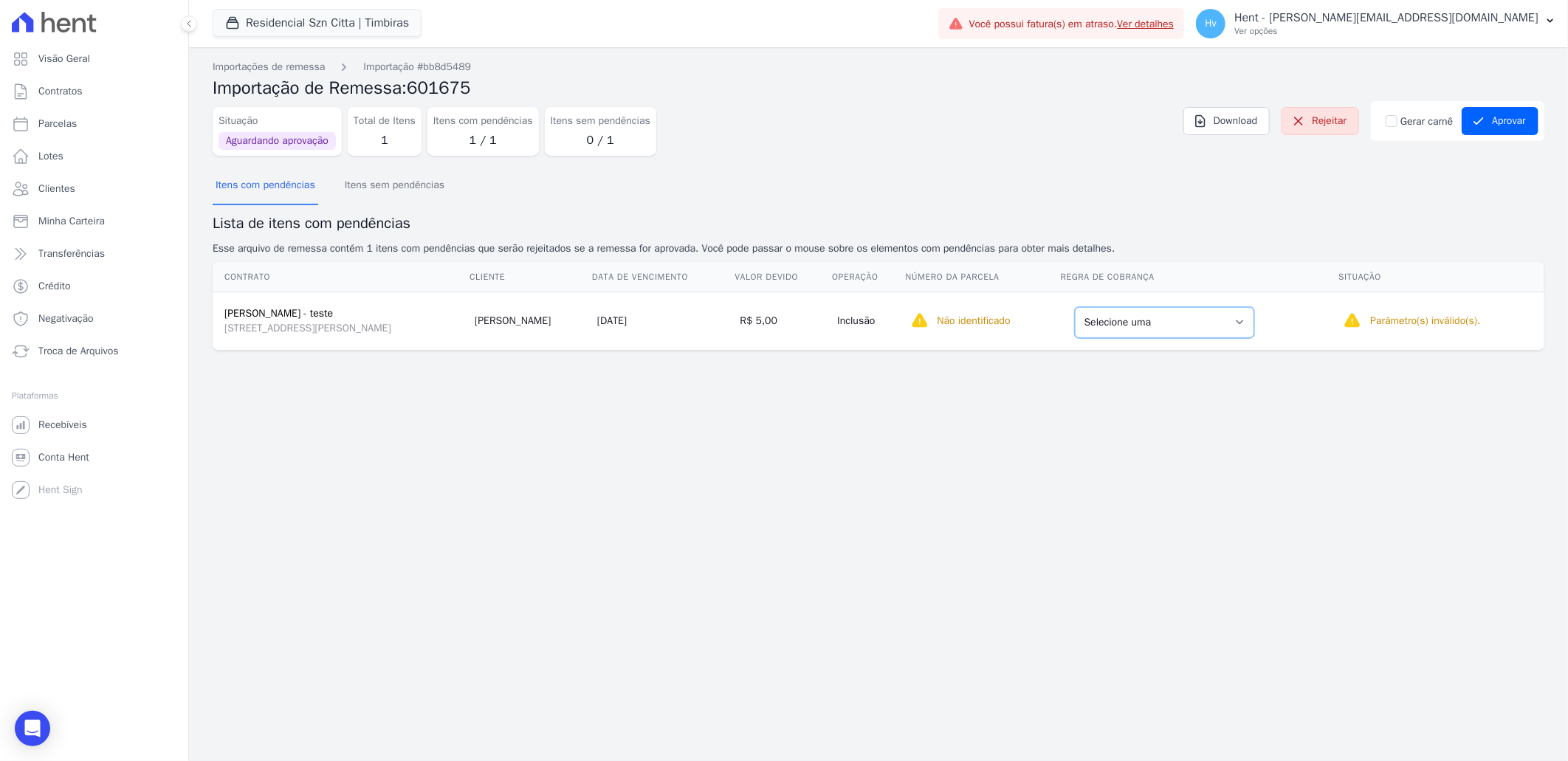 click on "Selecione uma
Nova Parcela Avulsa
Parcela Avulsa Existente
Parcela Normal (1 X R$ 10,00)" at bounding box center [1164, 323] 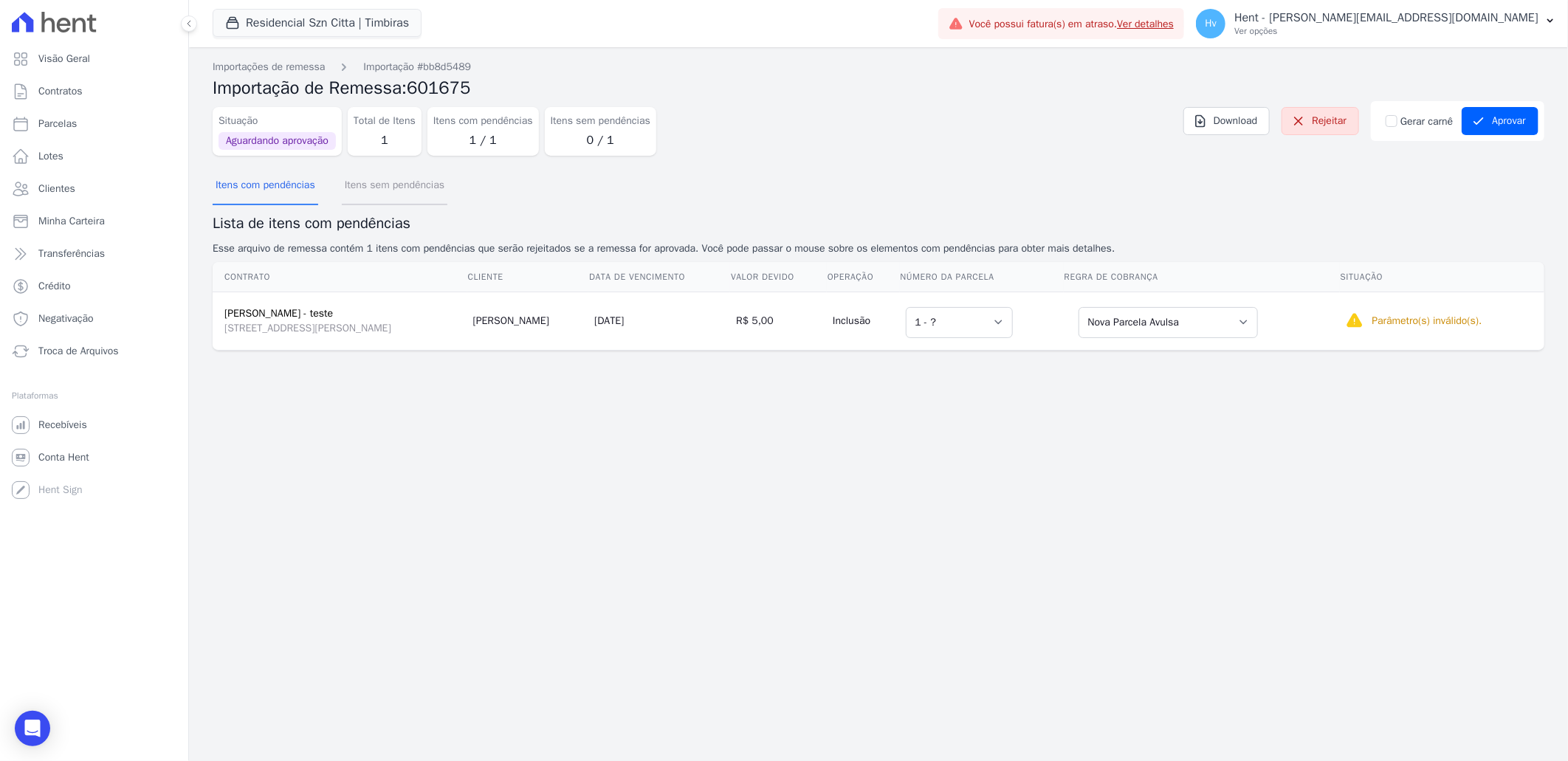 click on "Itens sem pendências" at bounding box center [394, 186] 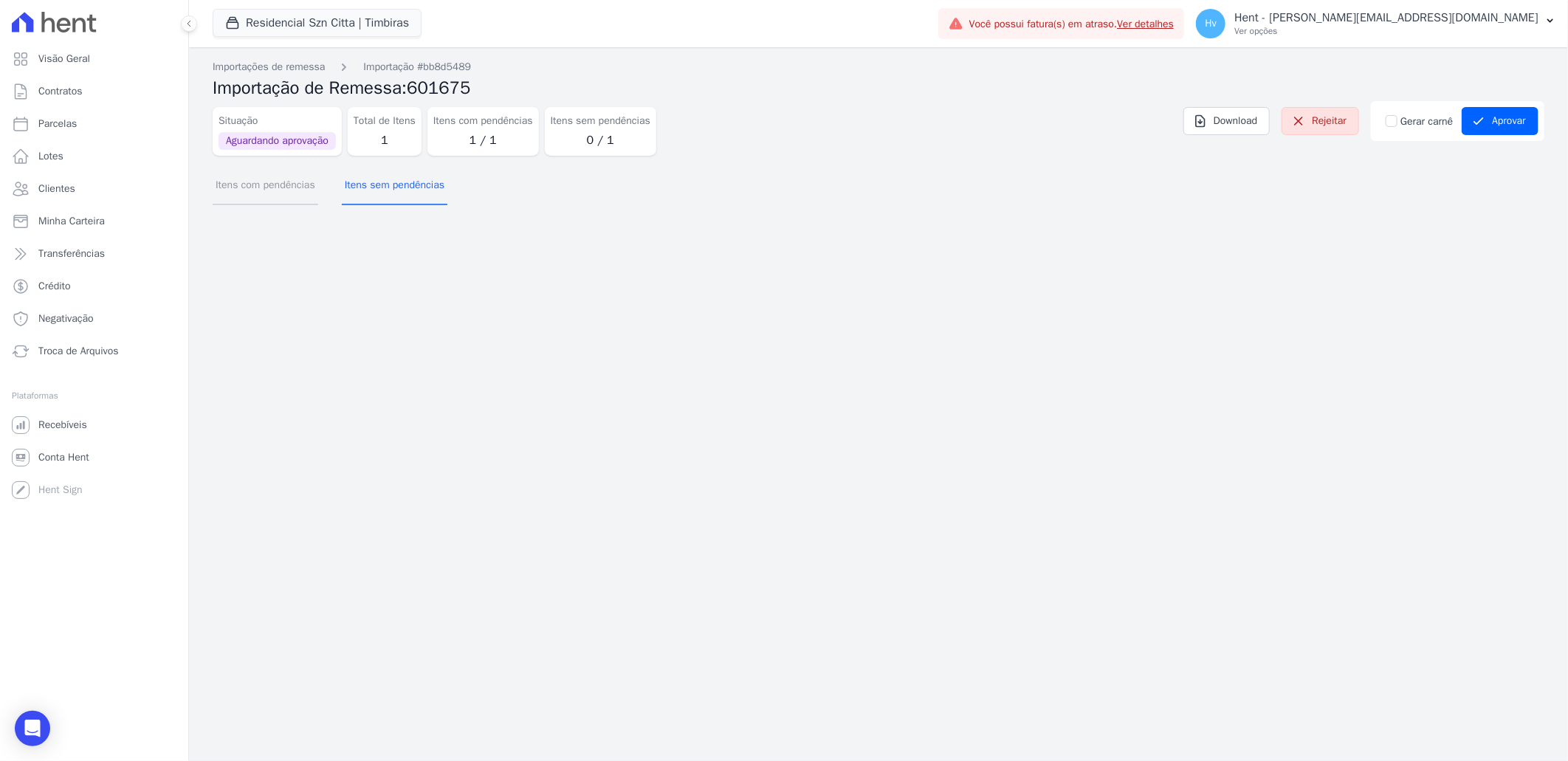 click on "Itens com pendências" at bounding box center [265, 186] 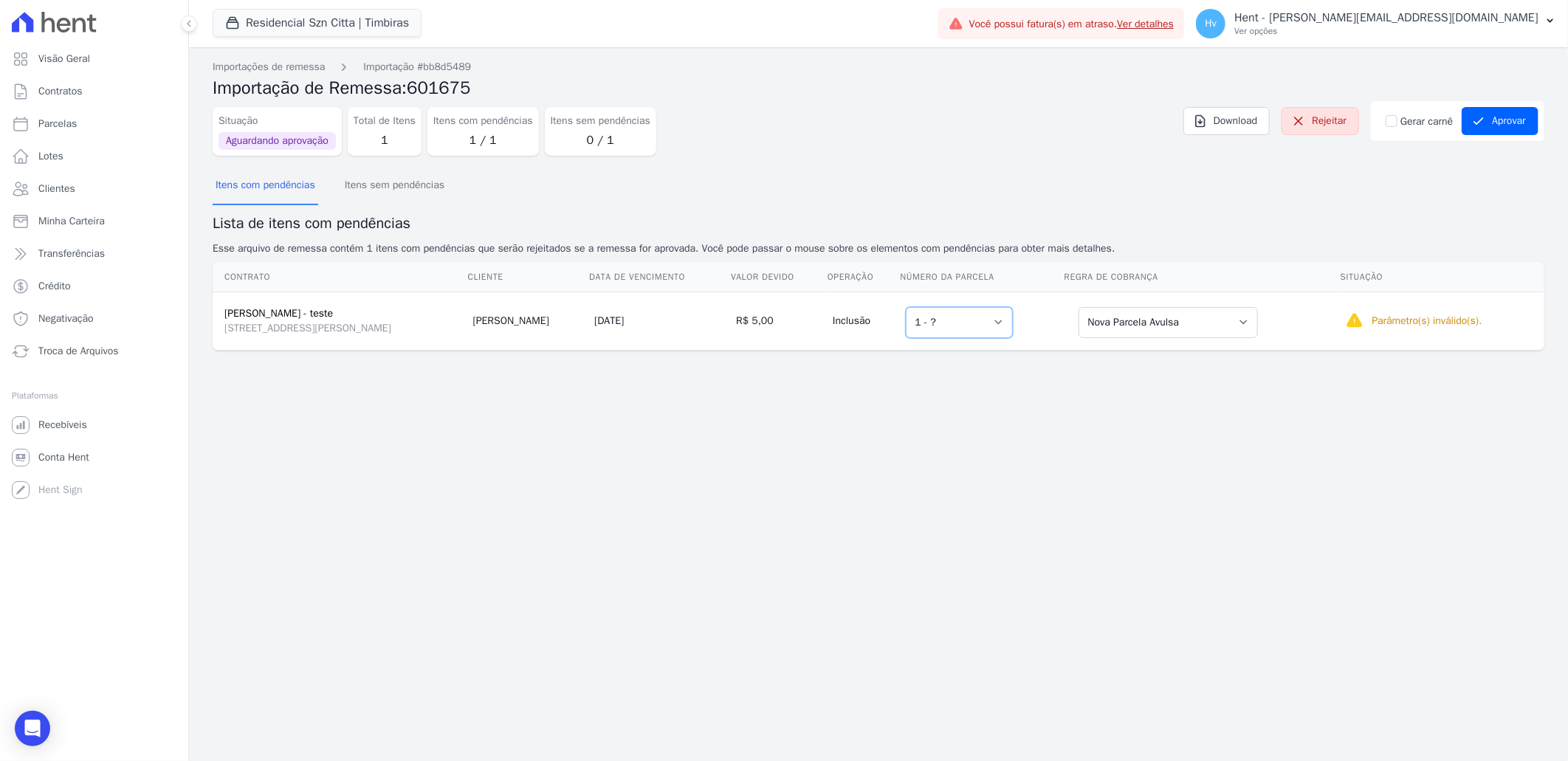 click on "Selecione uma
1 - ?" at bounding box center [959, 323] 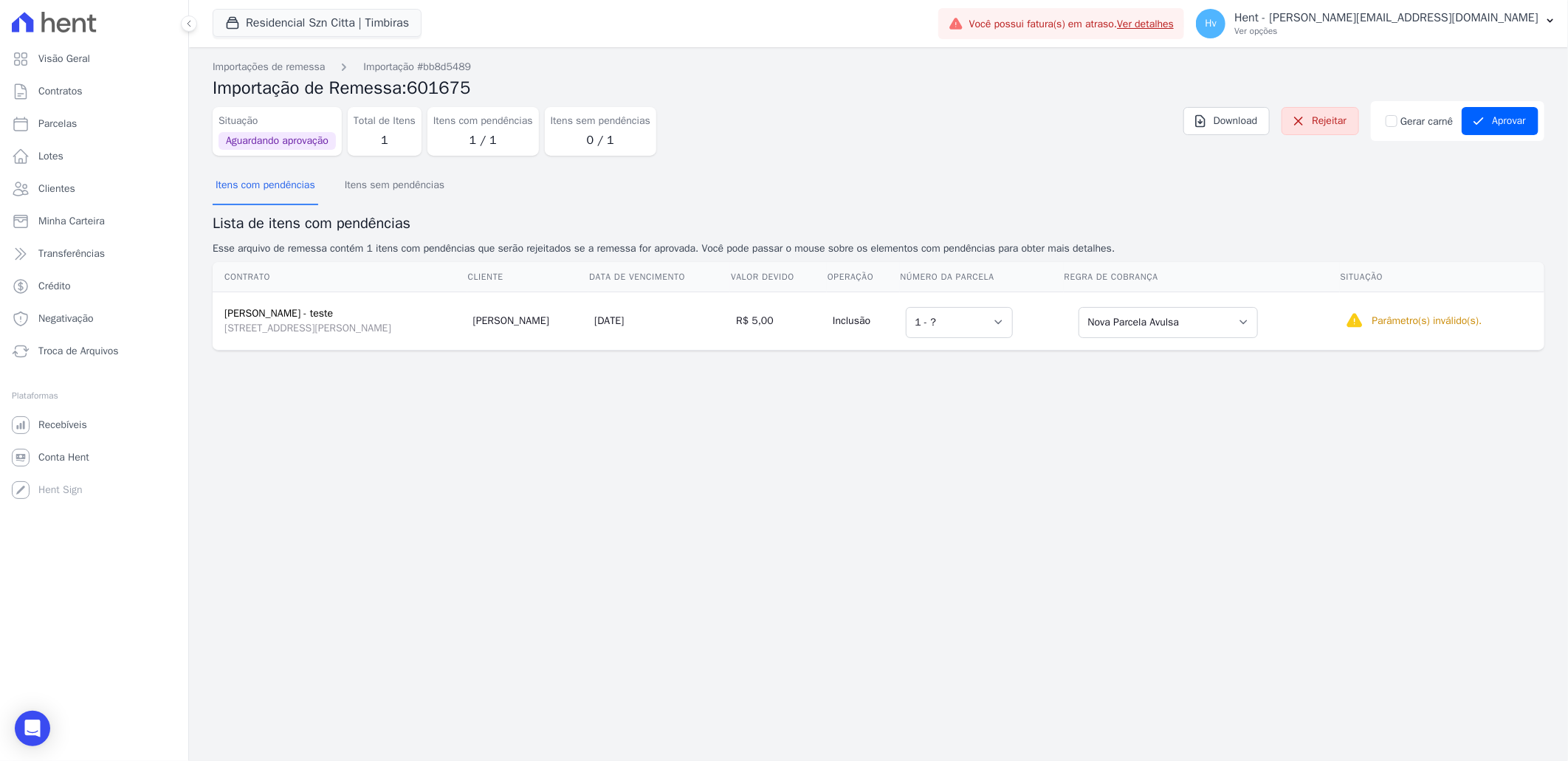 click on "Importações de remessa
Importação
#bb8d5489
Importação de Remessa:  601675
Situação
Aguardando aprovação
Total de Itens
1
Itens com pendências
1 / 1
Itens sem pendências
0 / 1
Download
Rejeitar
Gerar carnê" at bounding box center [878, 404] 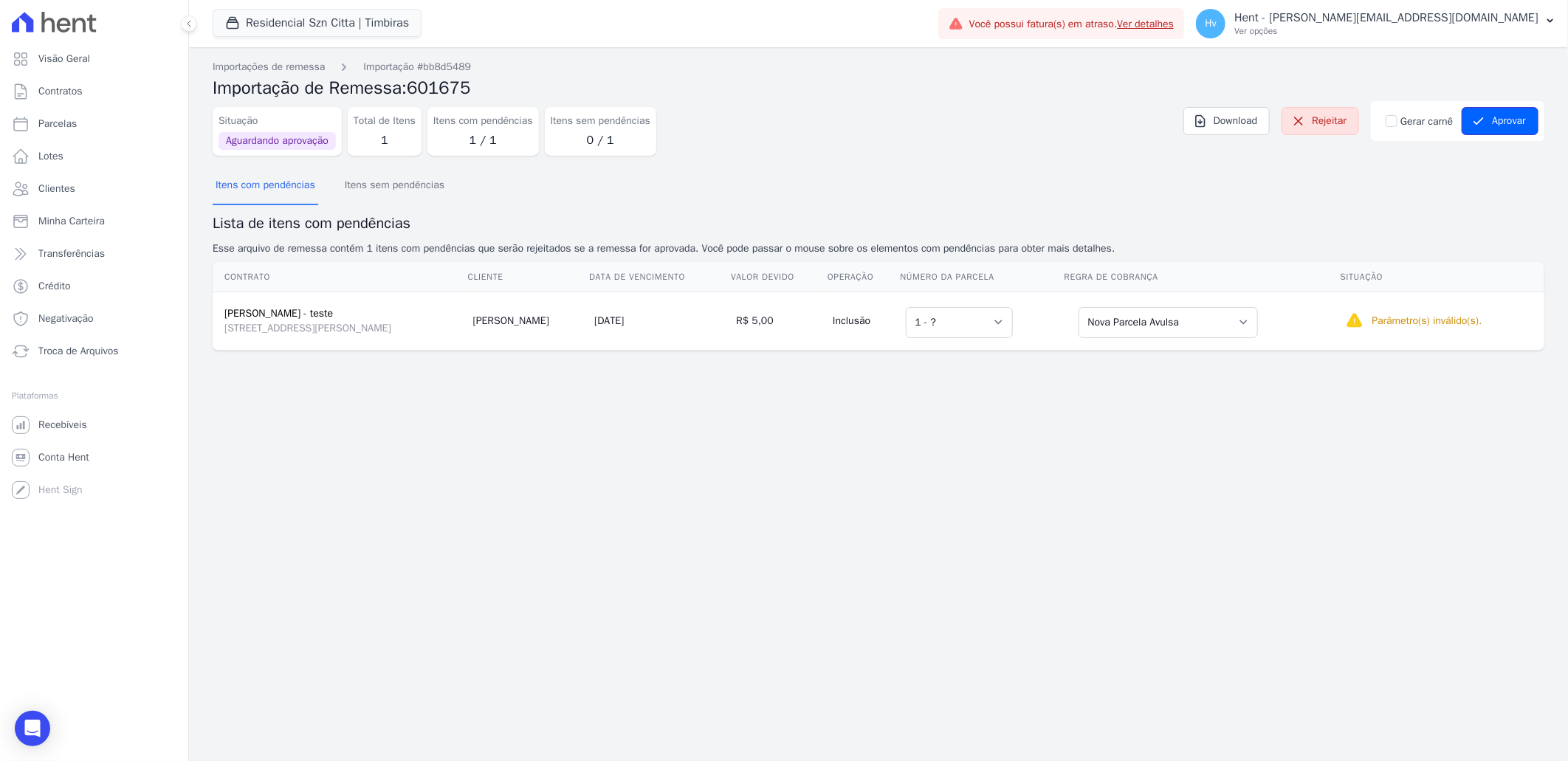 click on "Aprovar" at bounding box center [1500, 121] 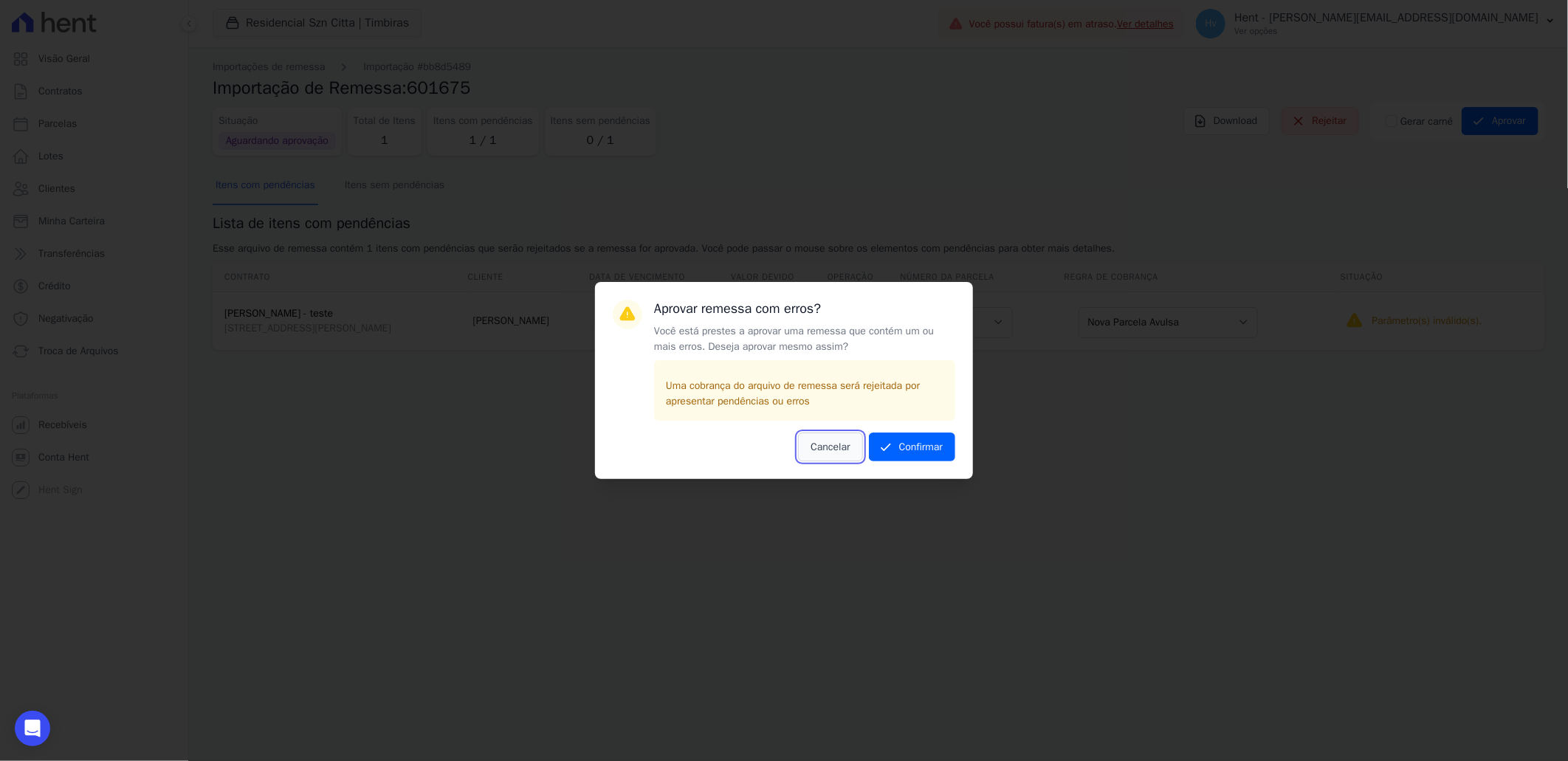 click on "Cancelar" at bounding box center [830, 447] 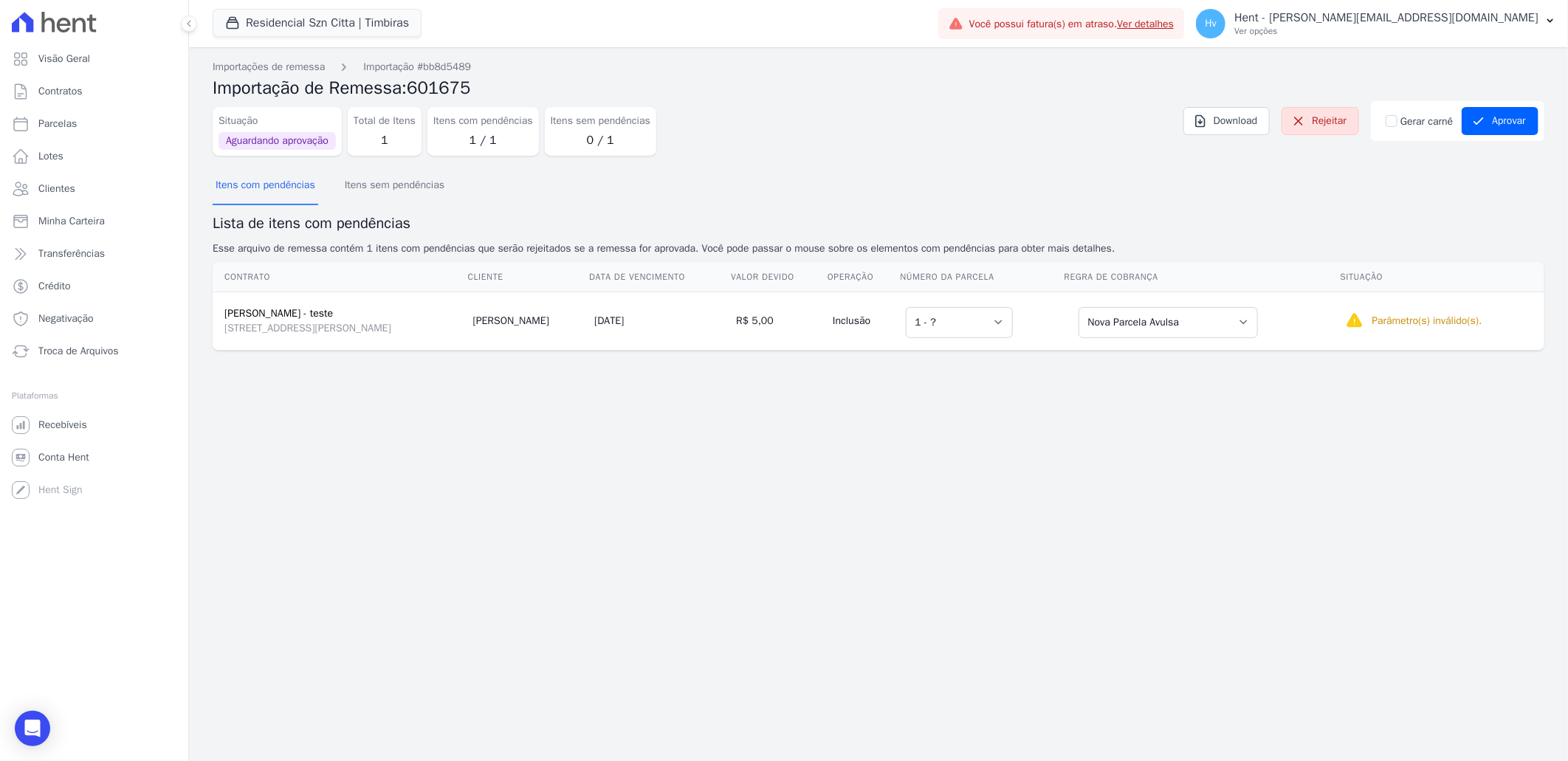click on "Importações de remessa
Importação
#bb8d5489
Importação de Remessa:  601675
Situação
Aguardando aprovação
Total de Itens
1
Itens com pendências
1 / 1
Itens sem pendências
0 / 1
Download
Rejeitar
Gerar carnê" at bounding box center [878, 404] 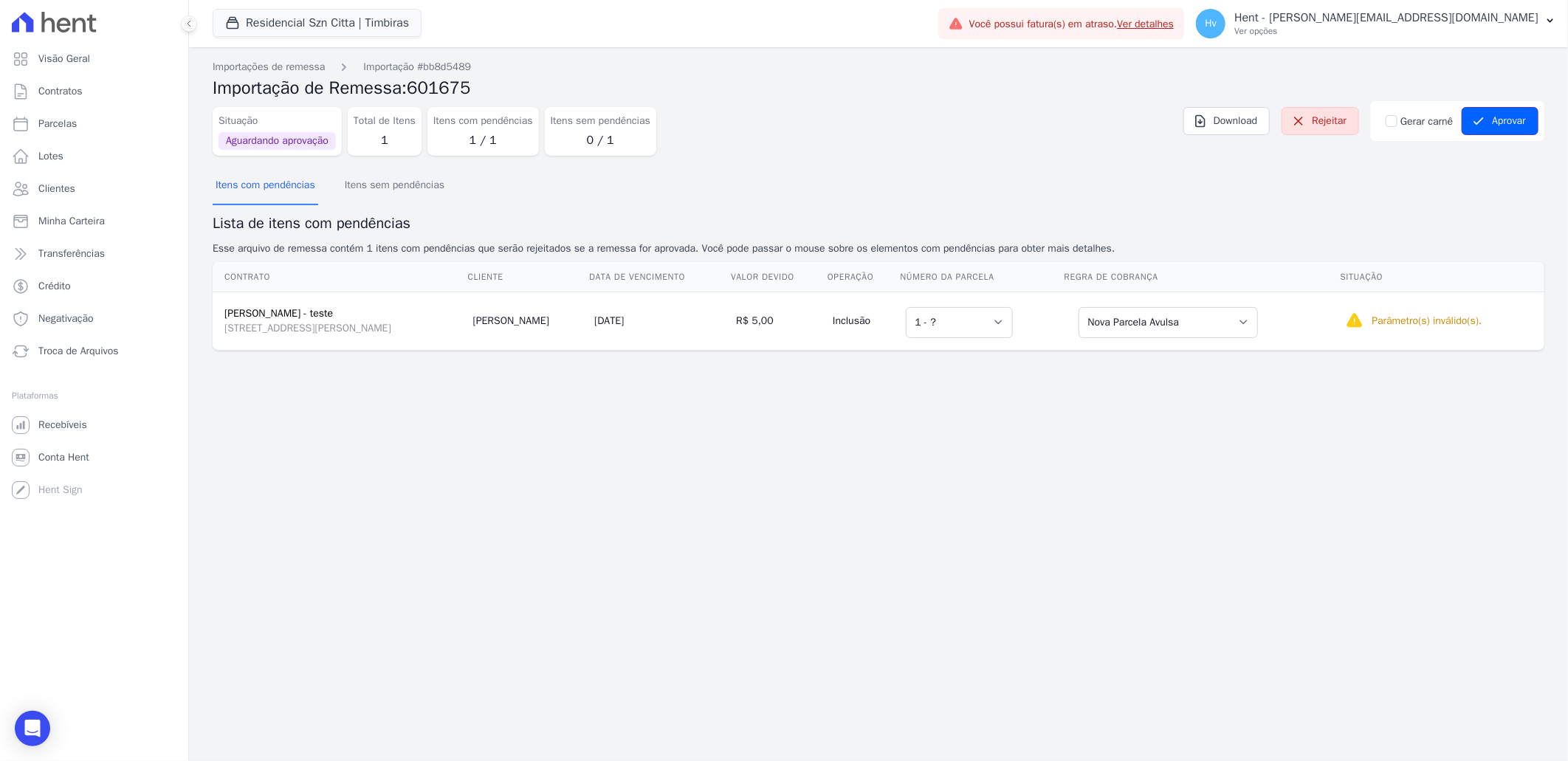 click on "Aprovar" at bounding box center [1500, 121] 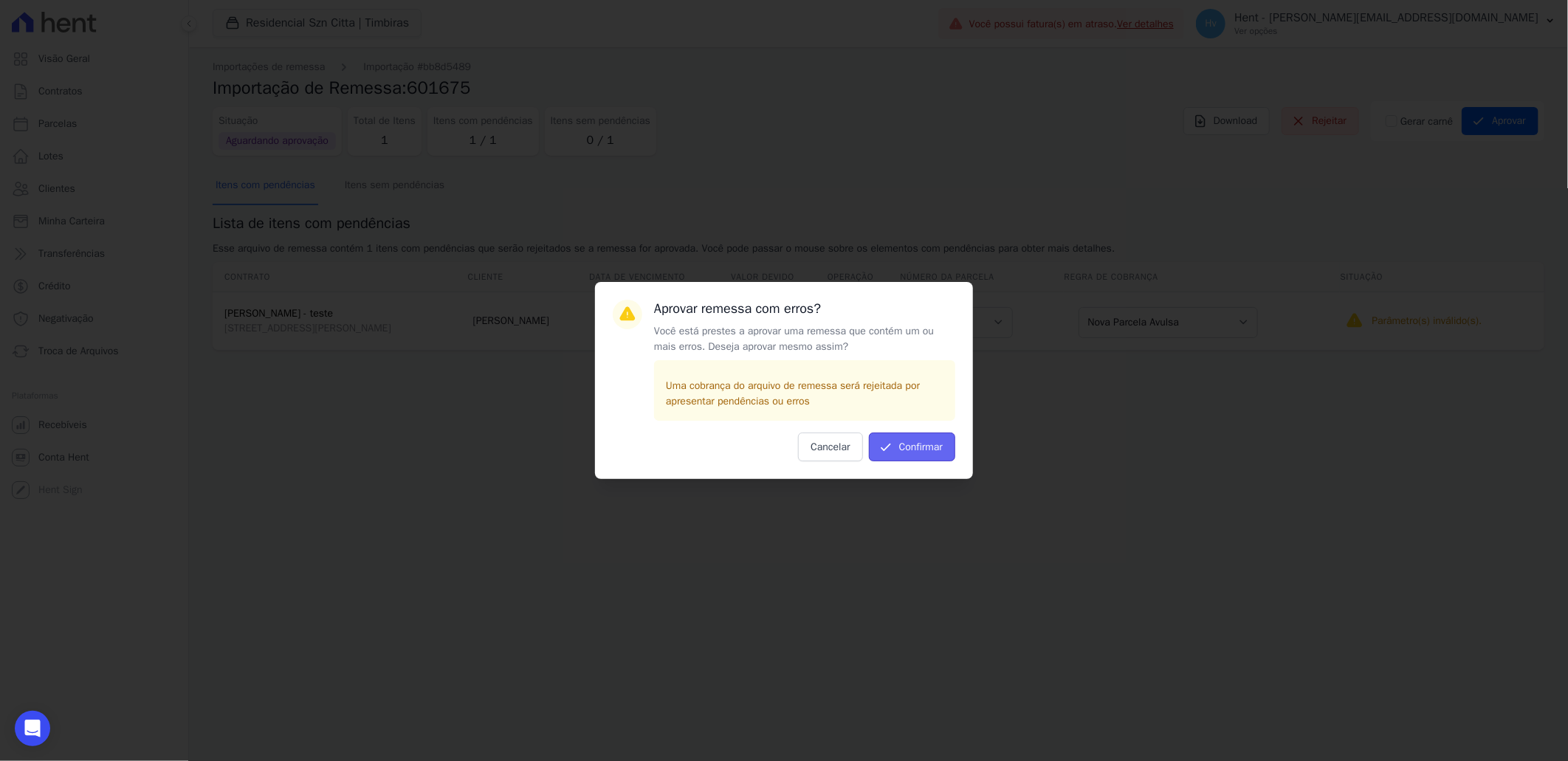 click on "Confirmar" at bounding box center (912, 447) 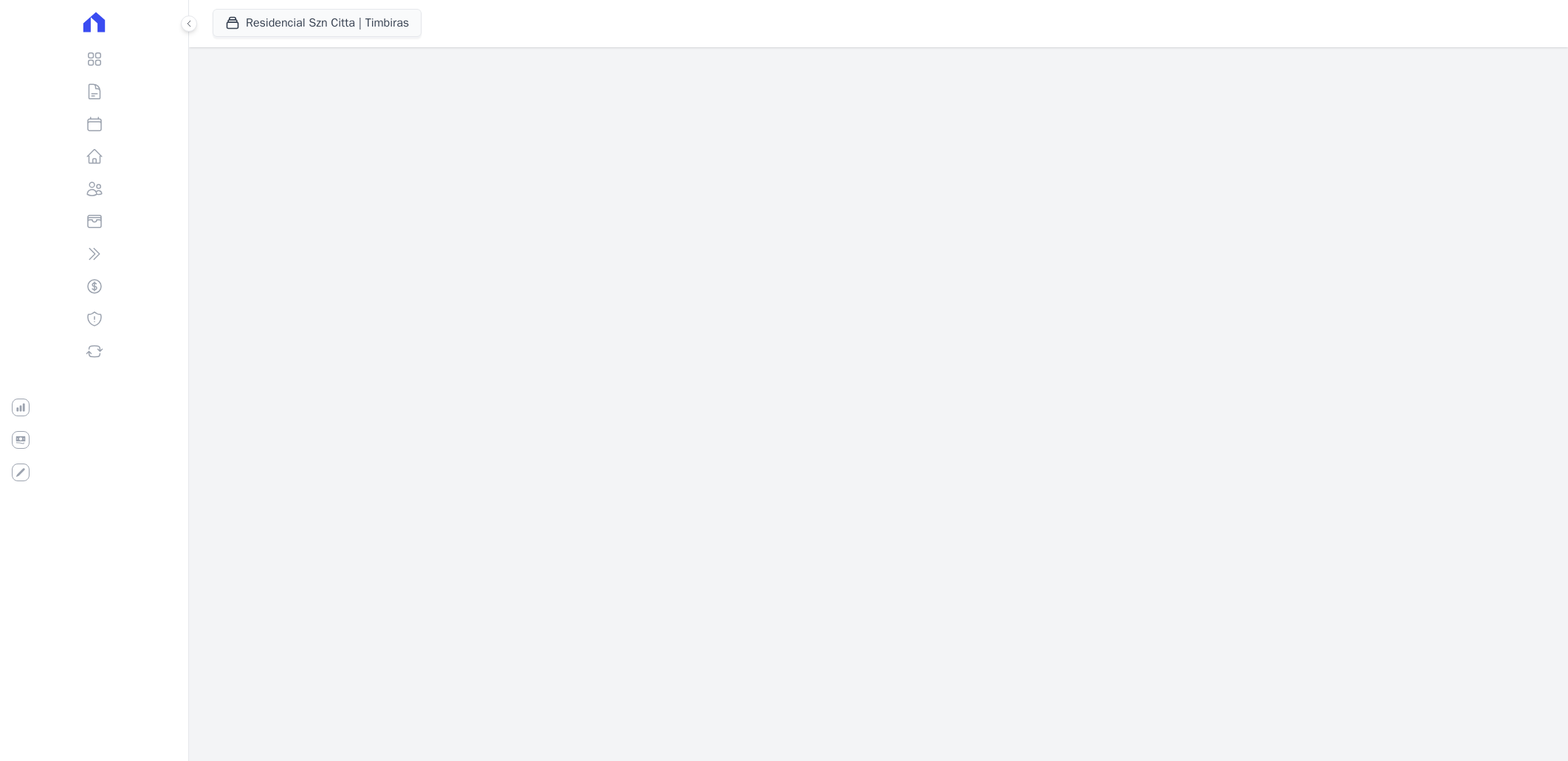 scroll, scrollTop: 0, scrollLeft: 0, axis: both 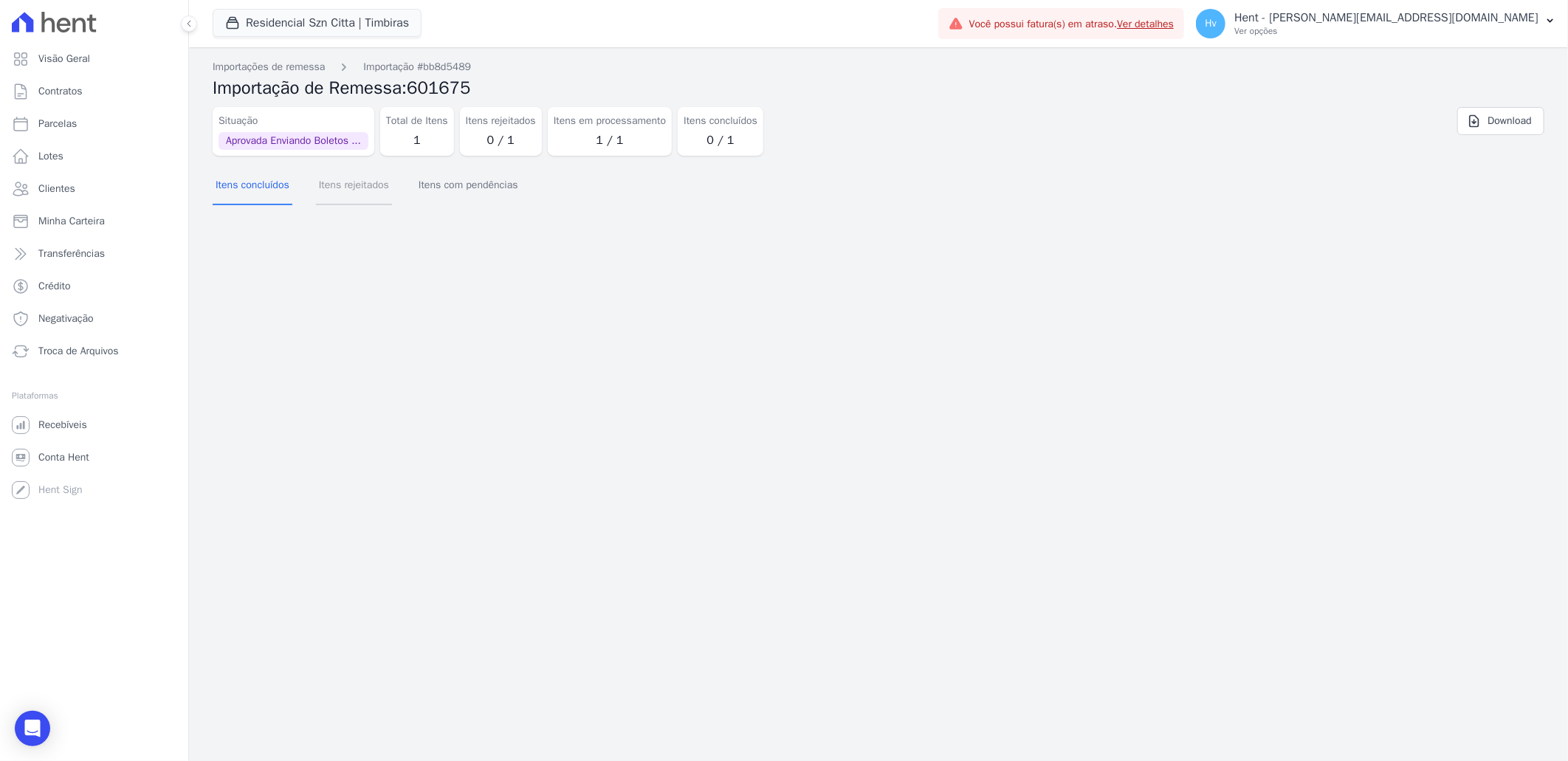 click on "Itens rejeitados" at bounding box center [354, 186] 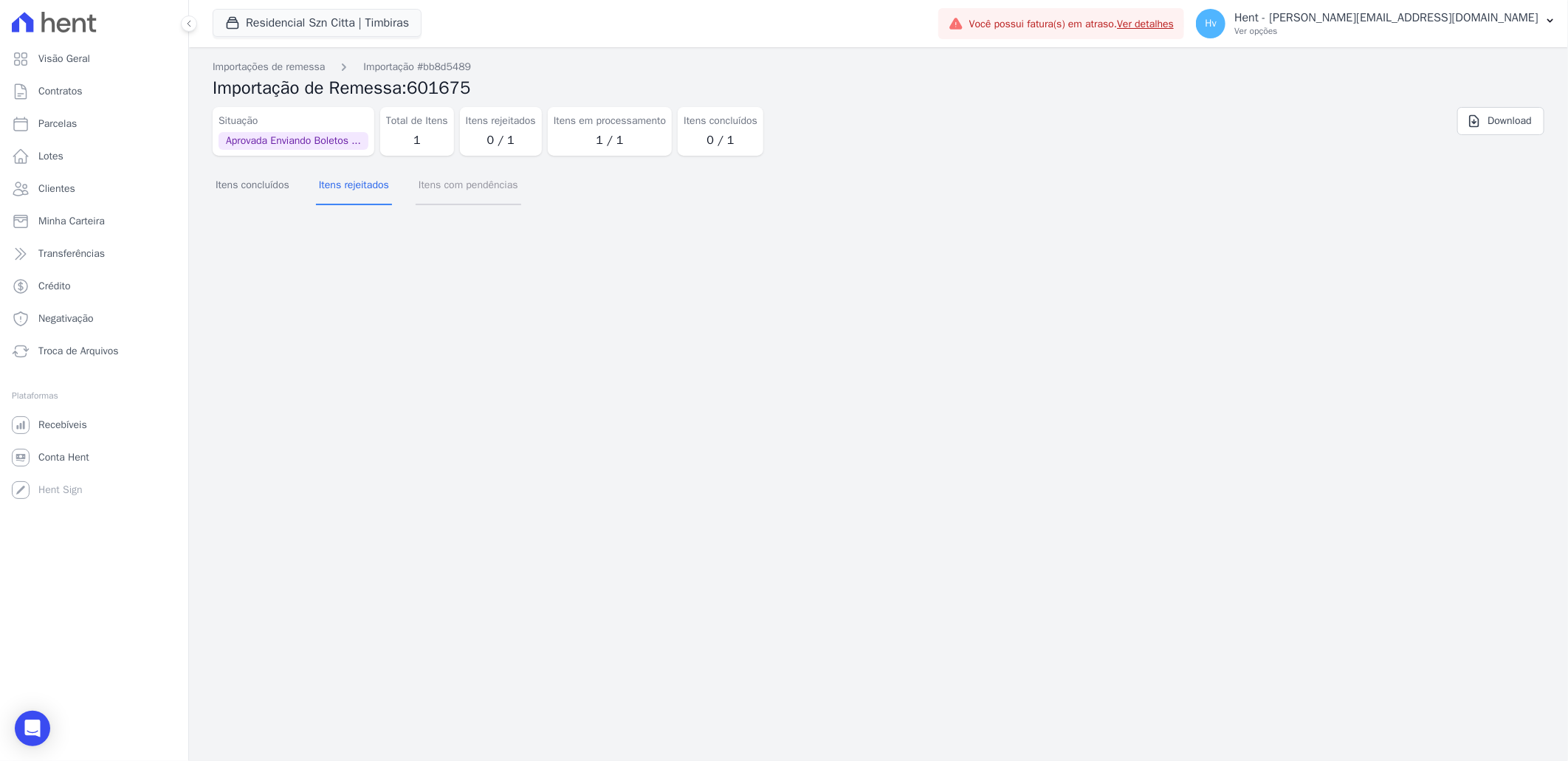 click on "Itens com pendências" at bounding box center [468, 186] 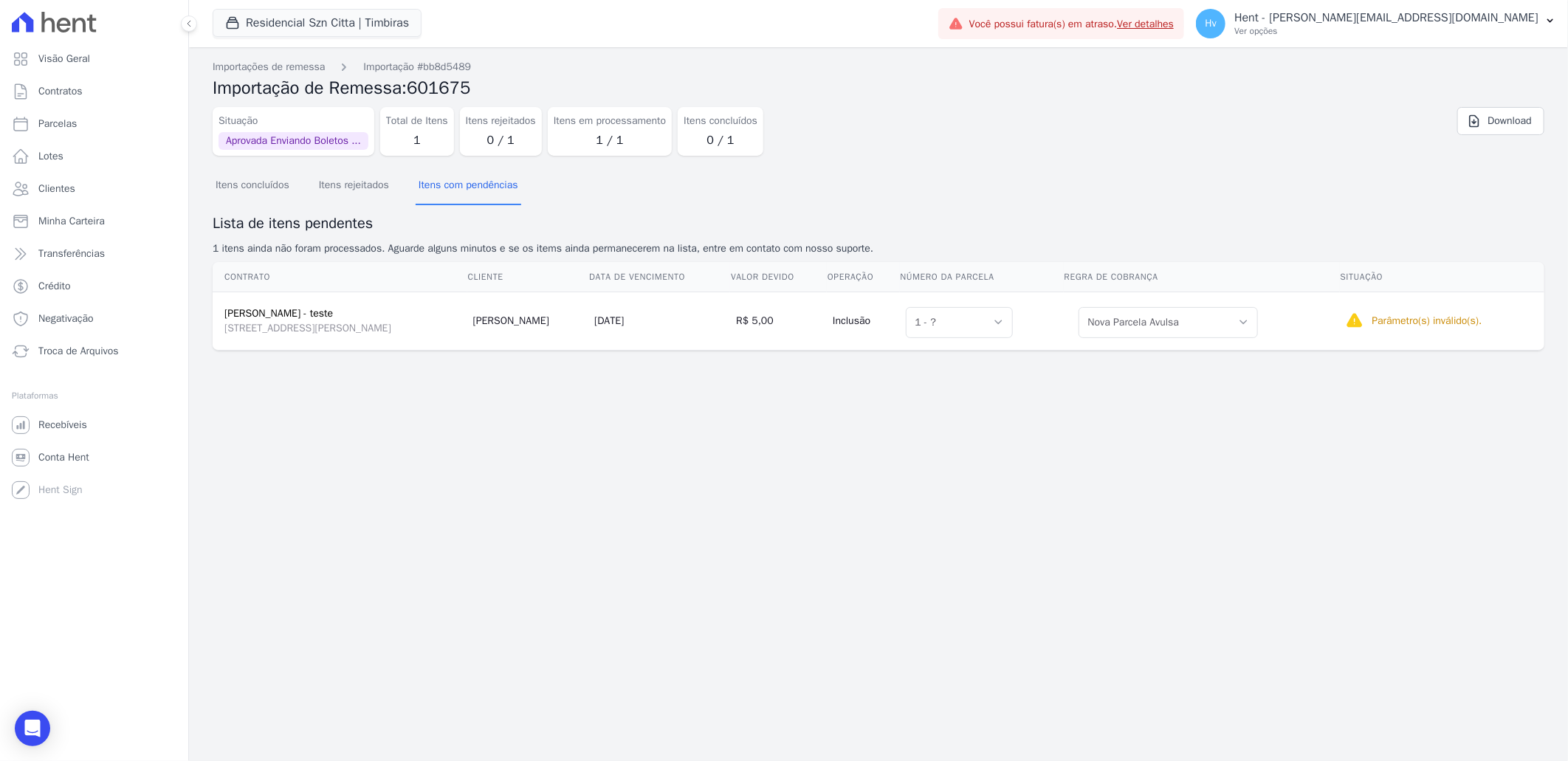 click on "Importações de remessa
Importação
#bb8d5489
Importação de Remessa:  601675
Situação
Aprovada
Enviando Boletos ...
Total de Itens
1
Itens rejeitados
0 / 1
Itens em processamento
1 / 1
Itens concluídos
0 / 1
Download
Itens concluídos" at bounding box center (878, 404) 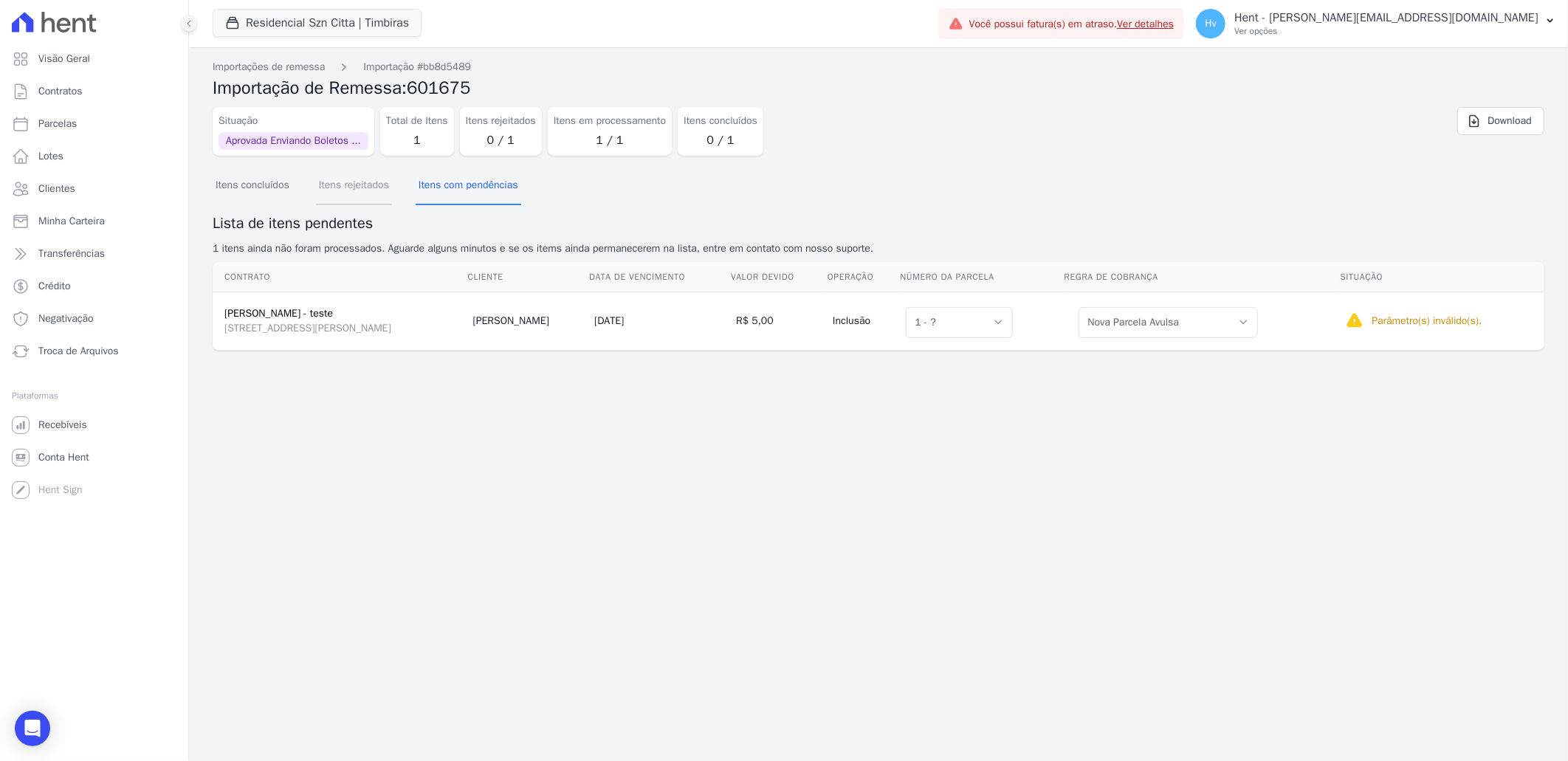 click on "Itens rejeitados" at bounding box center [354, 186] 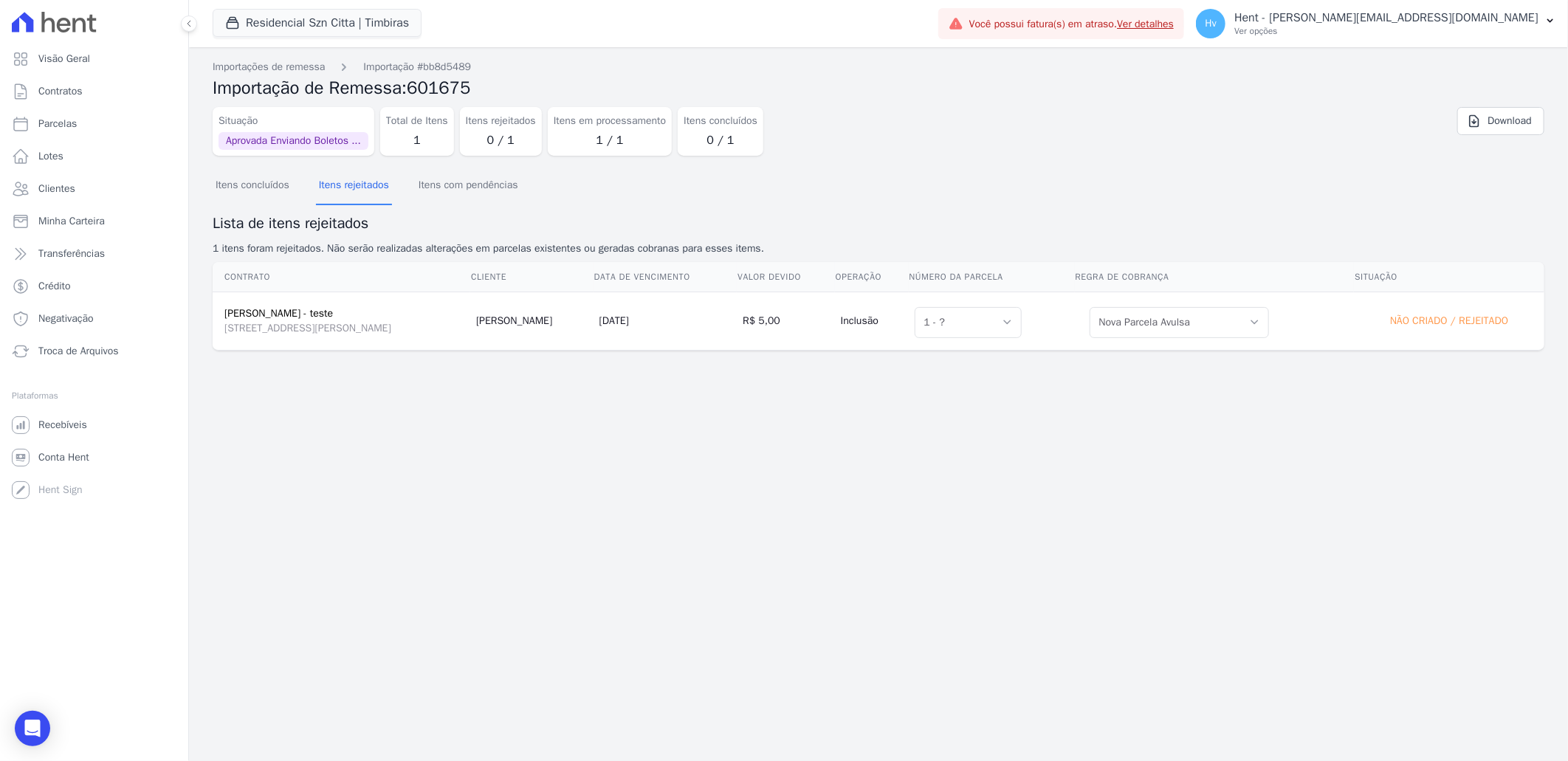 click on "Importações de remessa
Importação
#bb8d5489
Importação de Remessa:  601675
Situação
Aprovada
Enviando Boletos ...
Total de Itens
1
Itens rejeitados
0 / 1
Itens em processamento
1 / 1
Itens concluídos
0 / 1
Download
Itens concluídos" at bounding box center (878, 404) 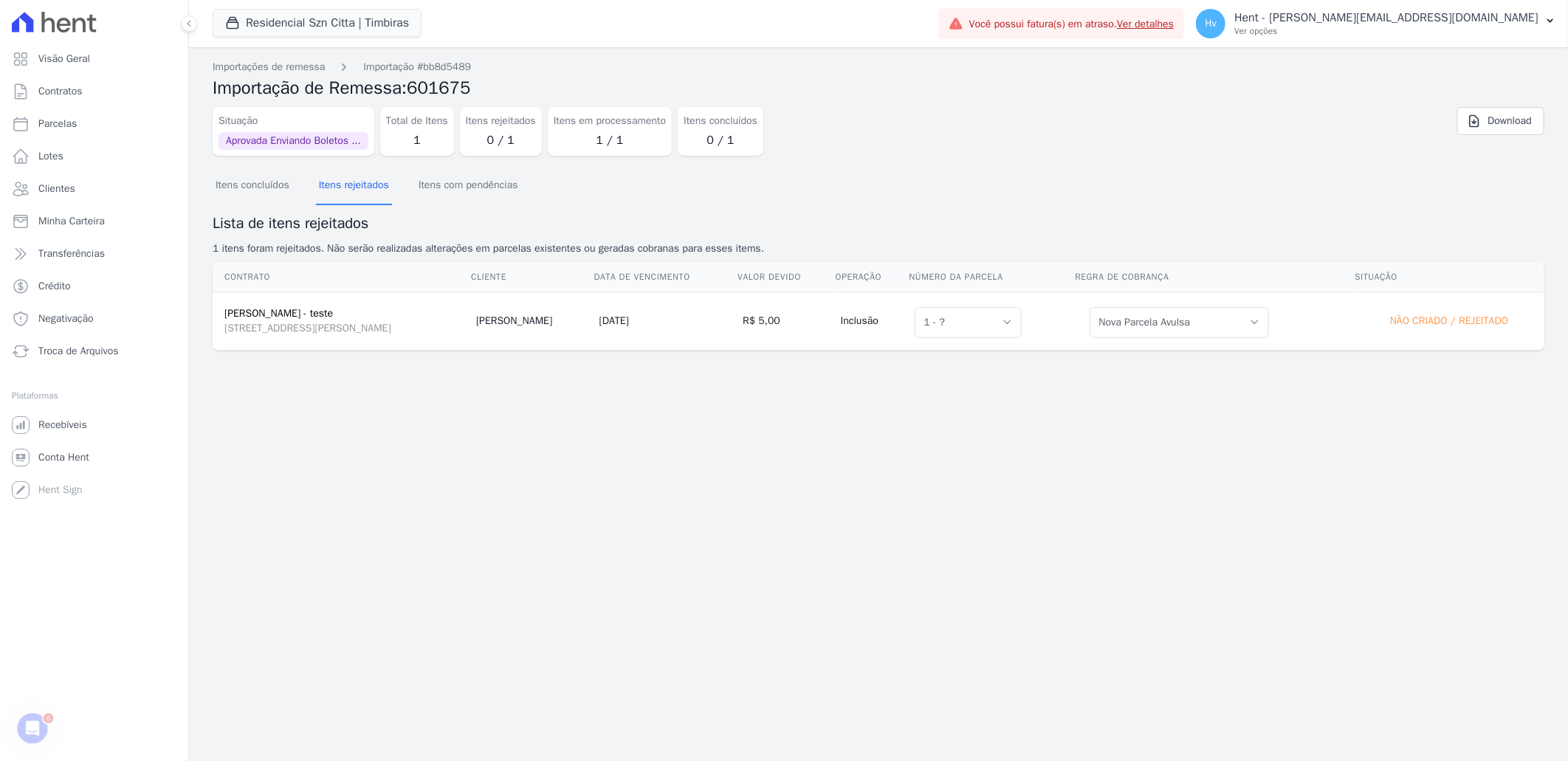 scroll, scrollTop: 0, scrollLeft: 0, axis: both 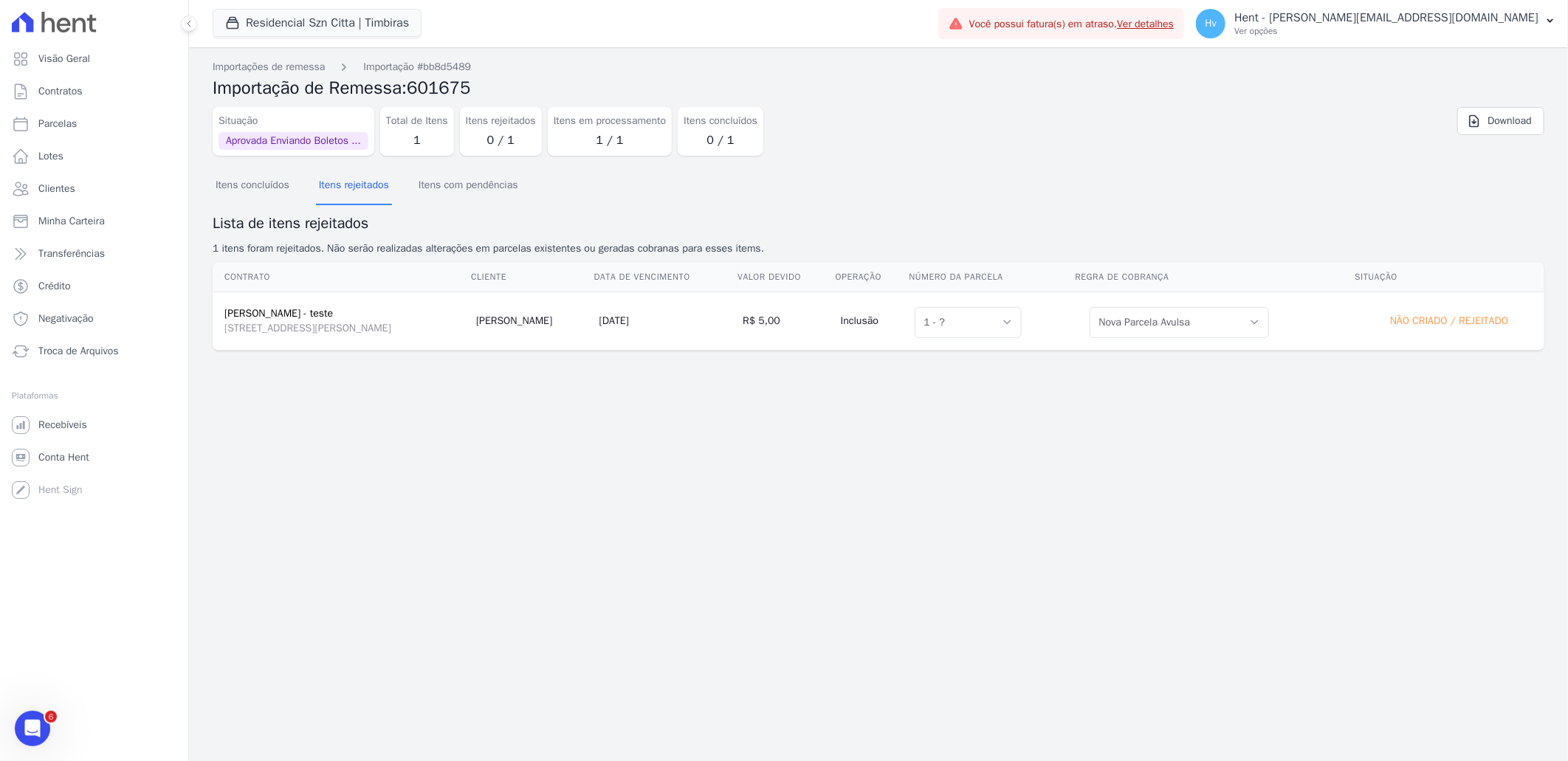 click on "Importações de remessa
Importação
#bb8d5489
Importação de Remessa:  601675
Situação
Aprovada
Enviando Boletos ...
Total de Itens
1
Itens rejeitados
0 / 1
Itens em processamento
1 / 1
Itens concluídos
0 / 1
Download
Itens concluídos" at bounding box center [878, 404] 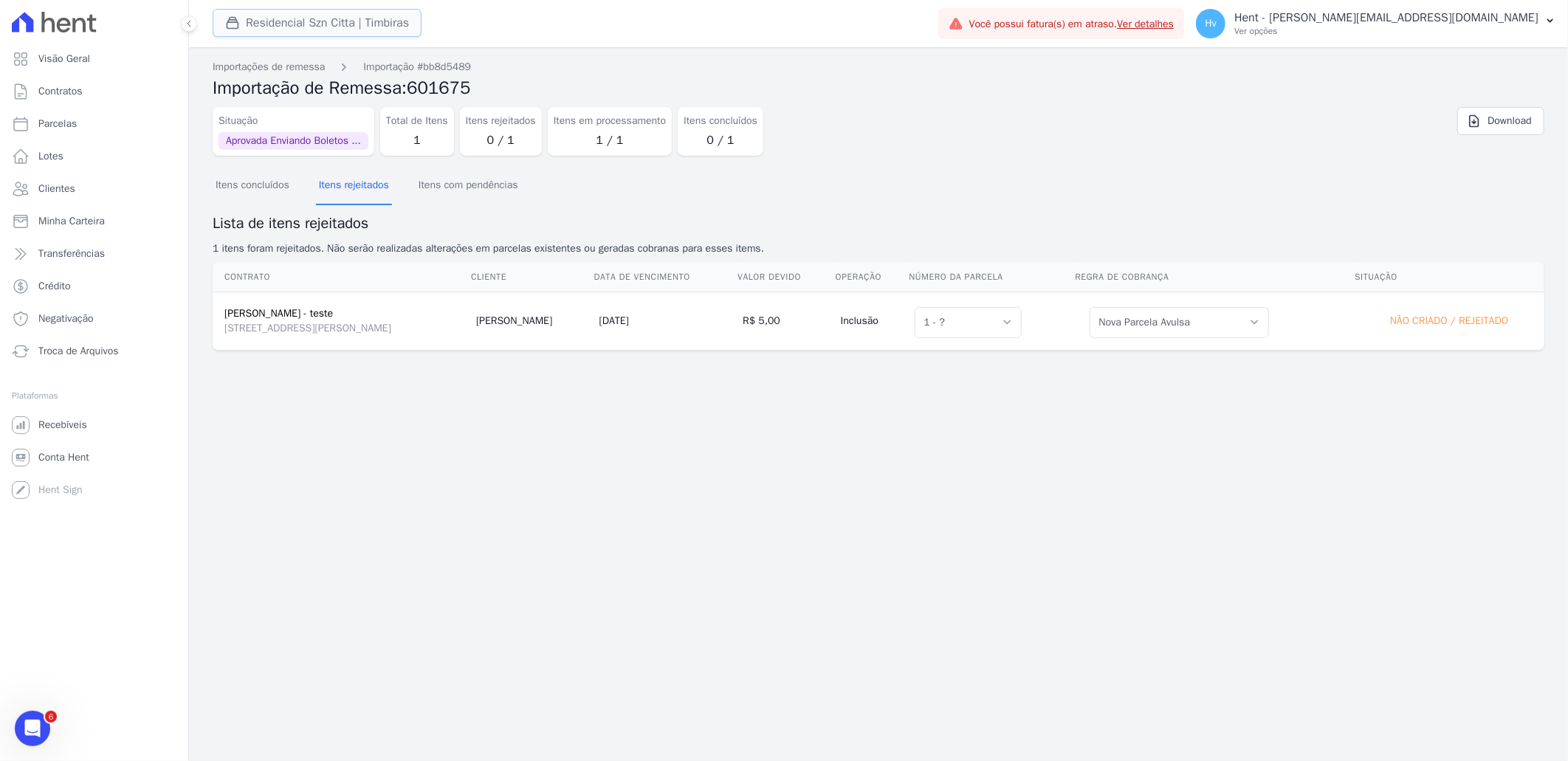 click on "Residencial Szn Citta | Timbiras" at bounding box center [317, 23] 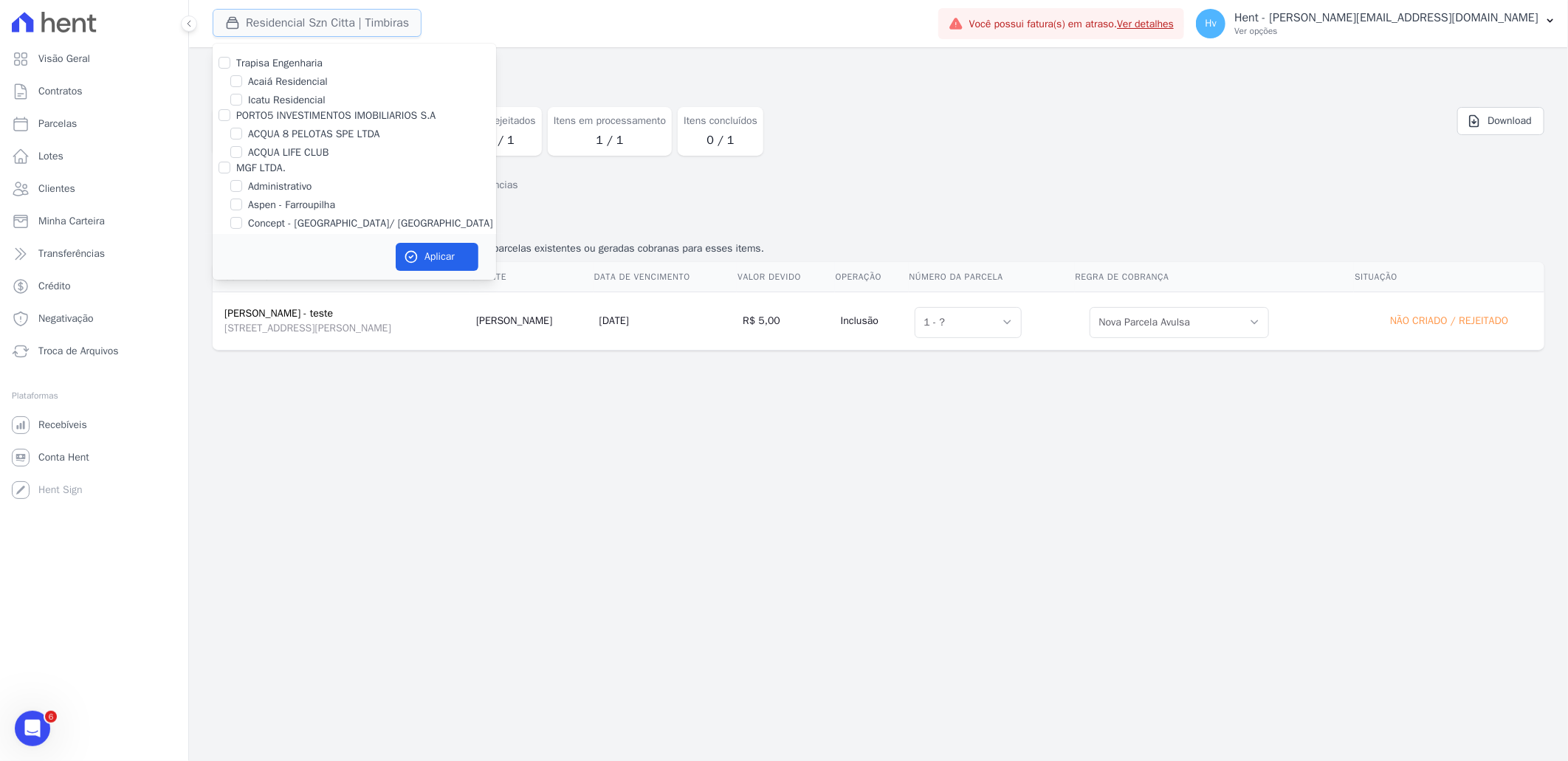 type 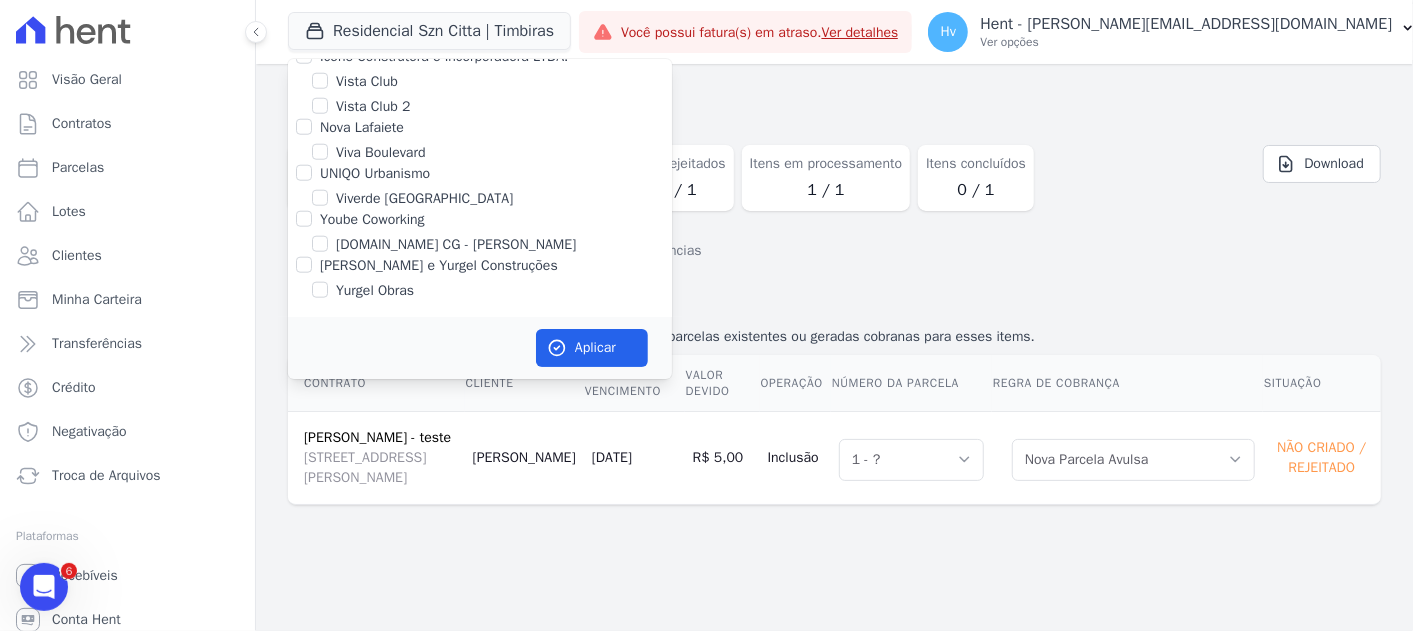 scroll, scrollTop: 9211, scrollLeft: 0, axis: vertical 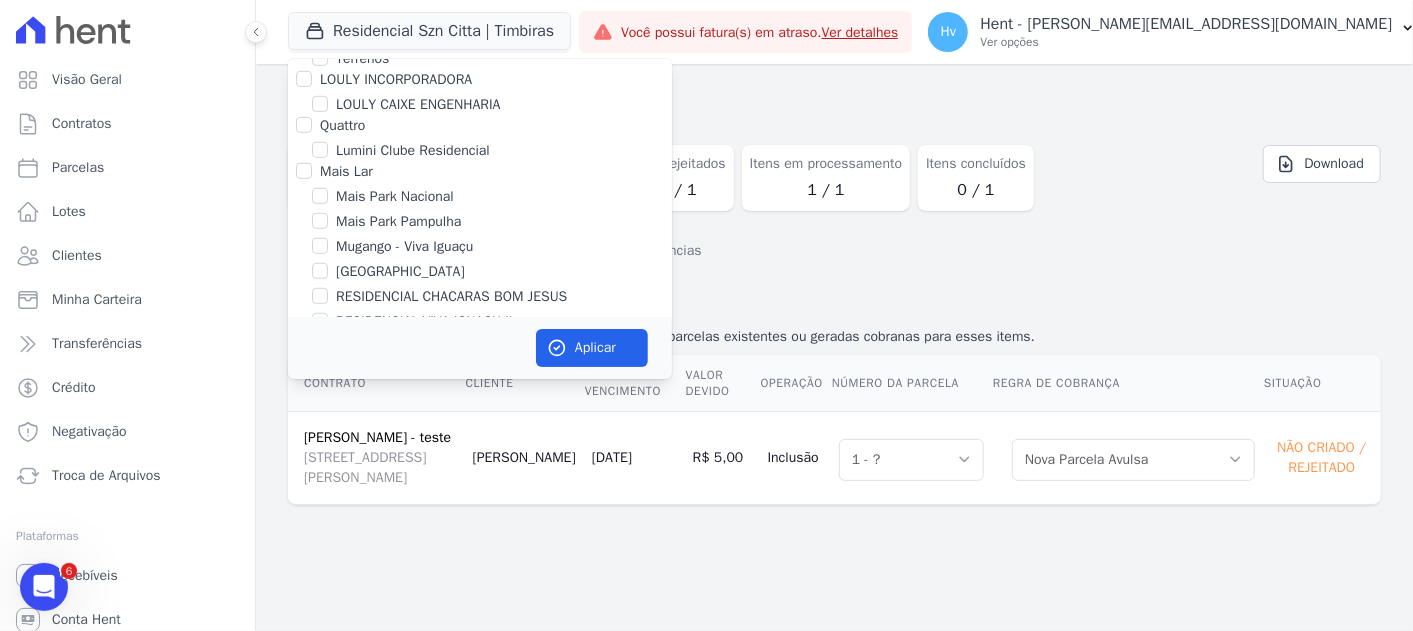 click on "Lumini Clube Residencial" at bounding box center [413, 150] 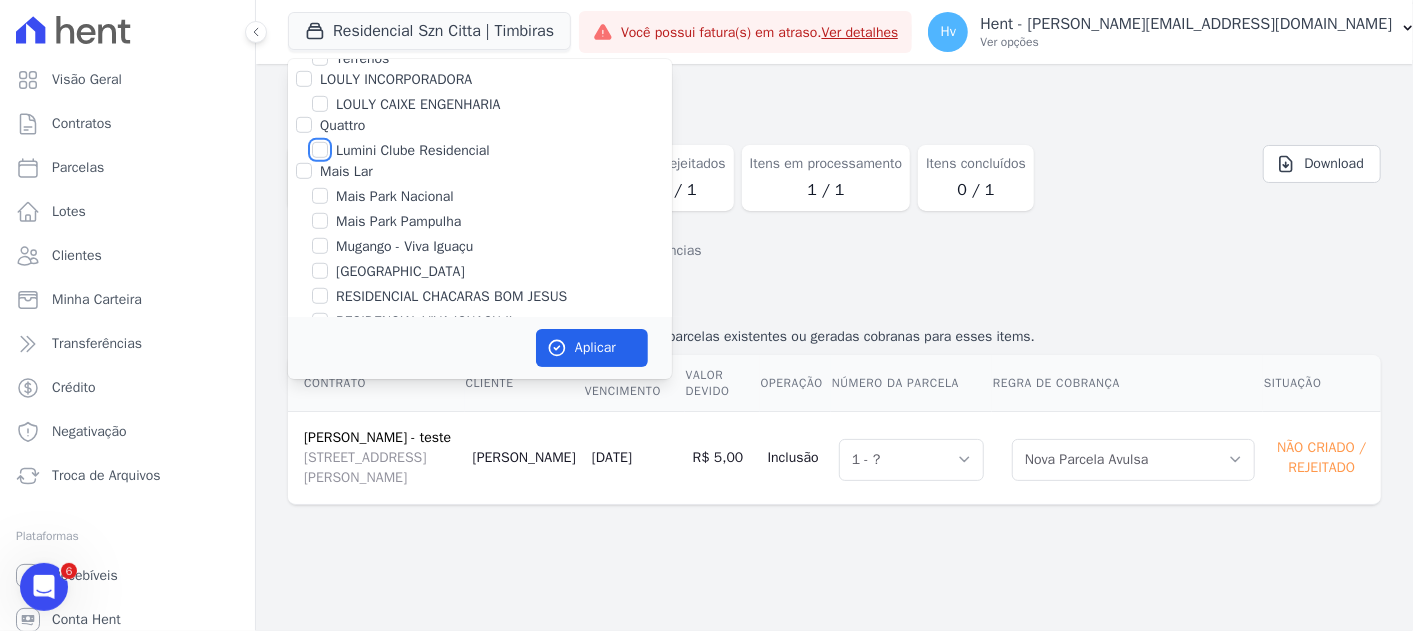 click on "Lumini Clube Residencial" at bounding box center (320, 150) 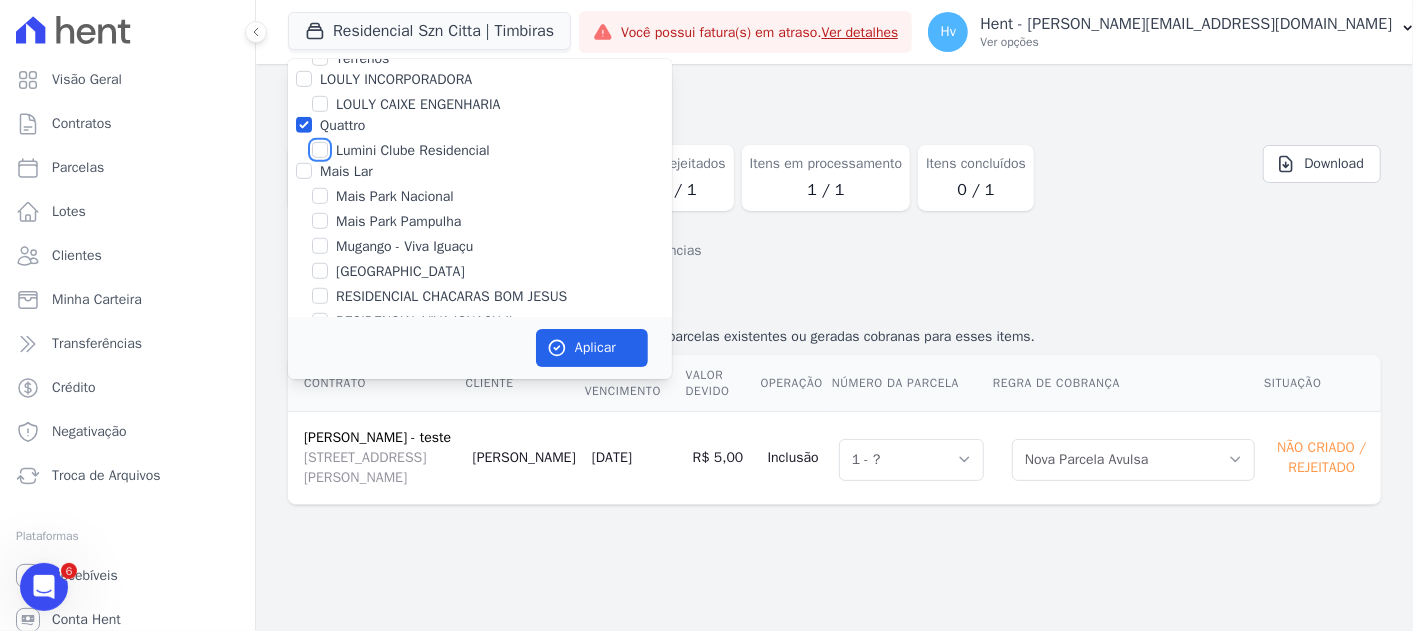 checkbox on "true" 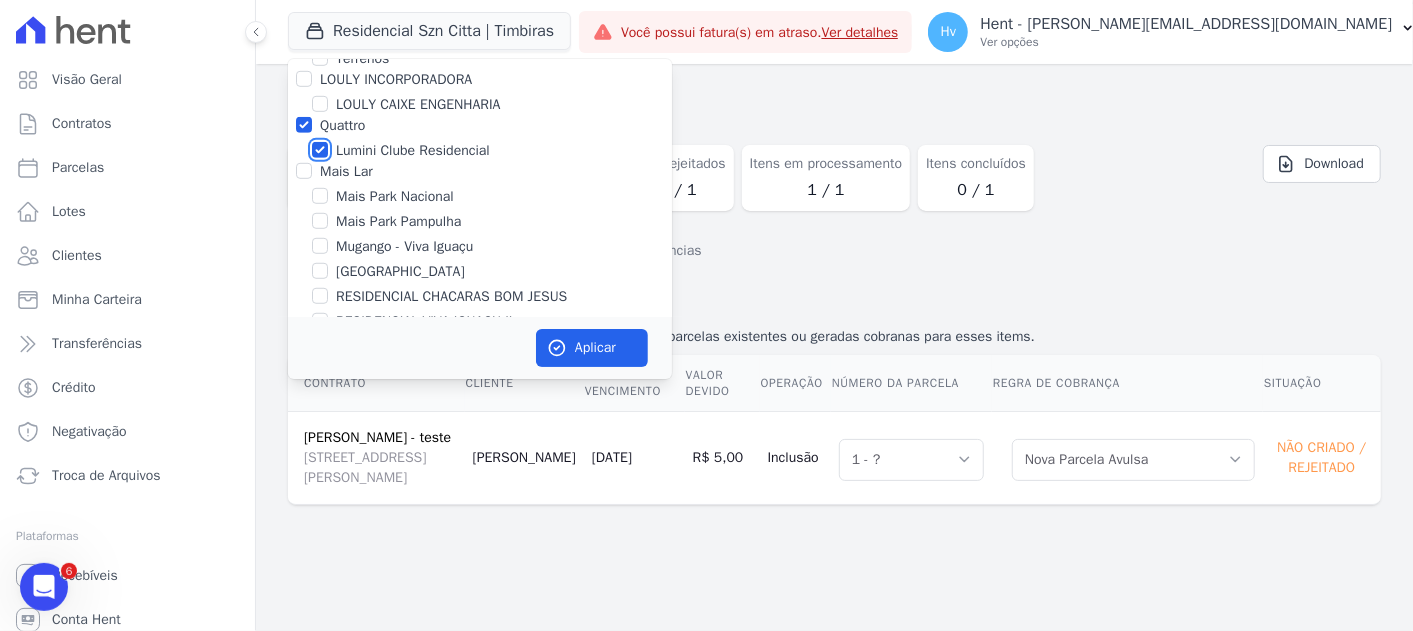 checkbox on "true" 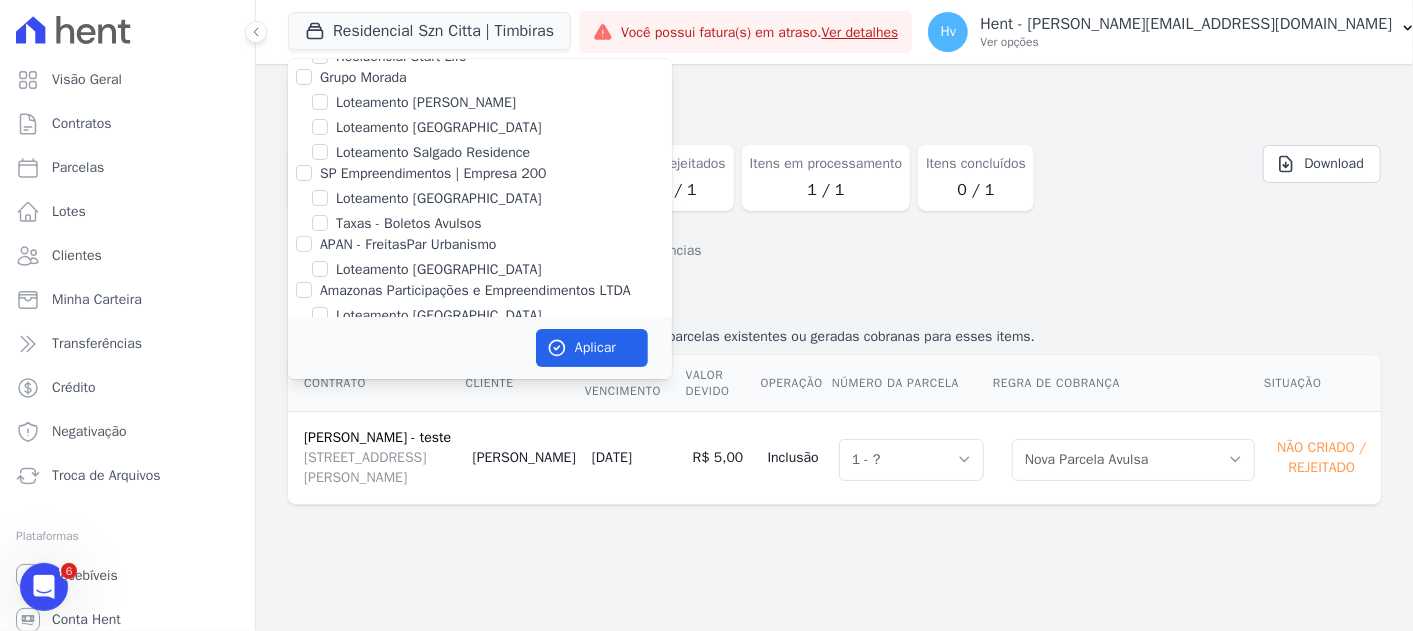 scroll, scrollTop: 12500, scrollLeft: 0, axis: vertical 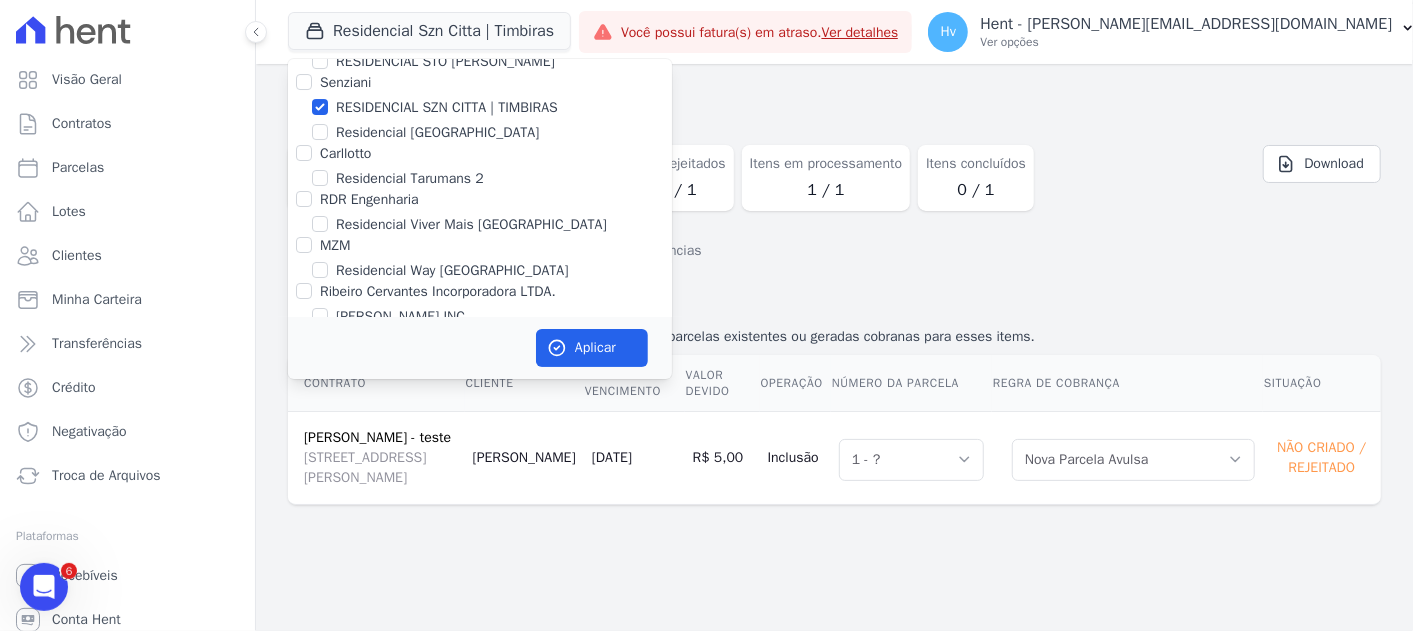 click on "RESIDENCIAL SZN CITTA | TIMBIRAS" at bounding box center [447, 107] 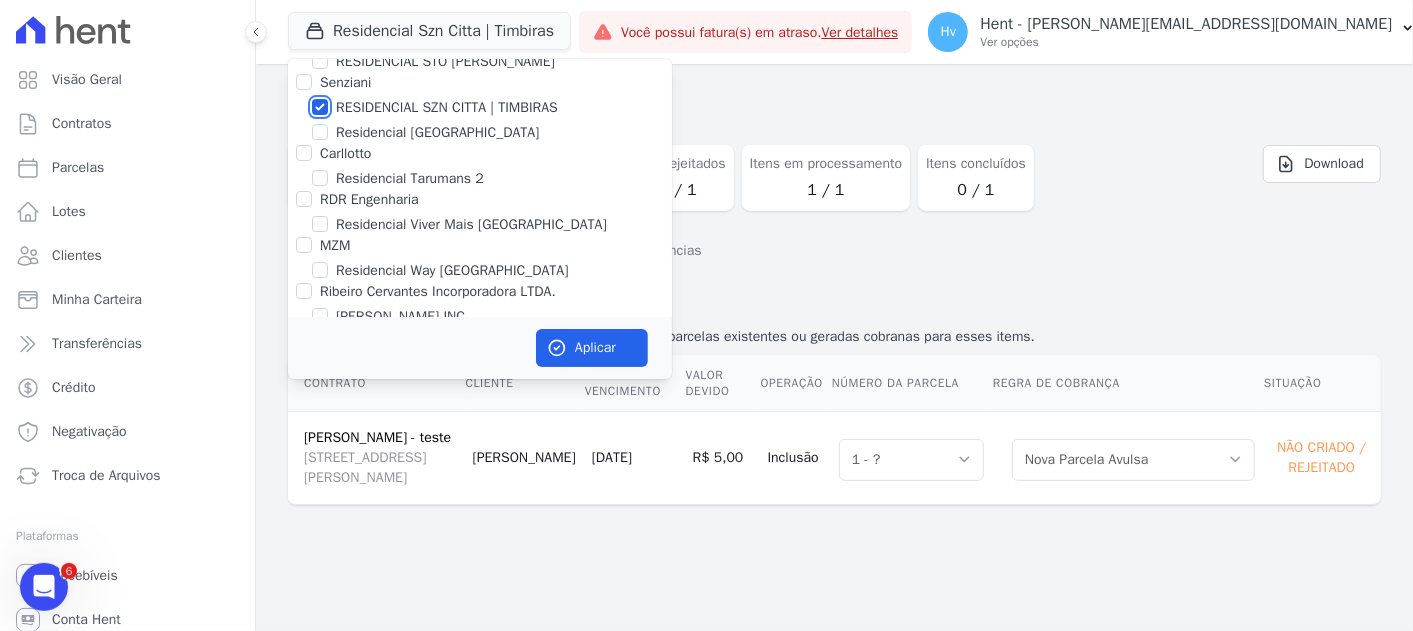 click on "RESIDENCIAL SZN CITTA | TIMBIRAS" at bounding box center [320, 107] 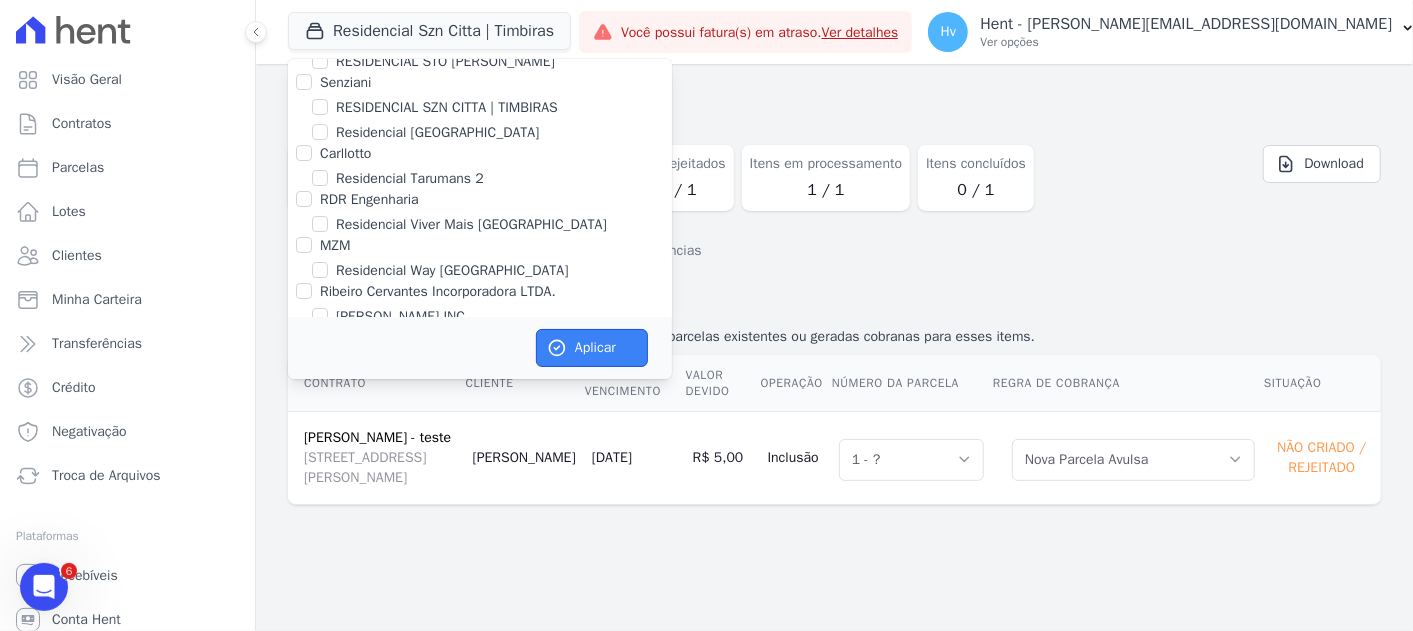 click on "Aplicar" at bounding box center [592, 348] 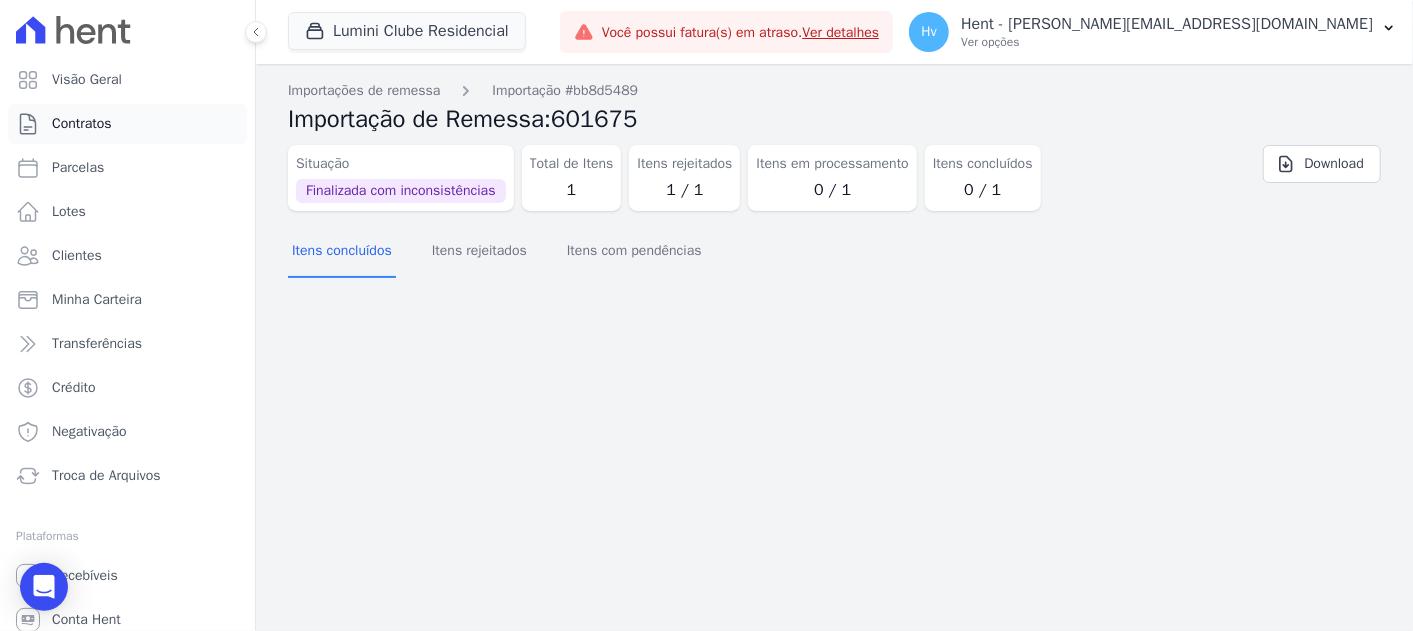 click on "Contratos" at bounding box center (127, 124) 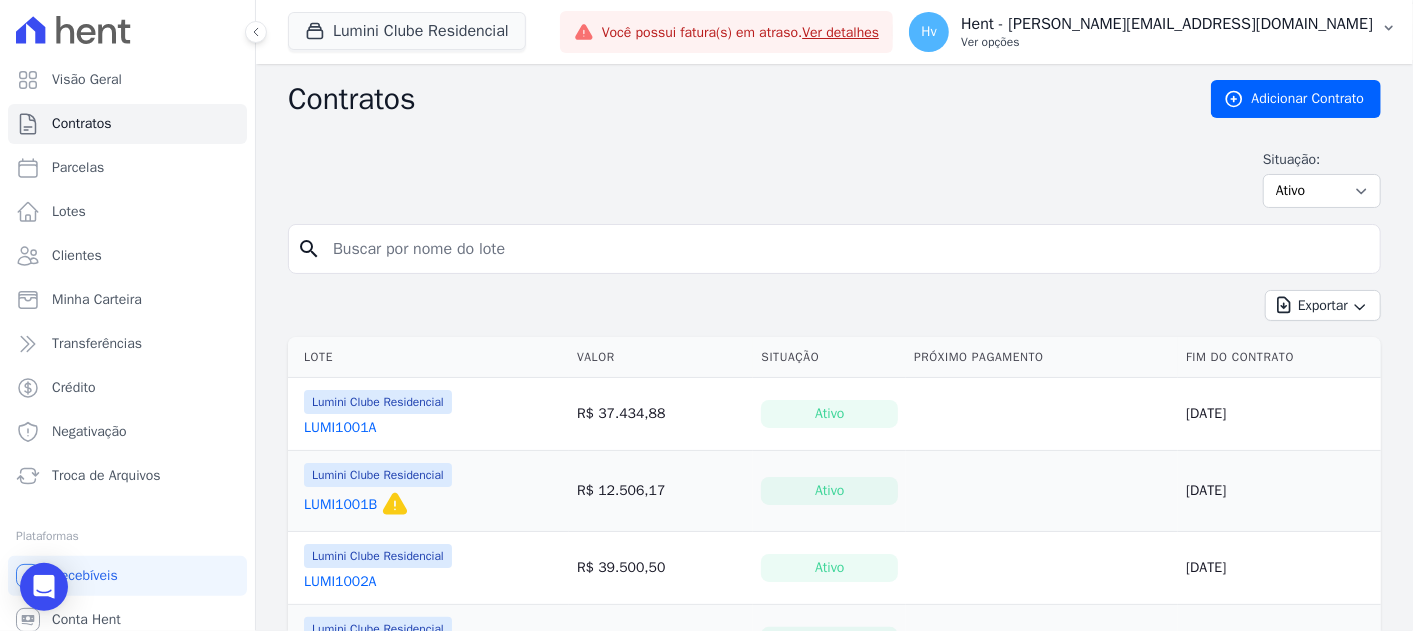 click on "Hent -  [PERSON_NAME][EMAIL_ADDRESS][DOMAIN_NAME]" at bounding box center [1167, 24] 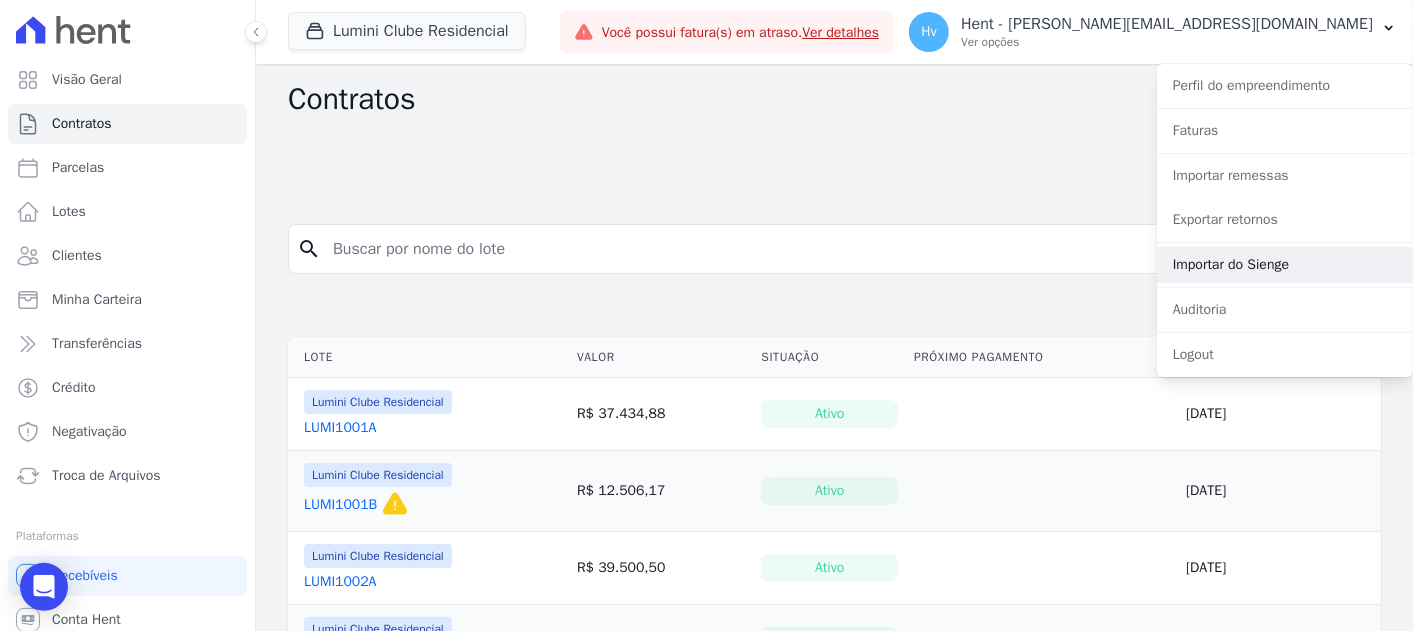 click on "Importar do Sienge" at bounding box center (1285, 265) 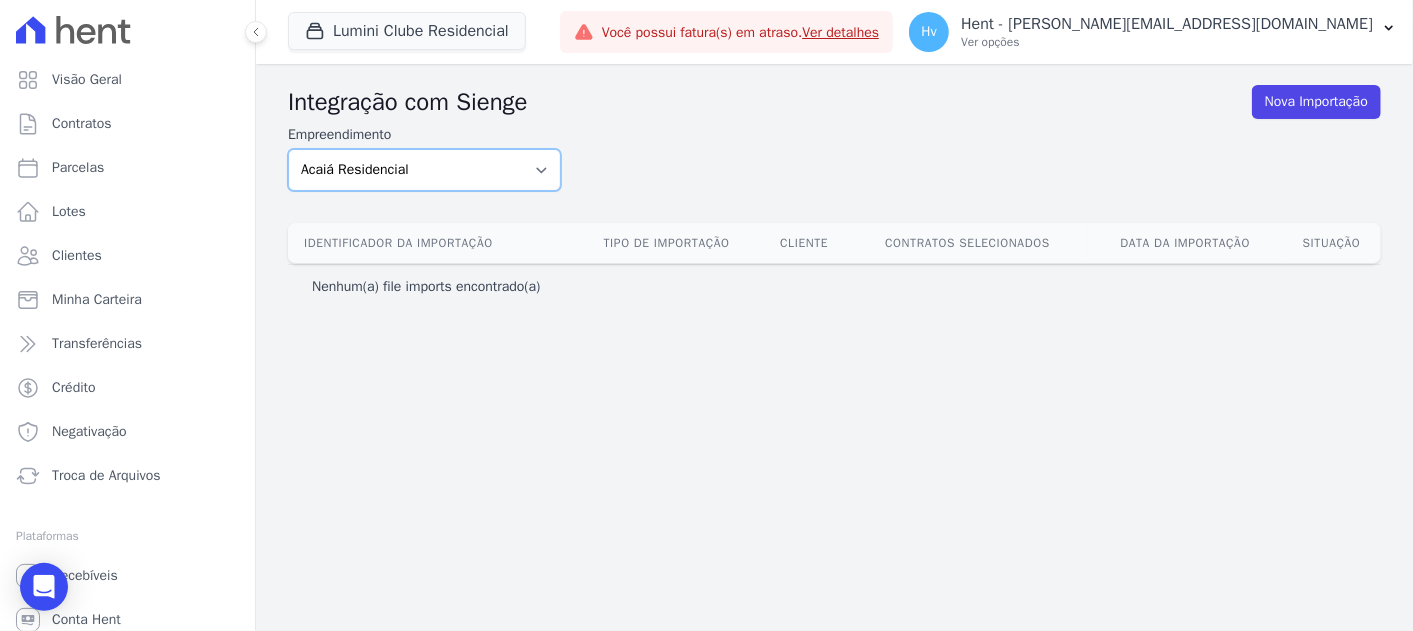click on "Acaiá Residencial
ACQUA 8 PELOTAS SPE LTDA
ACQUA LIFE CLUB
Administrativo
AGILE ELOI MENDES SPE SA
Agile Pavican São Lourenço - Loteadores
Agile Pavican São Lourenço SPE LTDA
AGUAS DE GUANABARA INCORPORACAO IMOBILIARIA SPE LTDA
AGUAS DO ALVORADA INCORPORACAO IMOBILIARIA SPE LTDA
AJMC Empreendimentos
Alameda dos Ipês
Aldeia Smart
Alexandria Condomínios
Alfenense Negócios Imobiliários
ALTOS DE SANTANA
Amaré Arpoador
Amazon Residence Construtora LTDA
ANANINDEUA 01 INCORPORACAO IMOBILIARIA SPE LTDA
AQUARELA CITY INCORPORACAO IMOBILIARIA LTDA
Arcos Itaquera
Areias do Planalto
Areias do Planalto - Interno
Aroka Incorporadora e Administradora LTDA.
ARTE VILA MATILDE
Art Prime - Irajá
Arty Park - Gravatai
ARVO HOME CLUB - SOLICASA
Aspen - Farroupilha
Audace Home Studio
Audace Mondeo
Aurora
Aurora  II - LBA
Aurora I - LBA
BAHAMAS EAST VILLAGE
Baia Formosa Parque
Belas Artes
Belas Artes 2º tranche
Bem Viver | Saint Raphael" at bounding box center (424, 170) 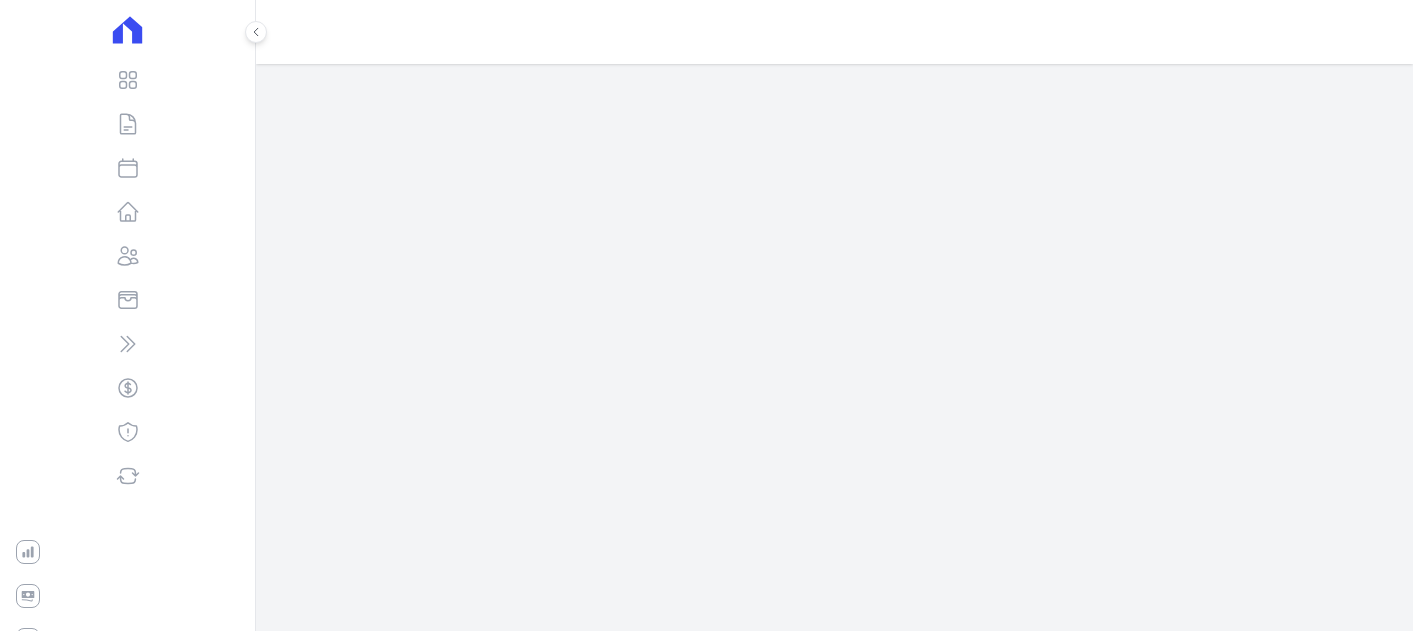 scroll, scrollTop: 0, scrollLeft: 0, axis: both 